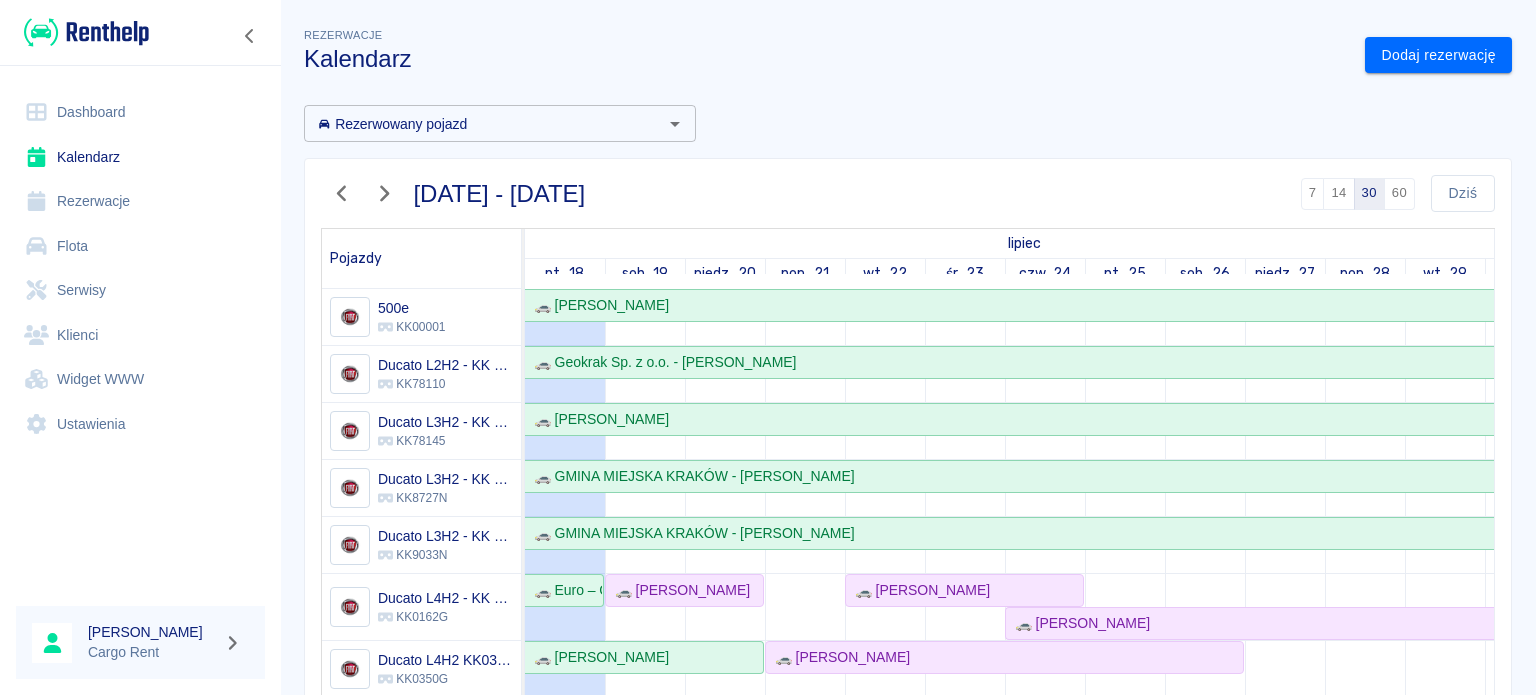 scroll, scrollTop: 0, scrollLeft: 0, axis: both 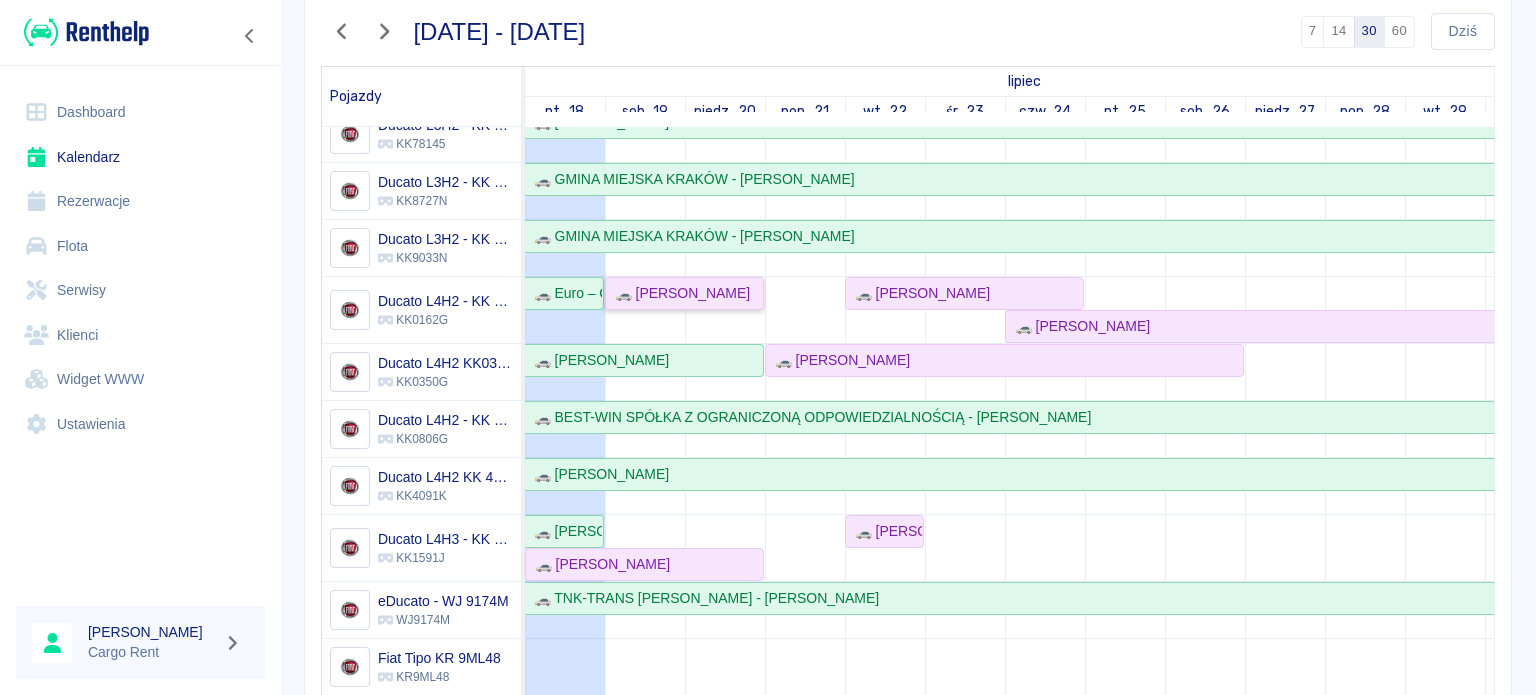 click on "🚗 [PERSON_NAME]" at bounding box center [678, 293] 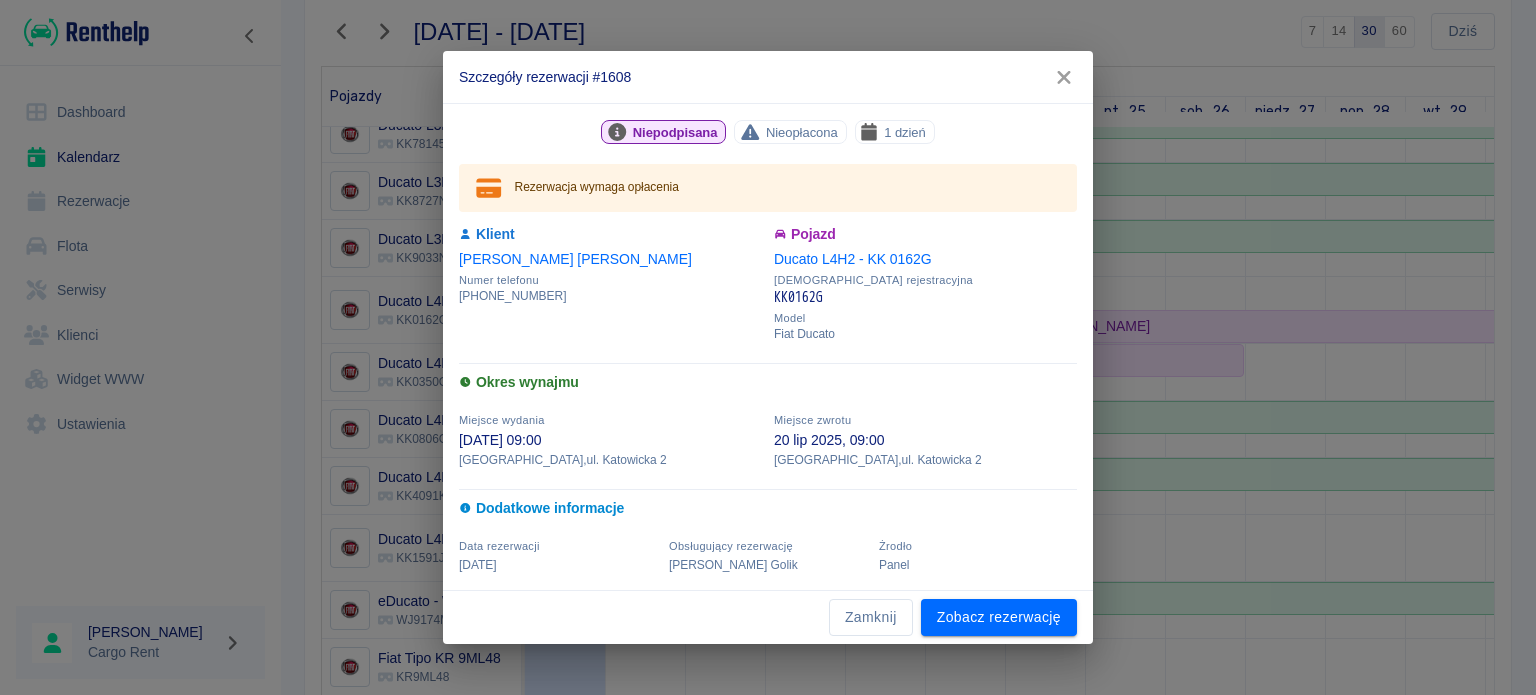 click 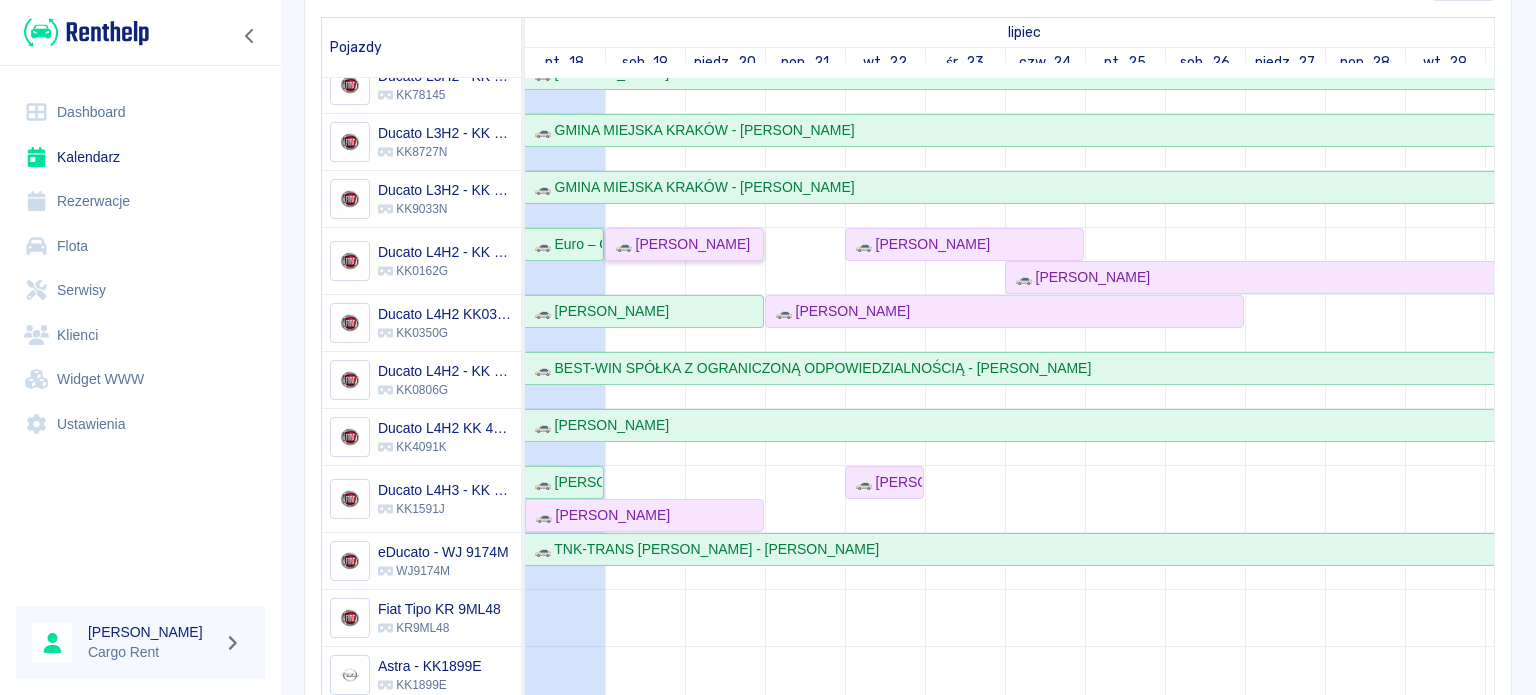 scroll, scrollTop: 231, scrollLeft: 0, axis: vertical 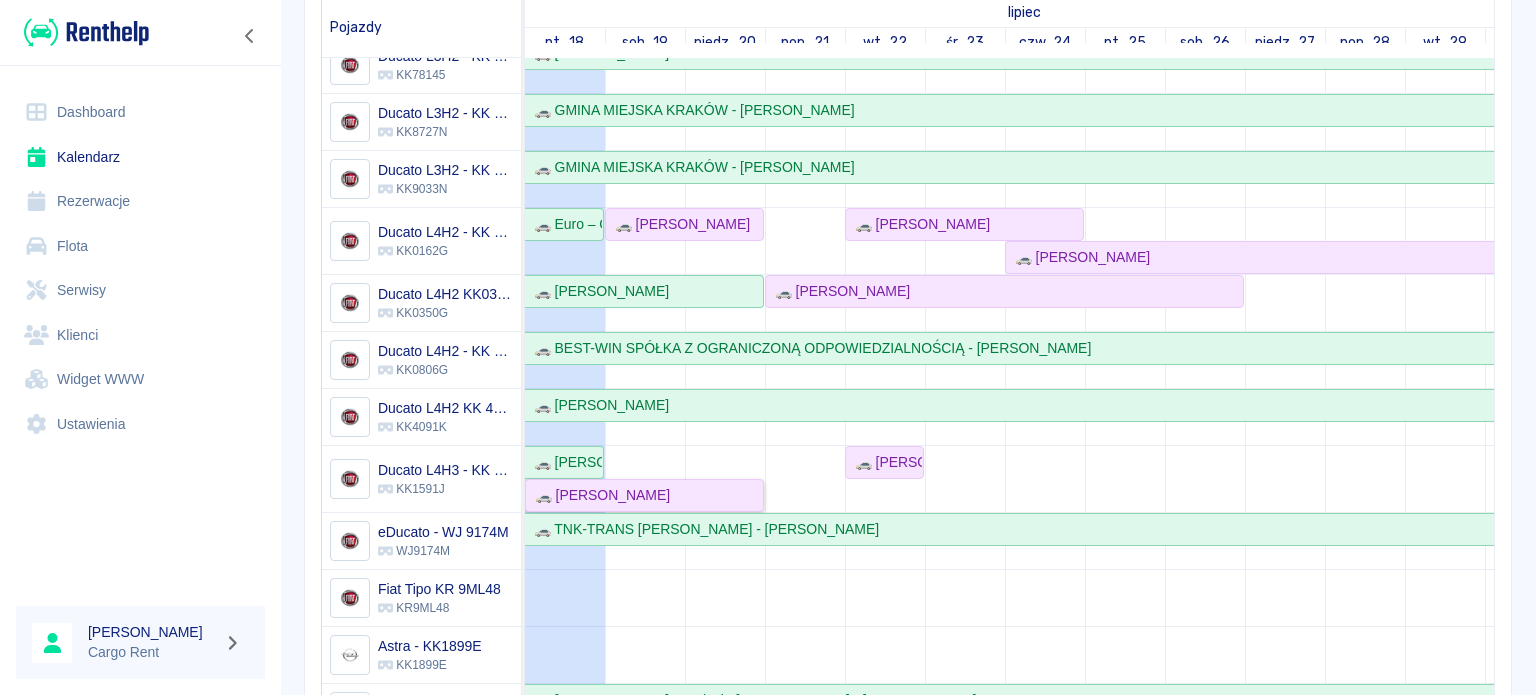 click on "🚗 [PERSON_NAME]" at bounding box center [598, 495] 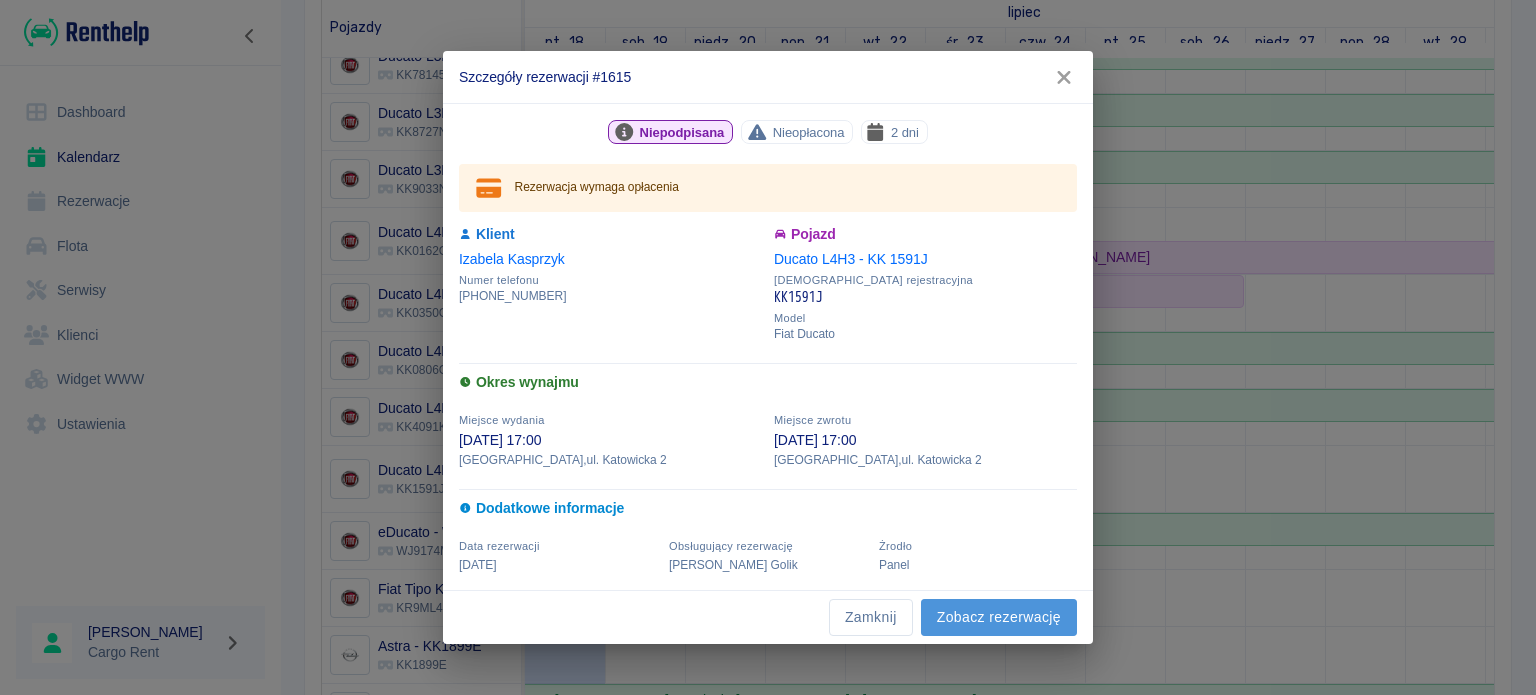 click on "Zobacz rezerwację" at bounding box center (999, 617) 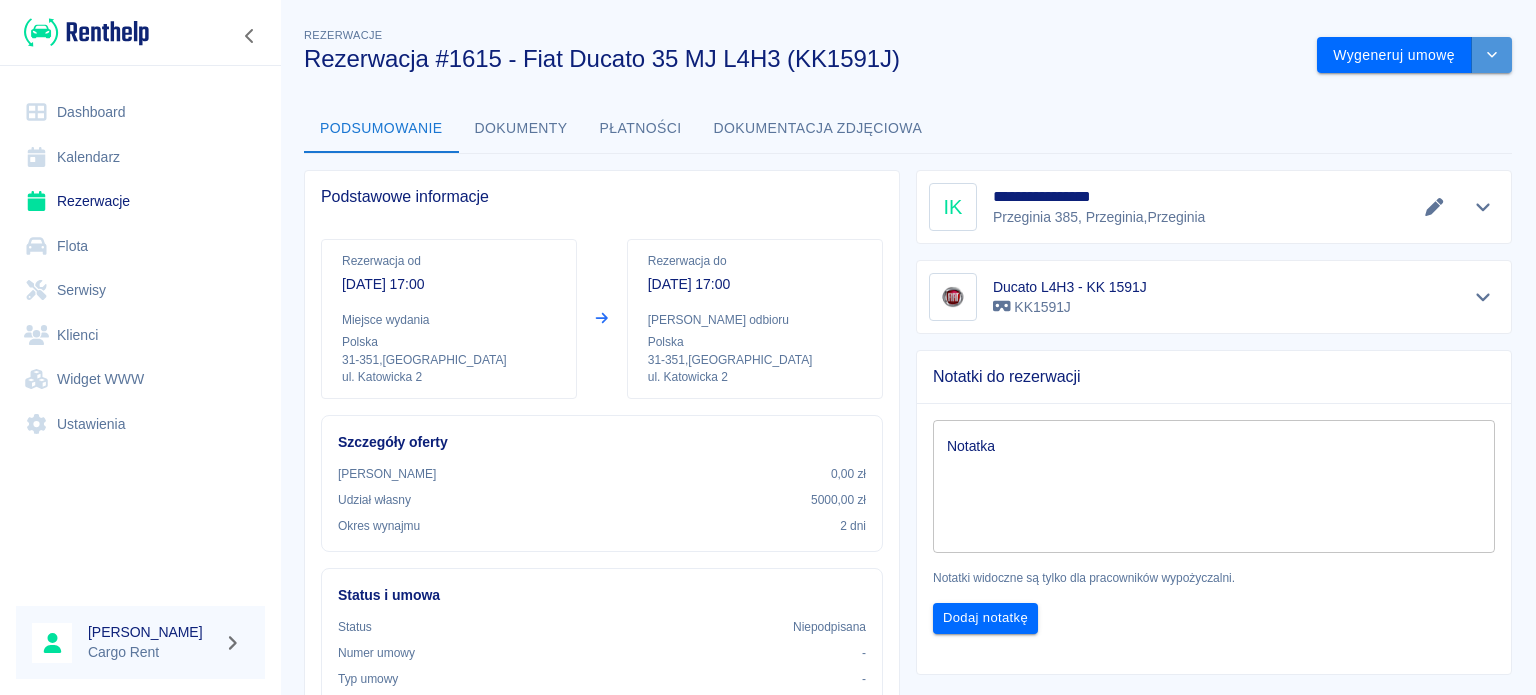 click 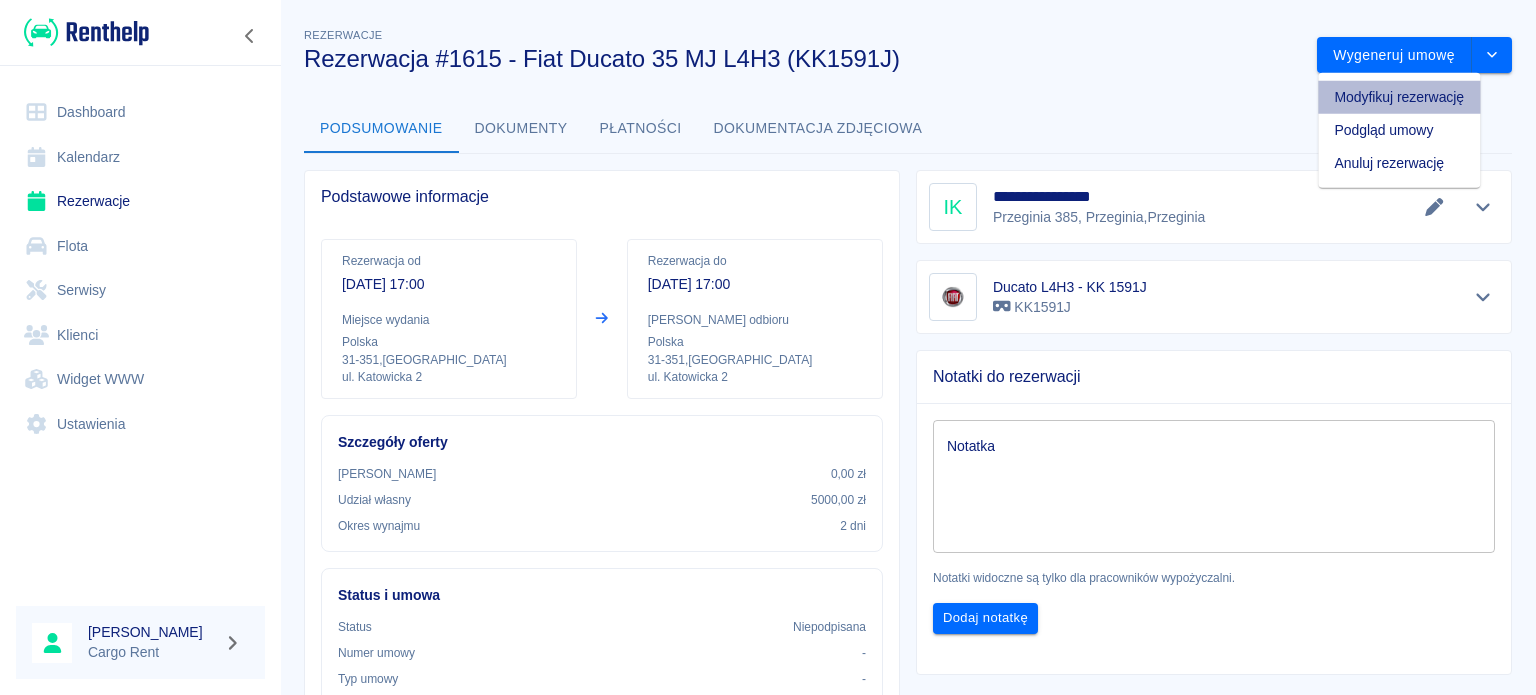 click on "Modyfikuj rezerwację" at bounding box center (1399, 97) 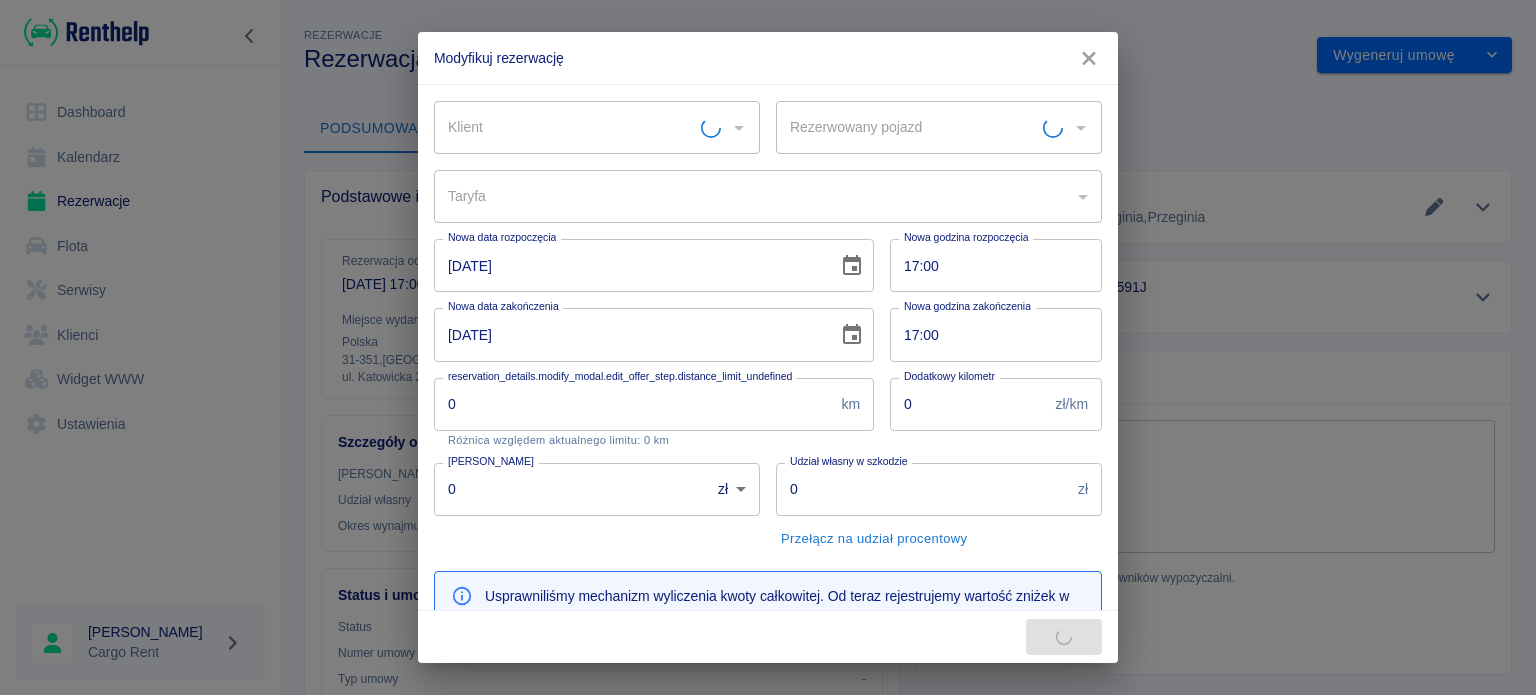type on "Ducato L4H3 - KK 1591J - KK1591J" 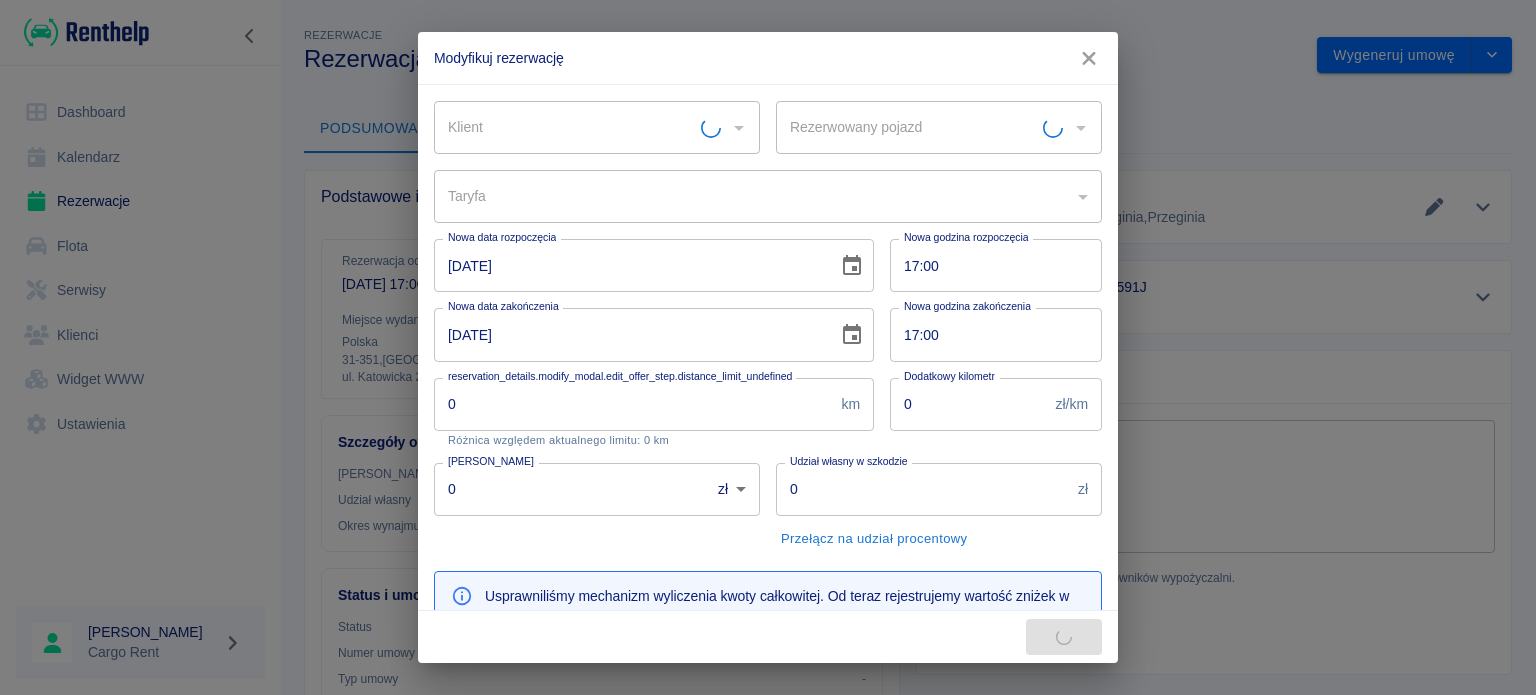 type on "bc549e20-c587-477b-b1fc-8a1a8dce62ed" 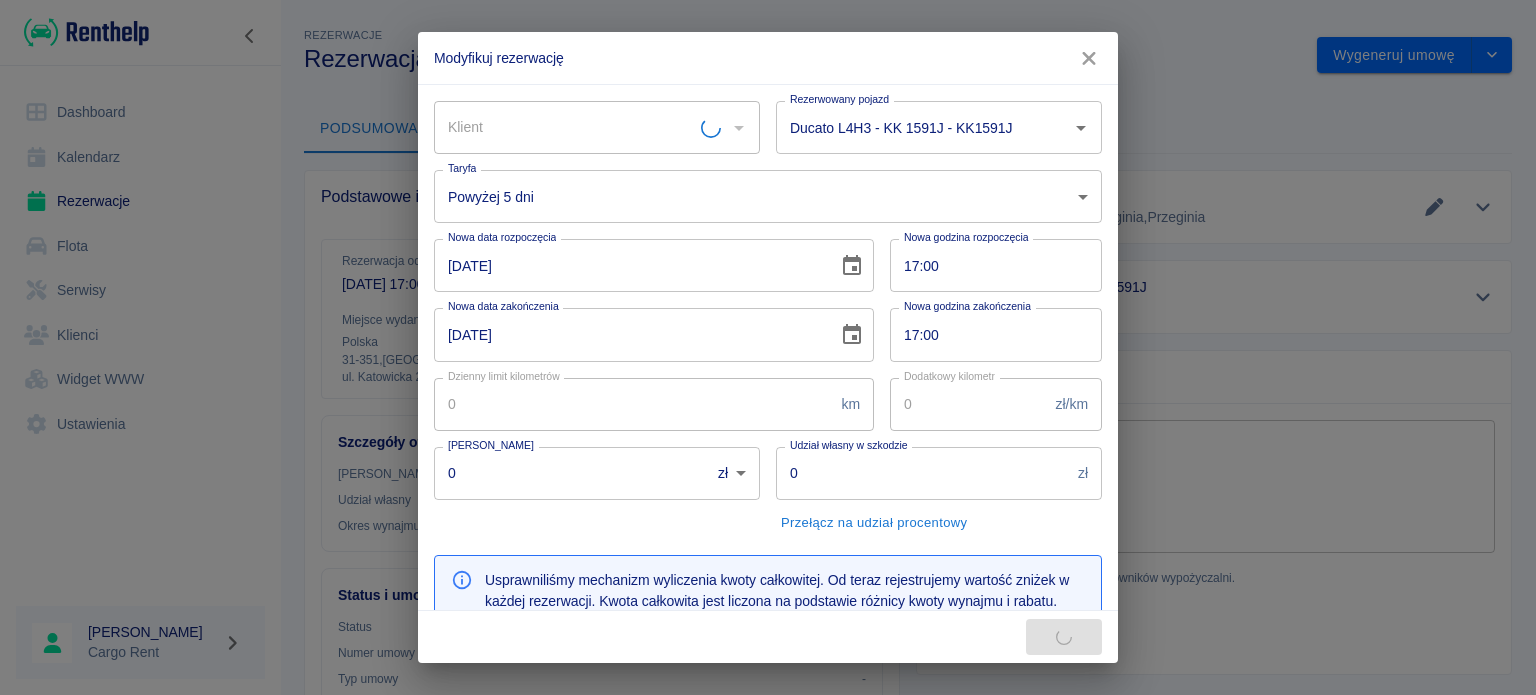 type on "5000" 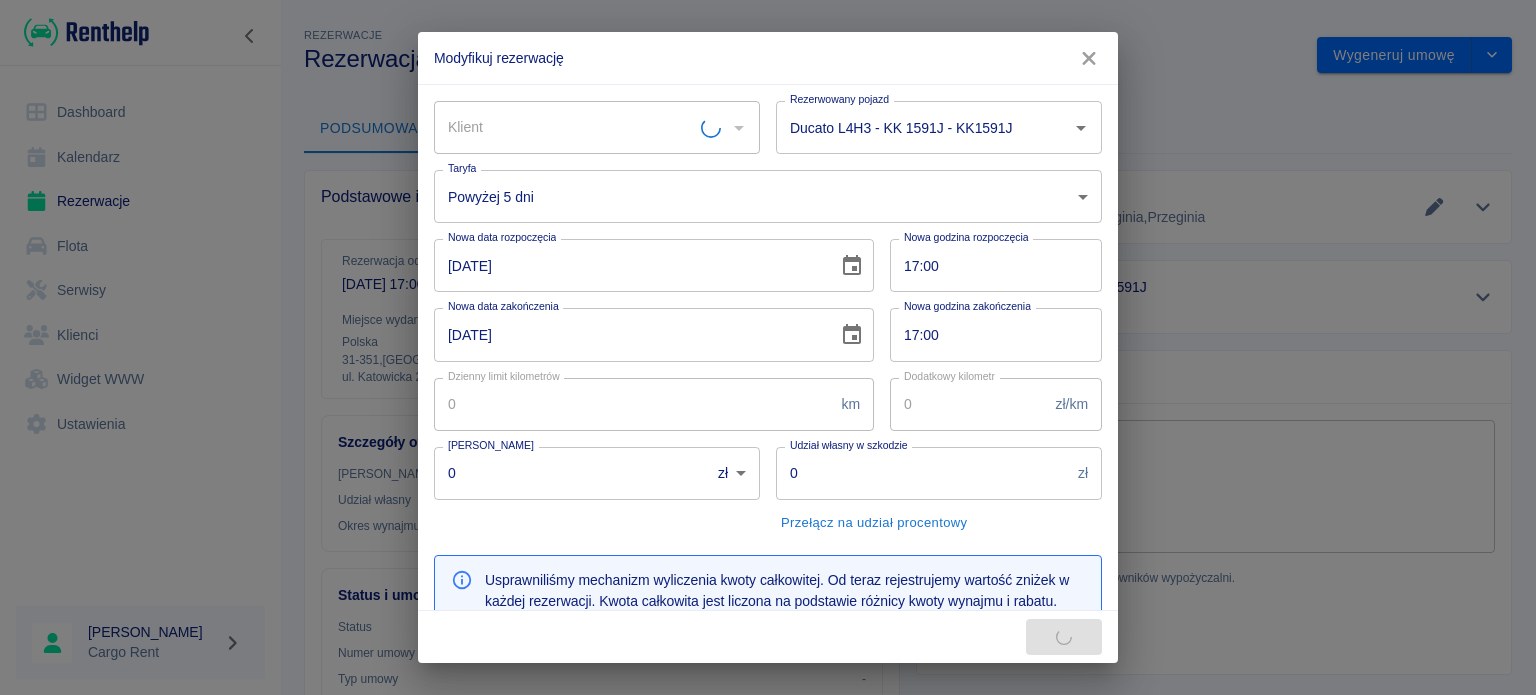 type on "578" 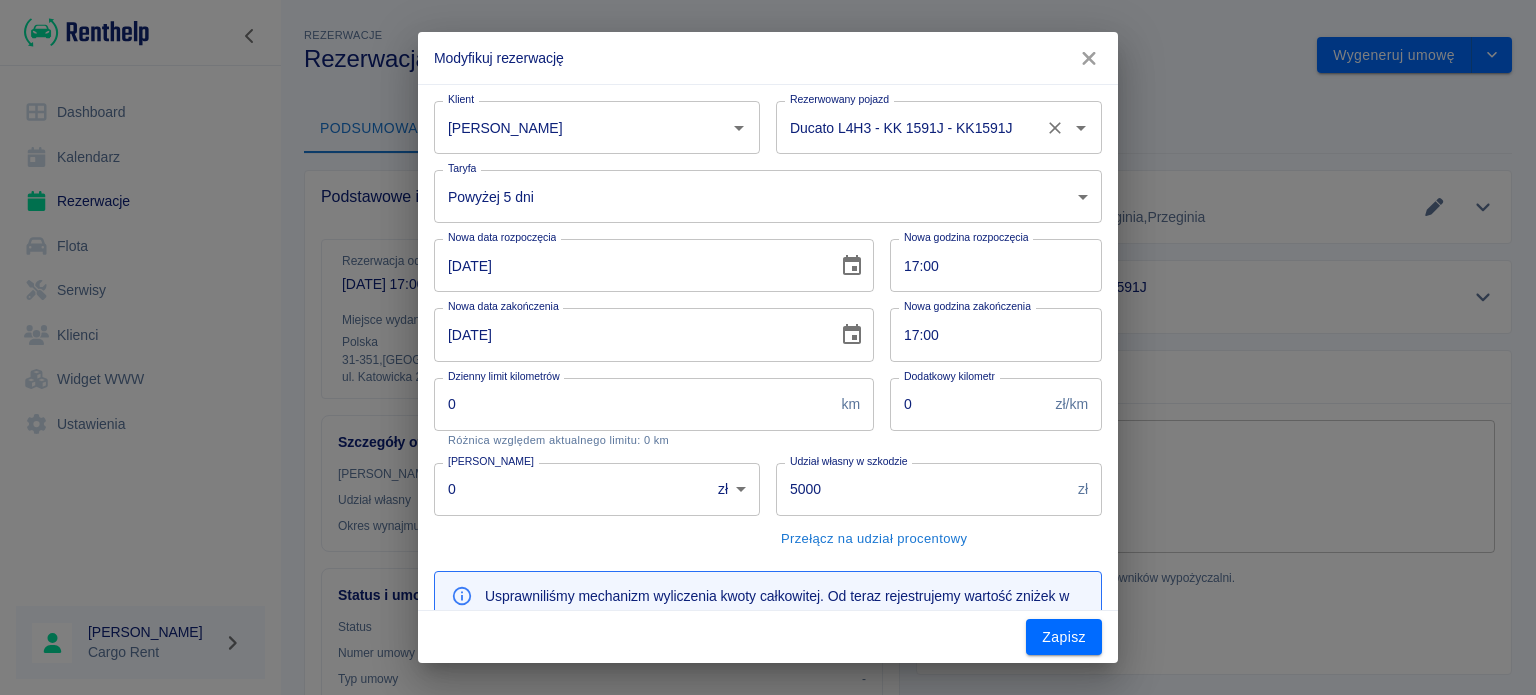 type on "[PERSON_NAME]" 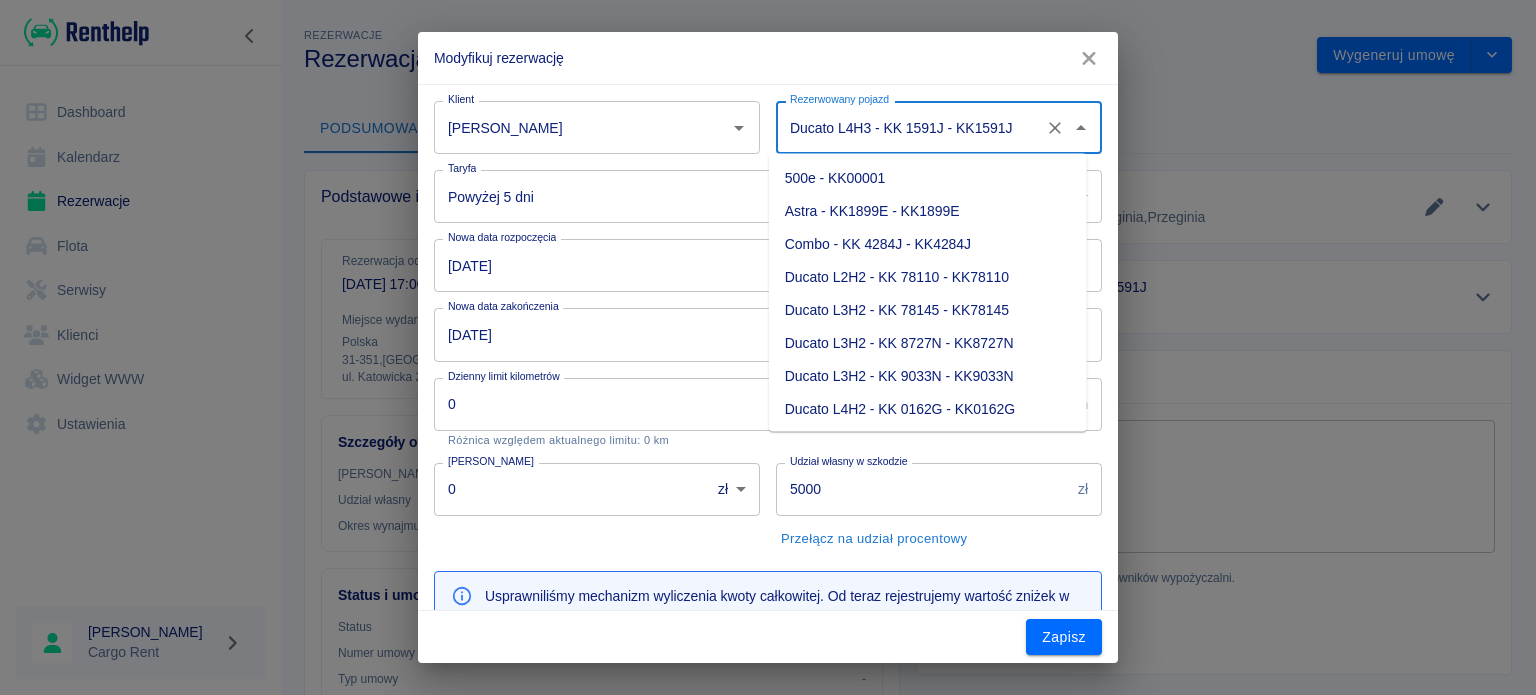click on "Ducato L4H3 - KK 1591J - KK1591J" at bounding box center [911, 127] 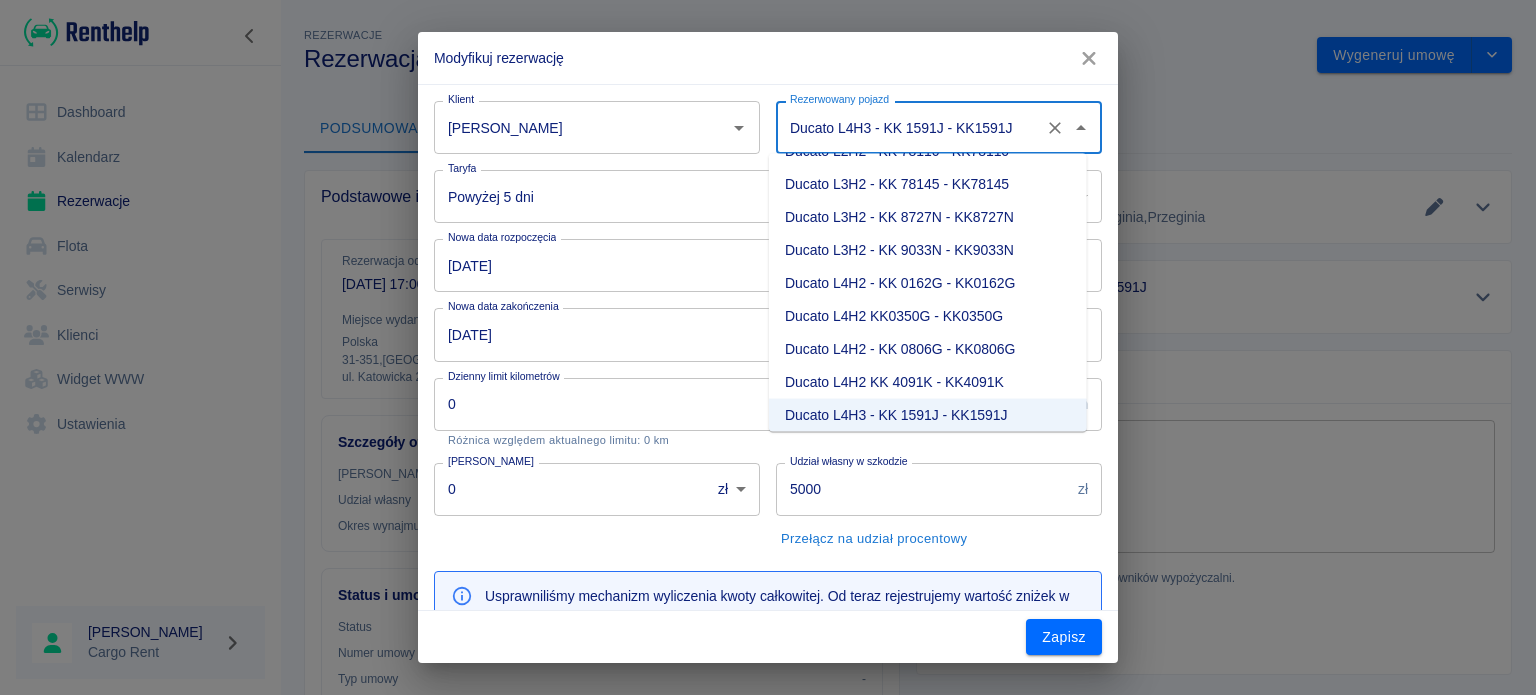 scroll, scrollTop: 232, scrollLeft: 0, axis: vertical 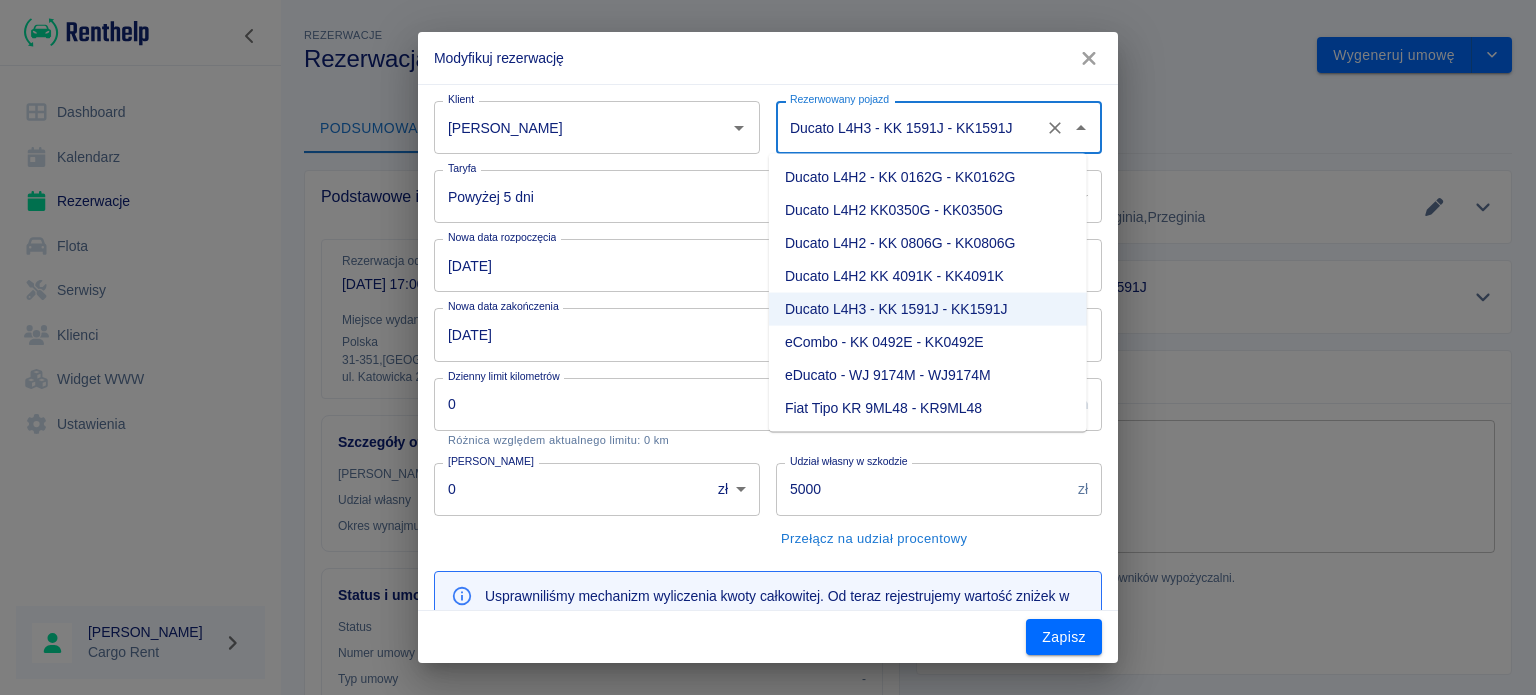 click on "Fiat Tipo KR 9ML48 - KR9ML48" at bounding box center [928, 408] 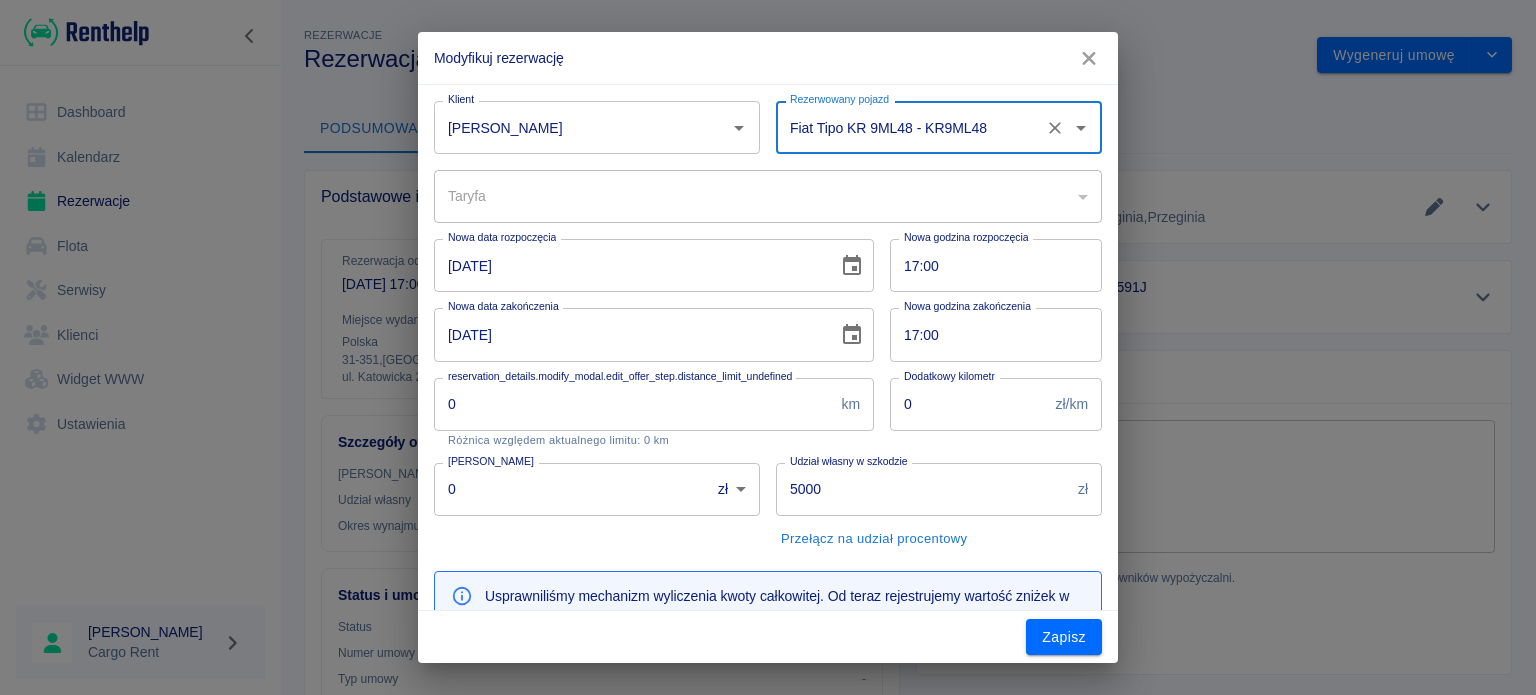 type on "307cb730-64ed-4fd8-be32-6bf94c274650" 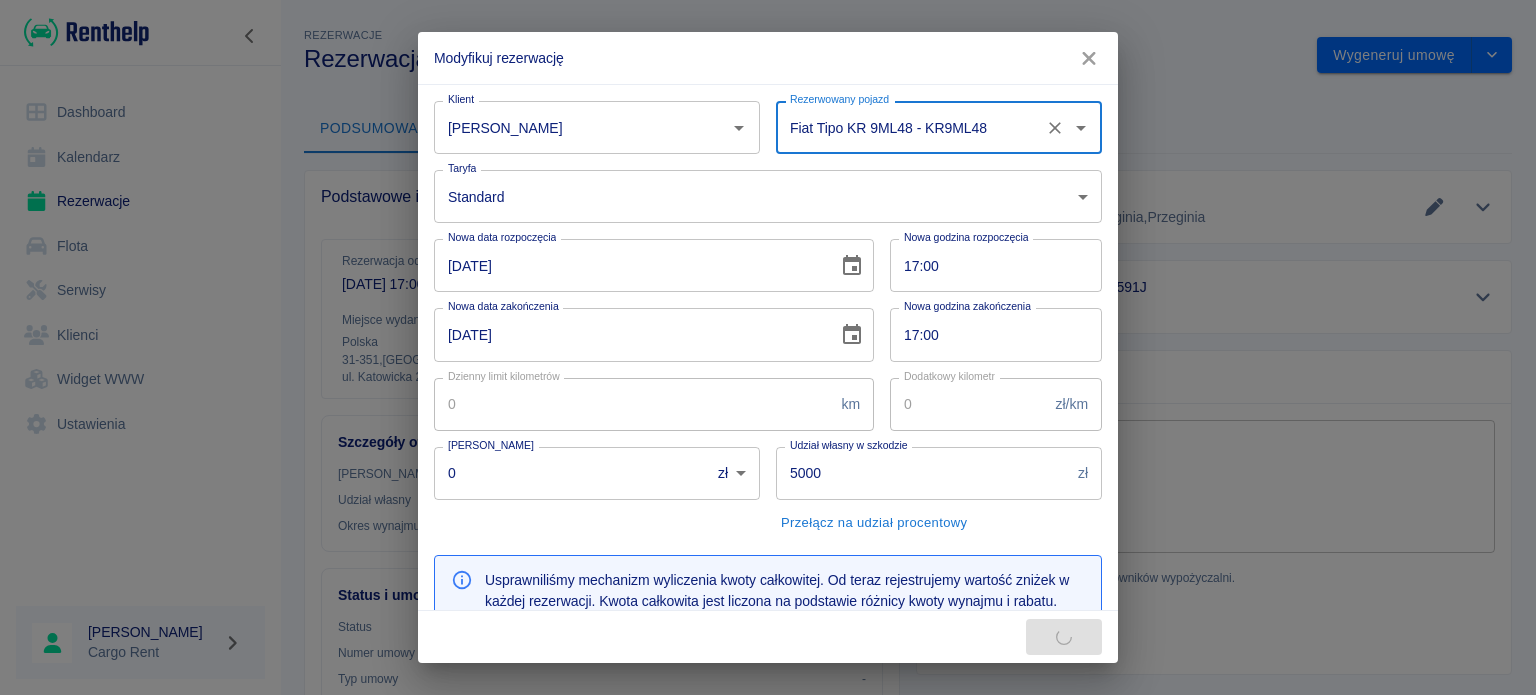type on "738" 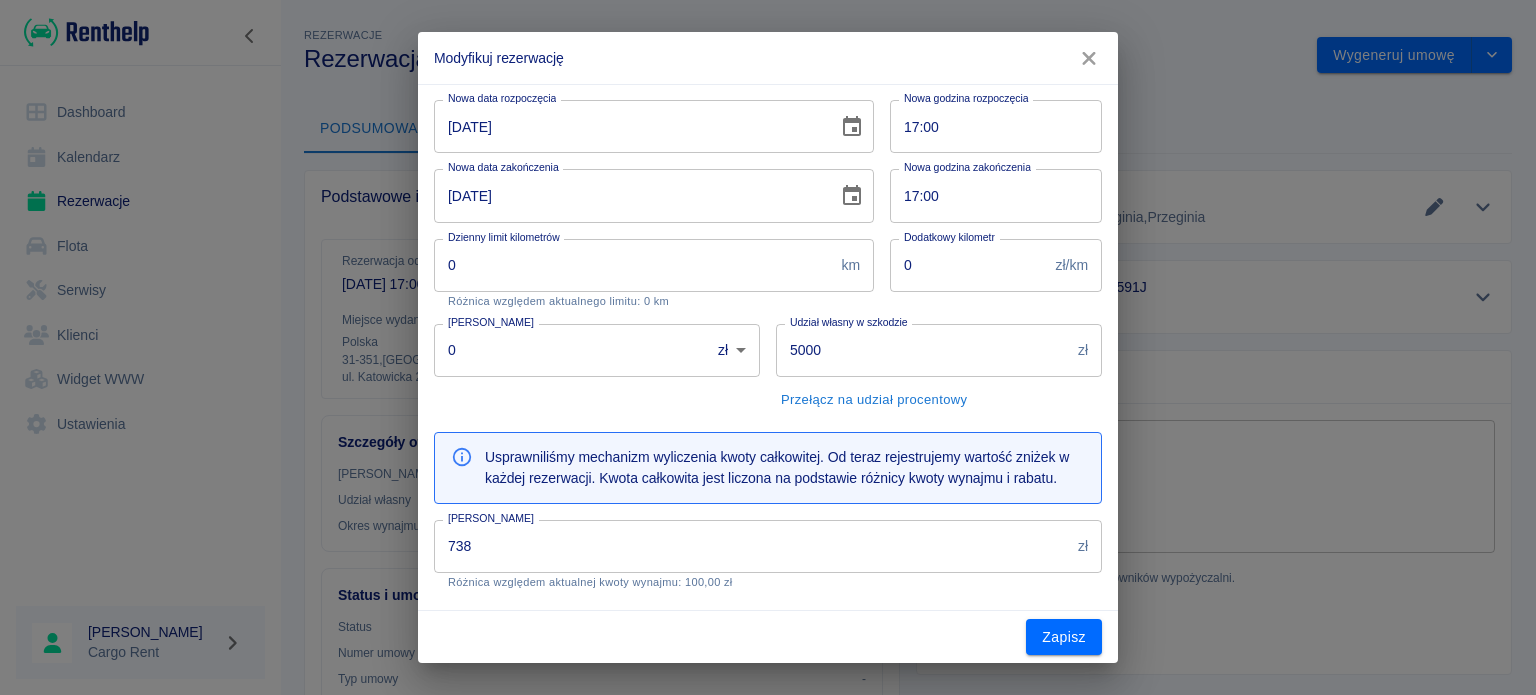scroll, scrollTop: 140, scrollLeft: 0, axis: vertical 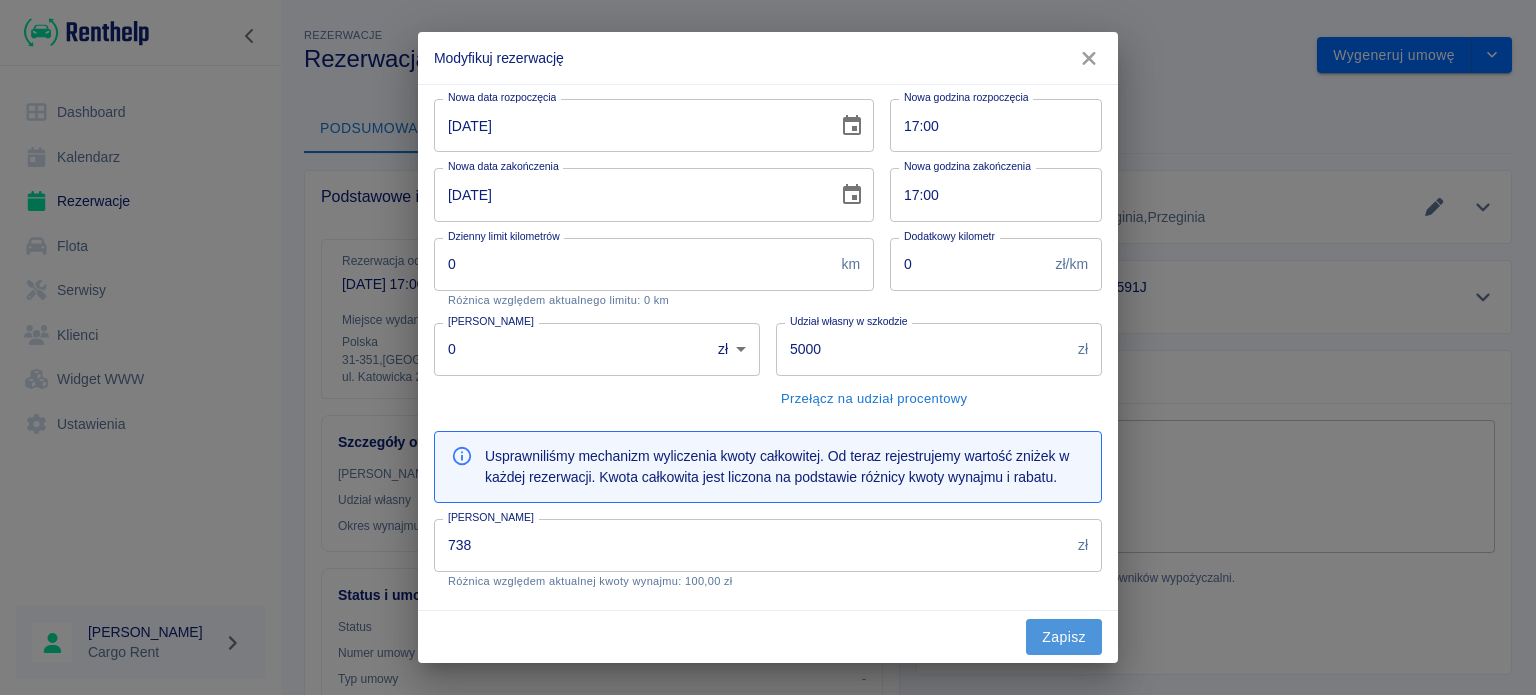 click on "Zapisz" at bounding box center [1064, 637] 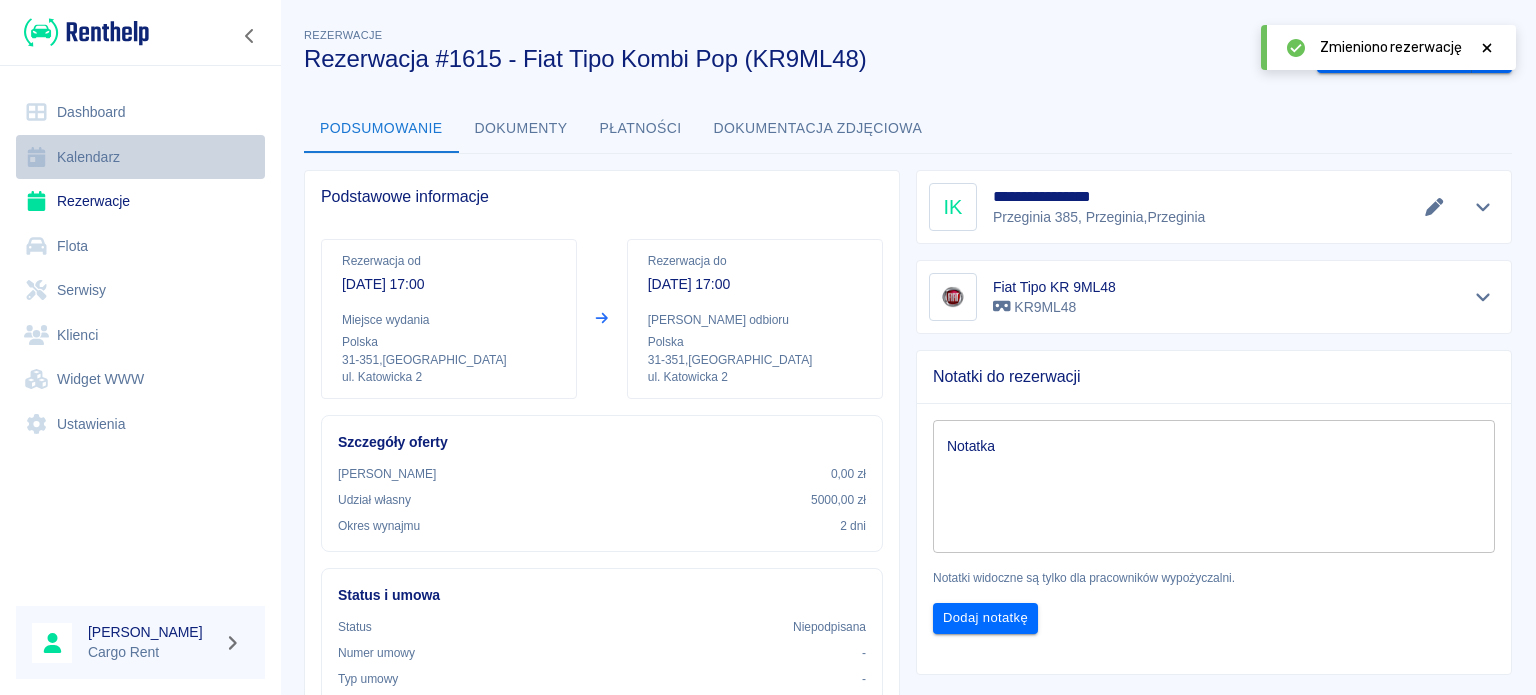 click on "Kalendarz" at bounding box center [140, 157] 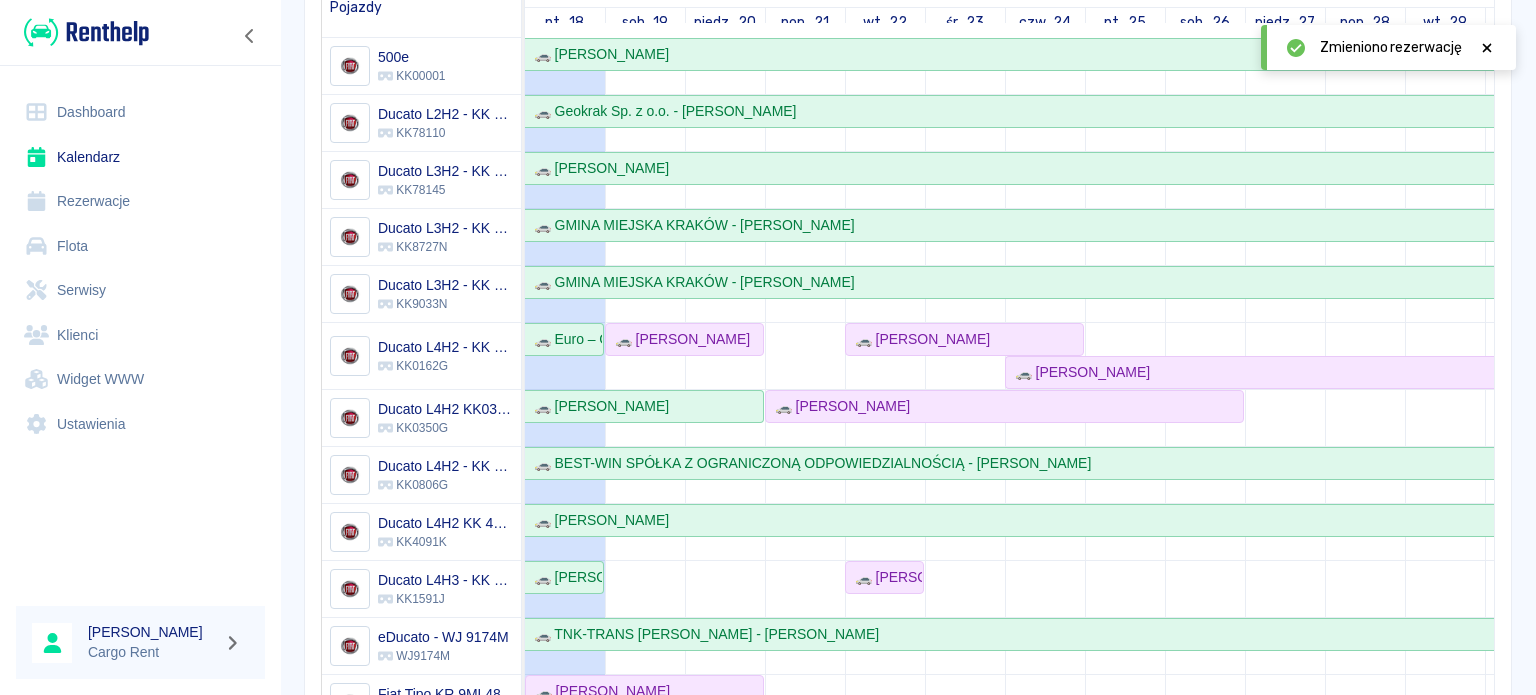scroll, scrollTop: 254, scrollLeft: 0, axis: vertical 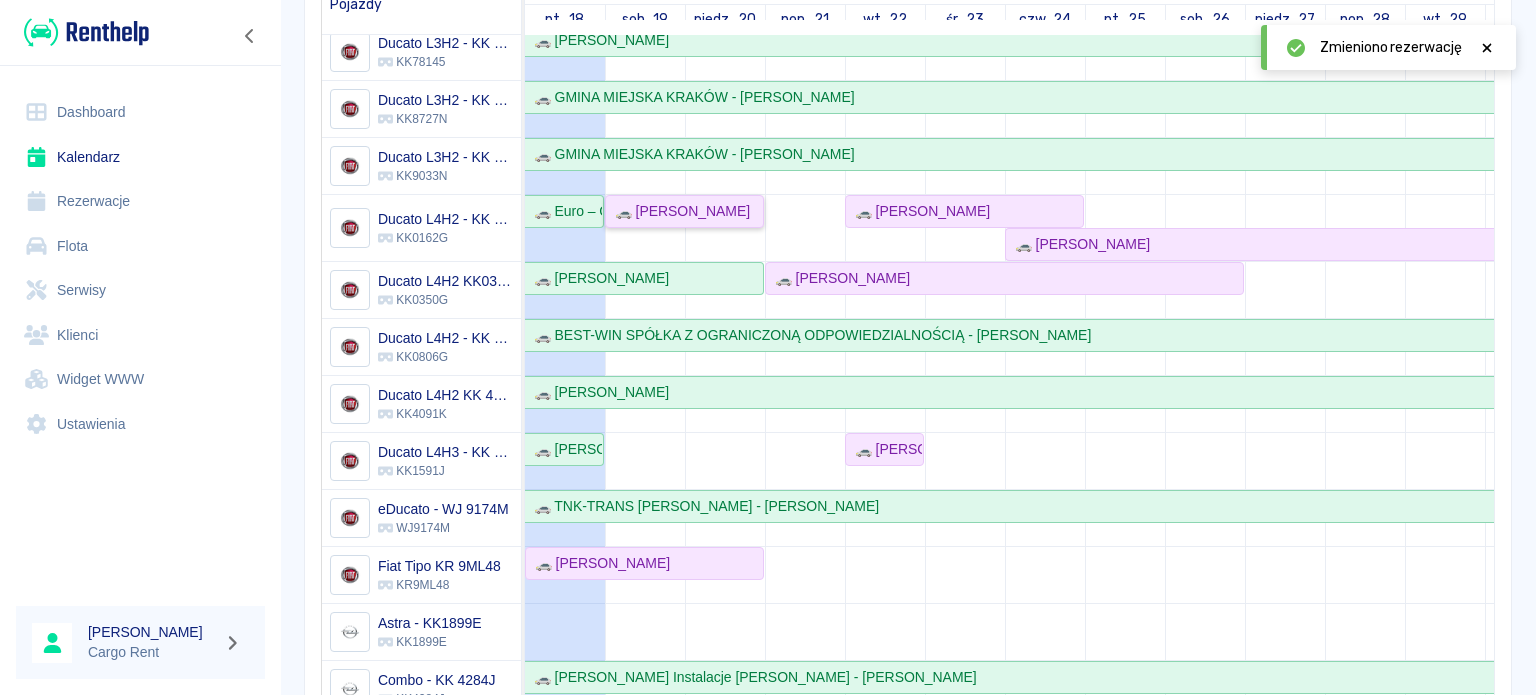 click on "🚗 [PERSON_NAME]" at bounding box center [678, 211] 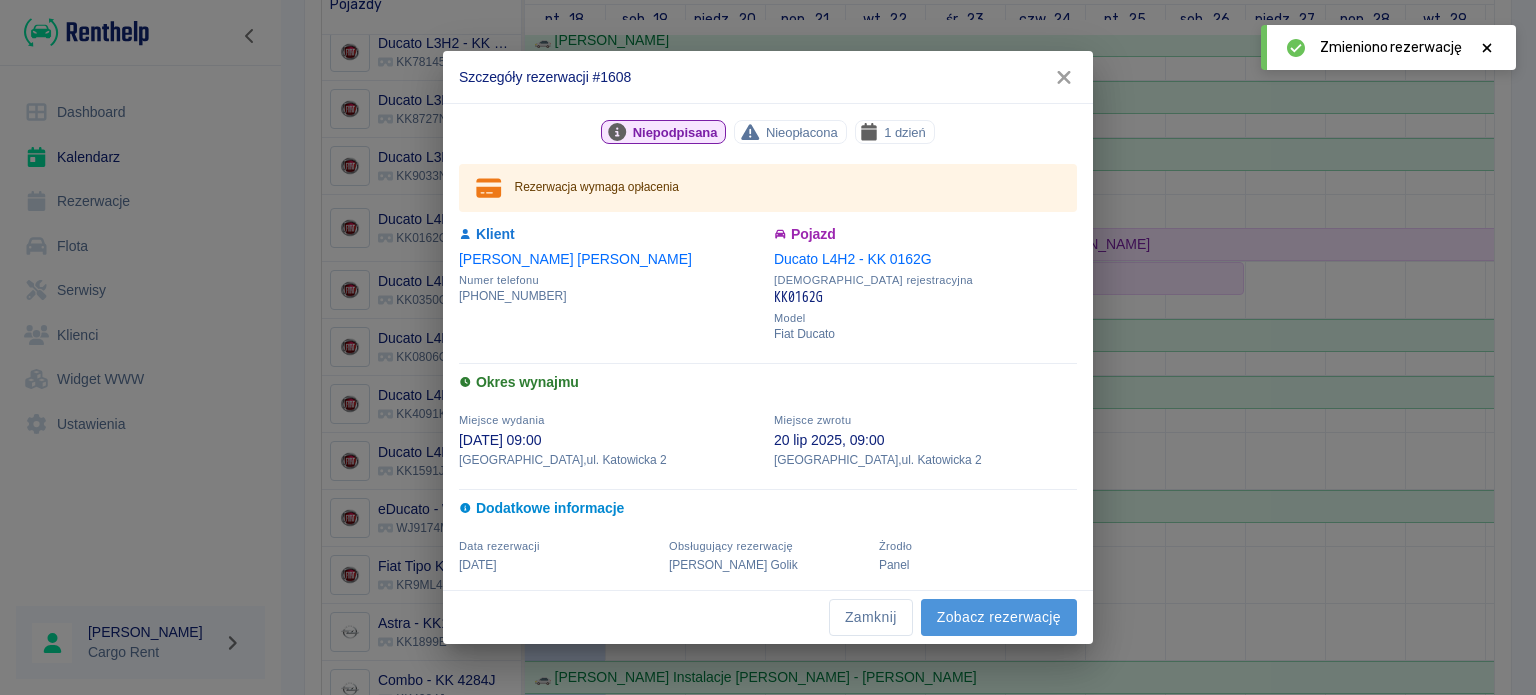 click on "Zobacz rezerwację" at bounding box center (999, 617) 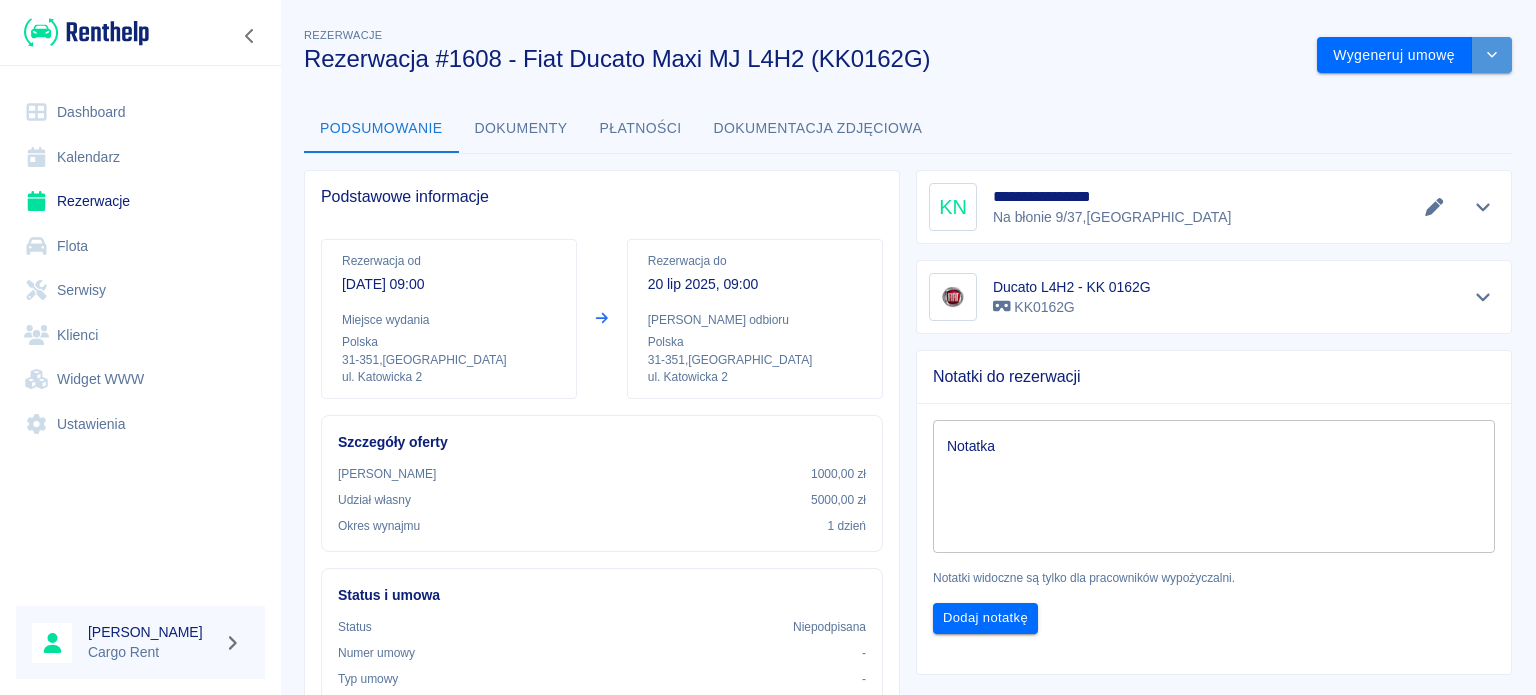 click at bounding box center (1492, 55) 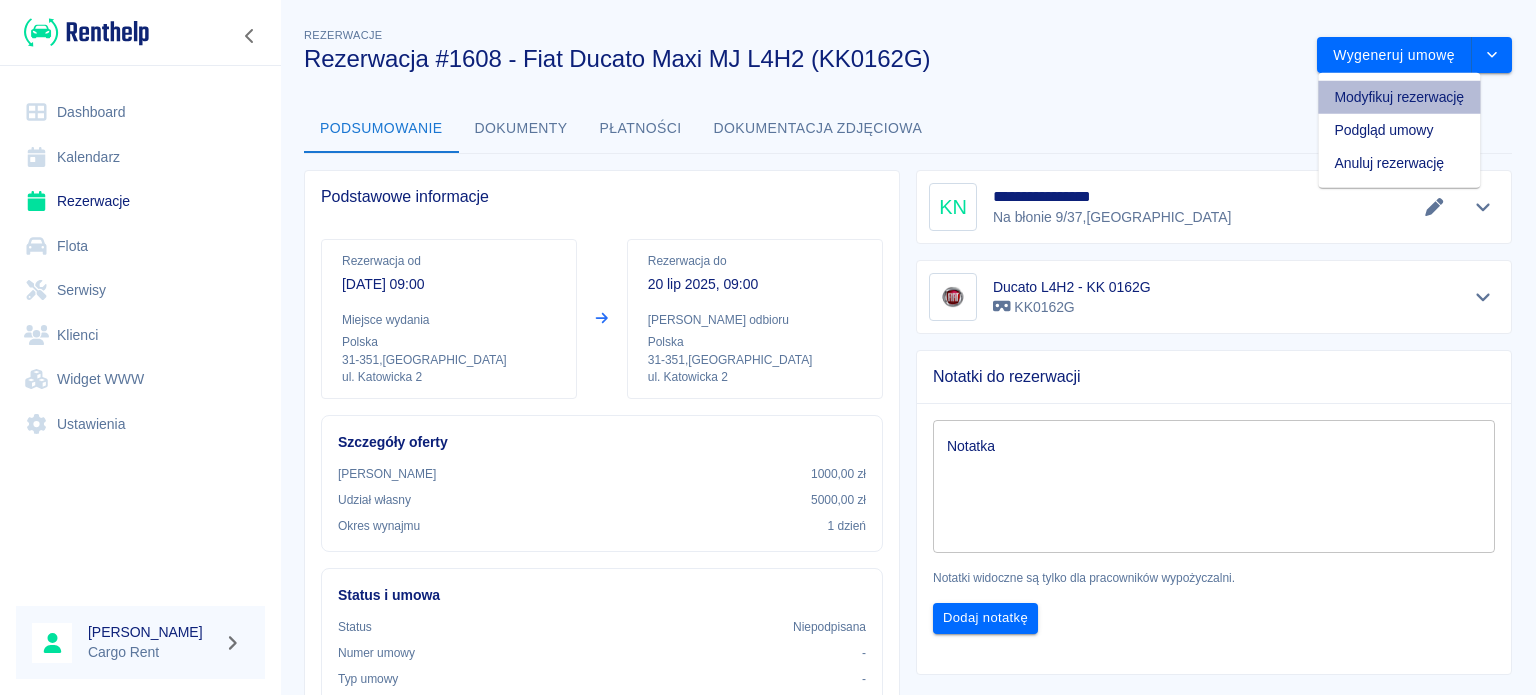 click on "Modyfikuj rezerwację" at bounding box center [1399, 97] 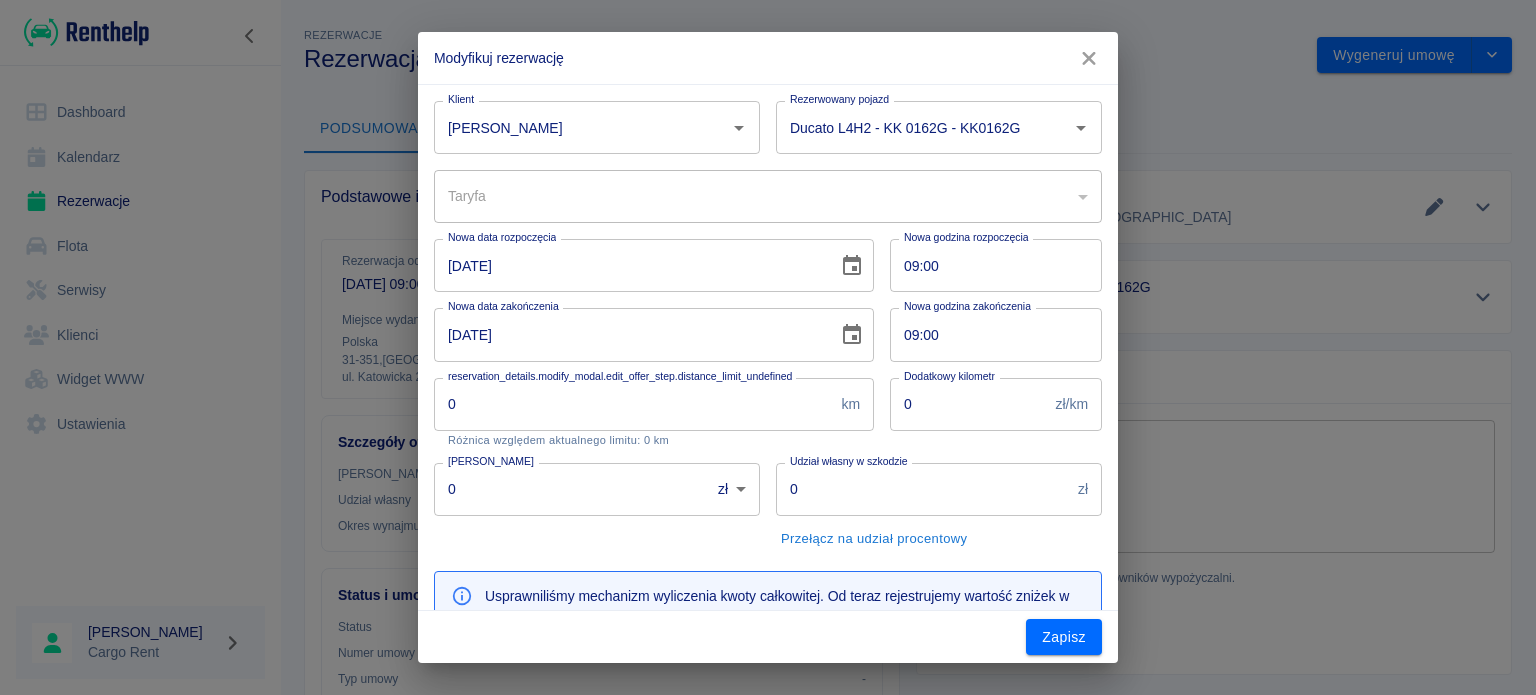 type on "a5dbbe01-66d9-4a5a-a8e6-7ca8e8534207" 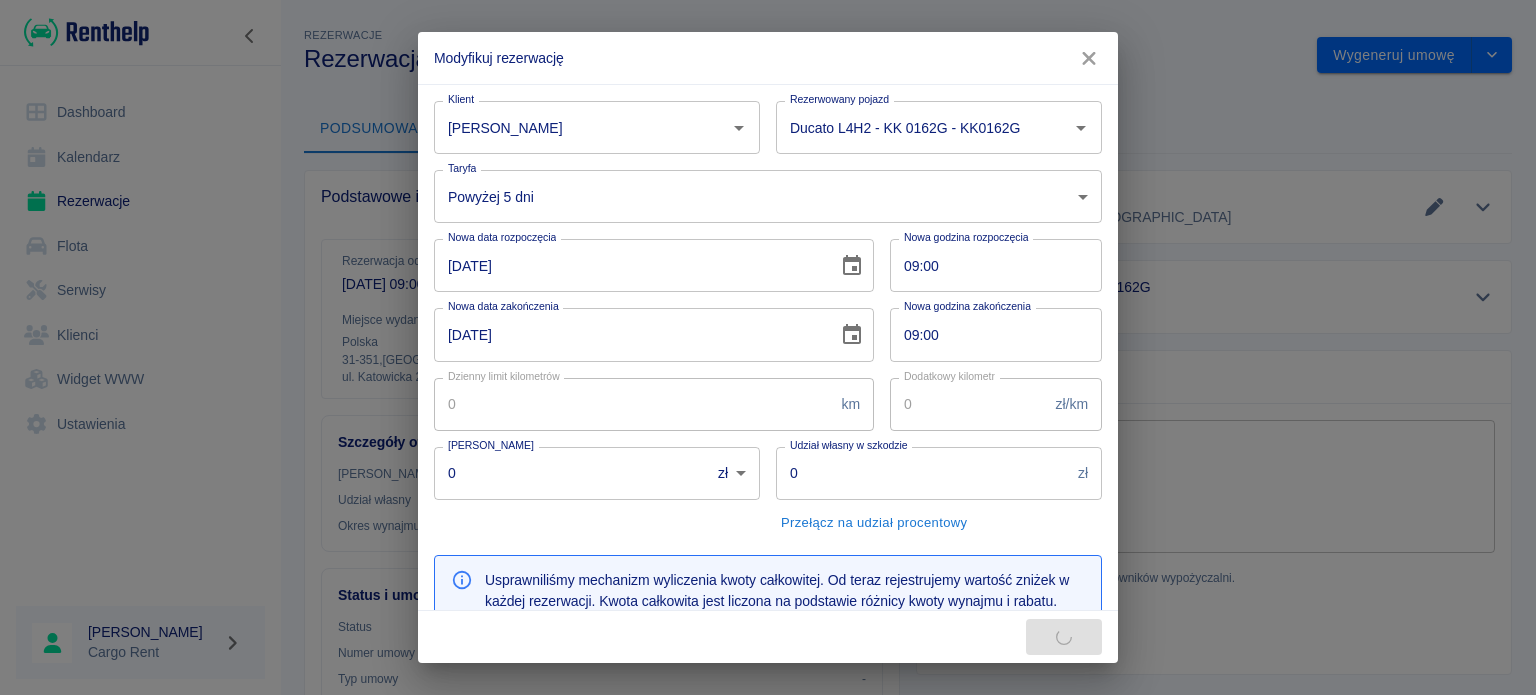 type on "1000" 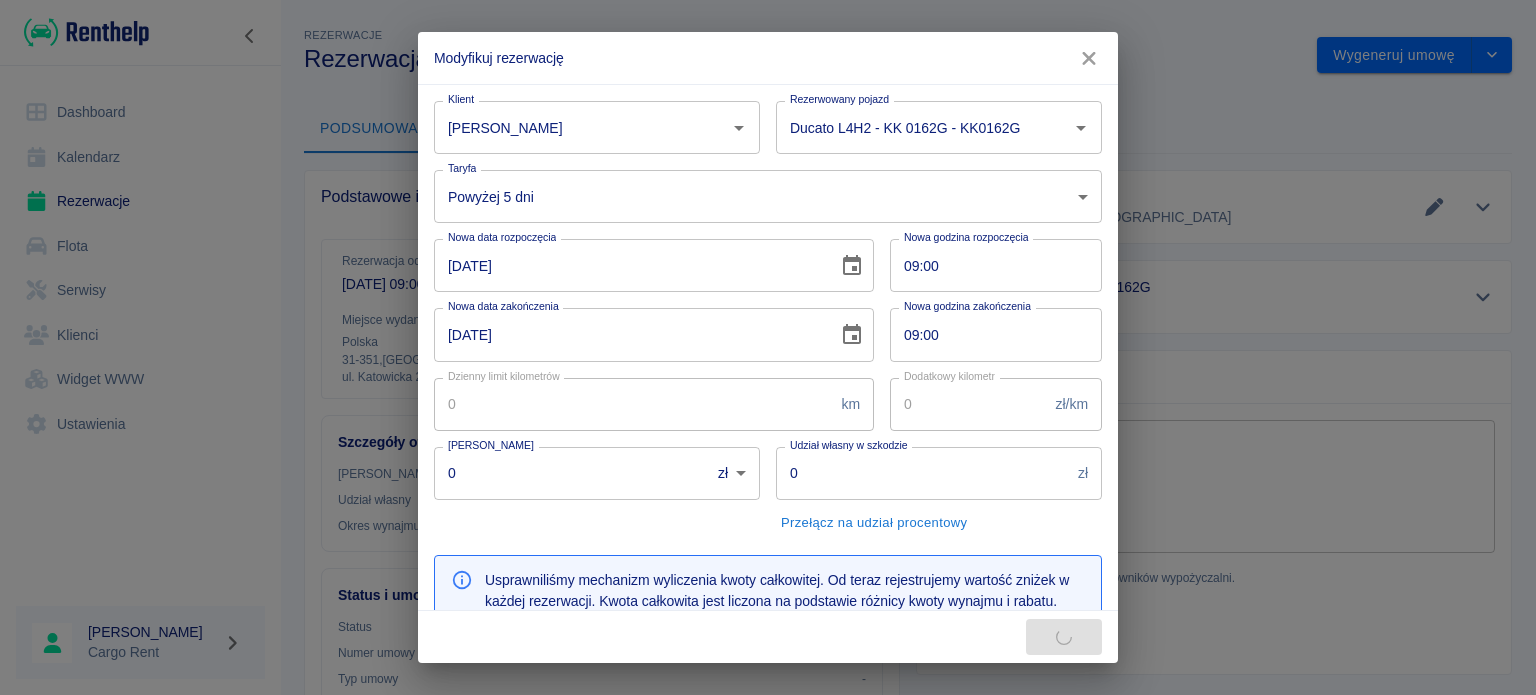 type on "5000" 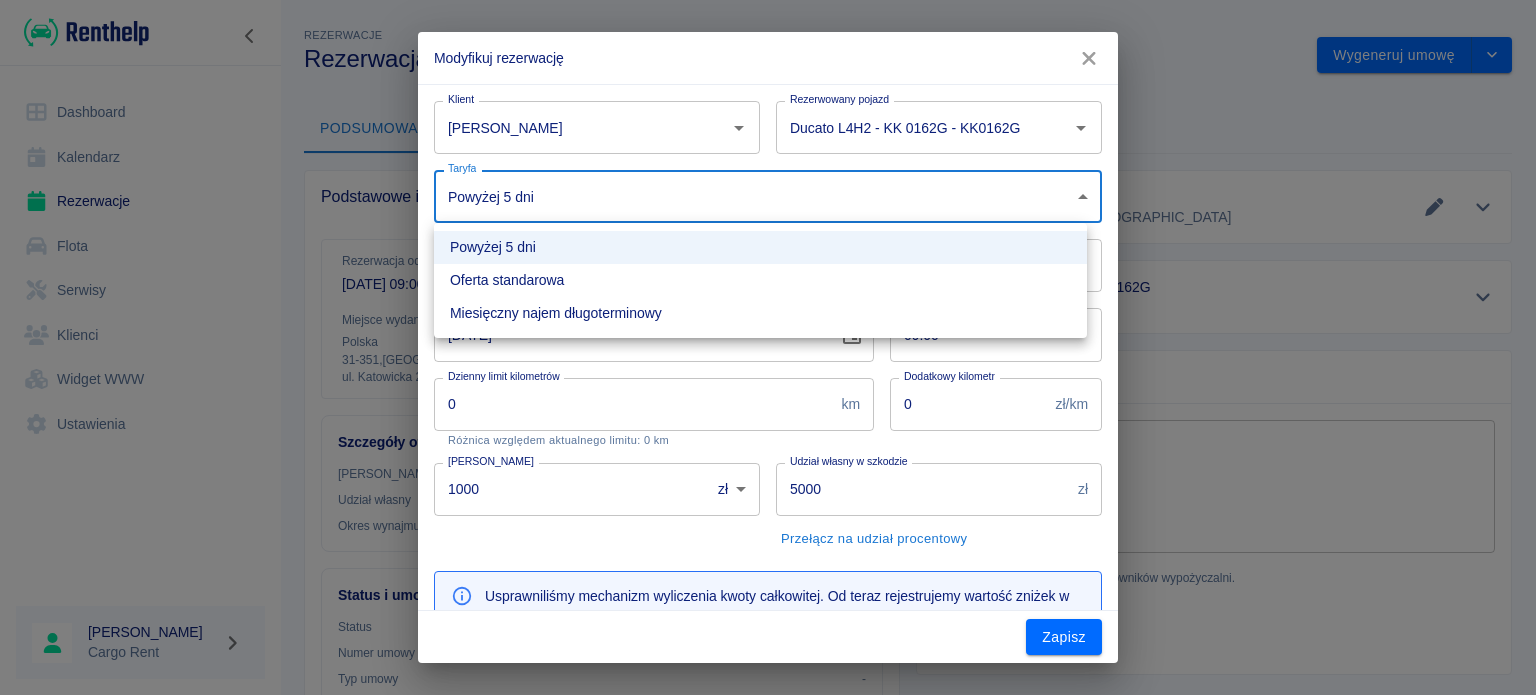 click on "**********" at bounding box center [768, 347] 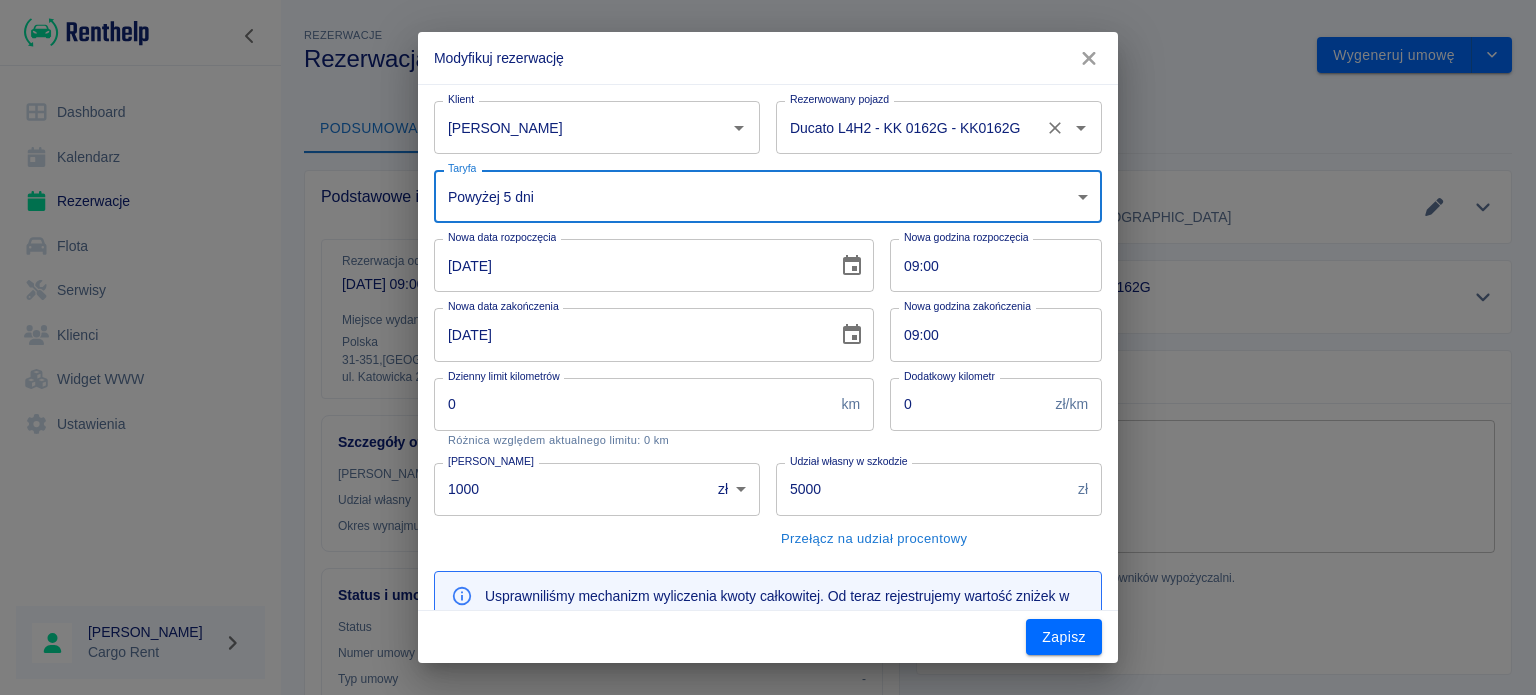 click on "Ducato L4H2 - KK 0162G - KK0162G Rezerwowany pojazd" at bounding box center (939, 127) 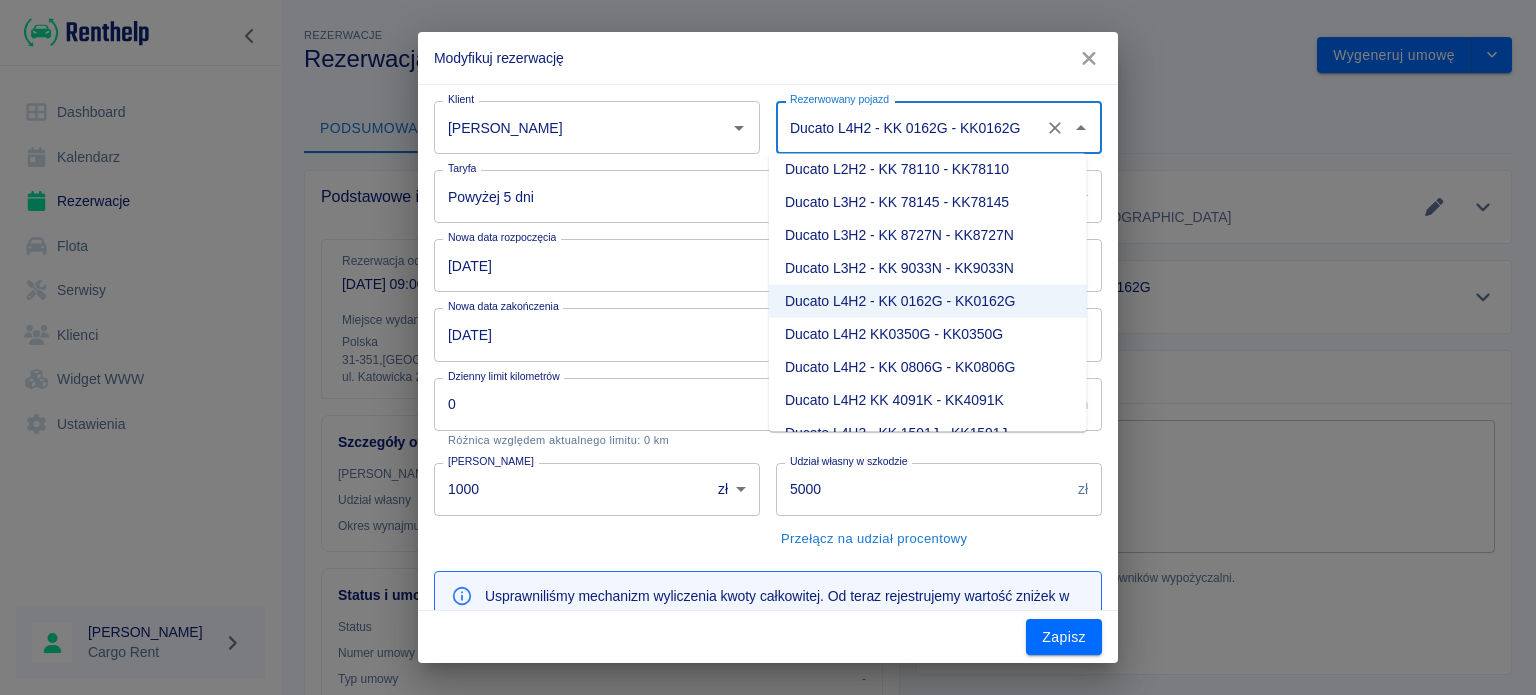 scroll, scrollTop: 118, scrollLeft: 0, axis: vertical 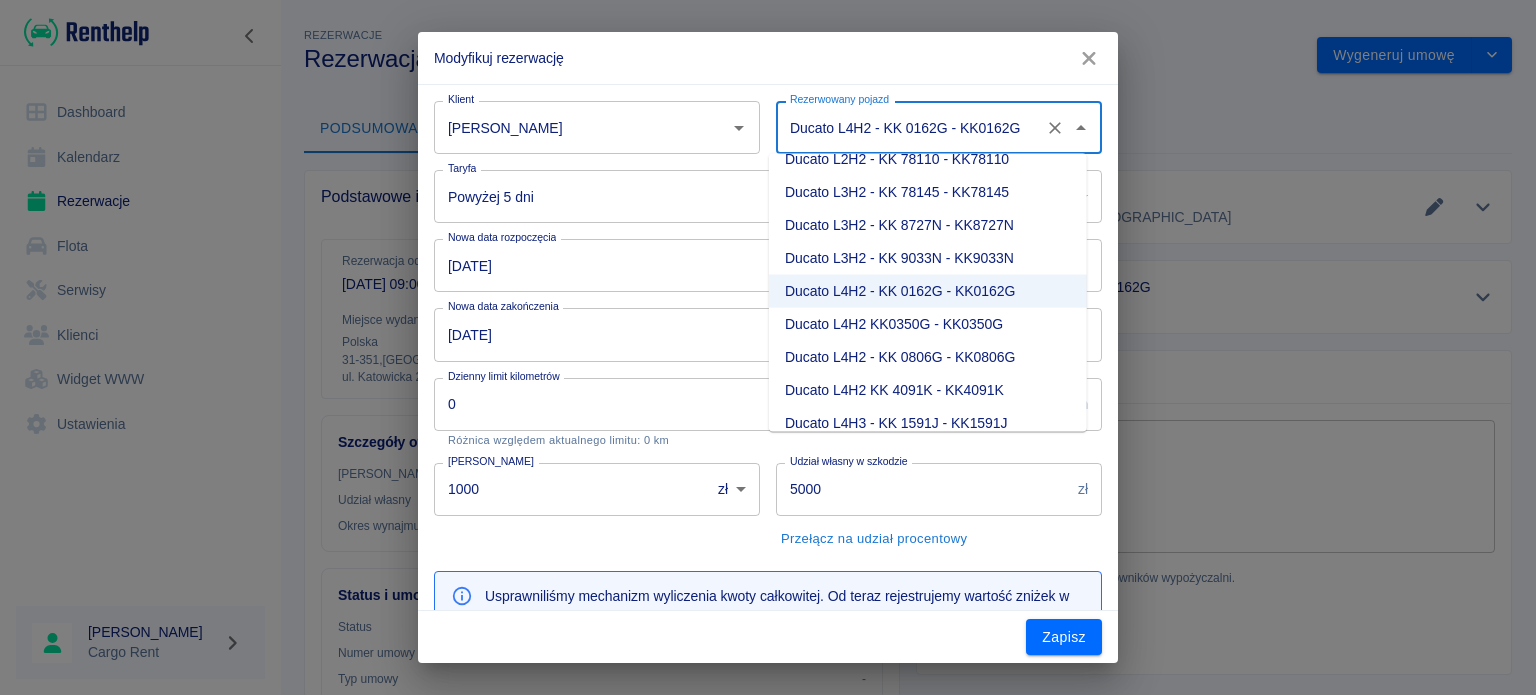 click on "Ducato L4H2 KK 4091K - KK4091K" at bounding box center (928, 390) 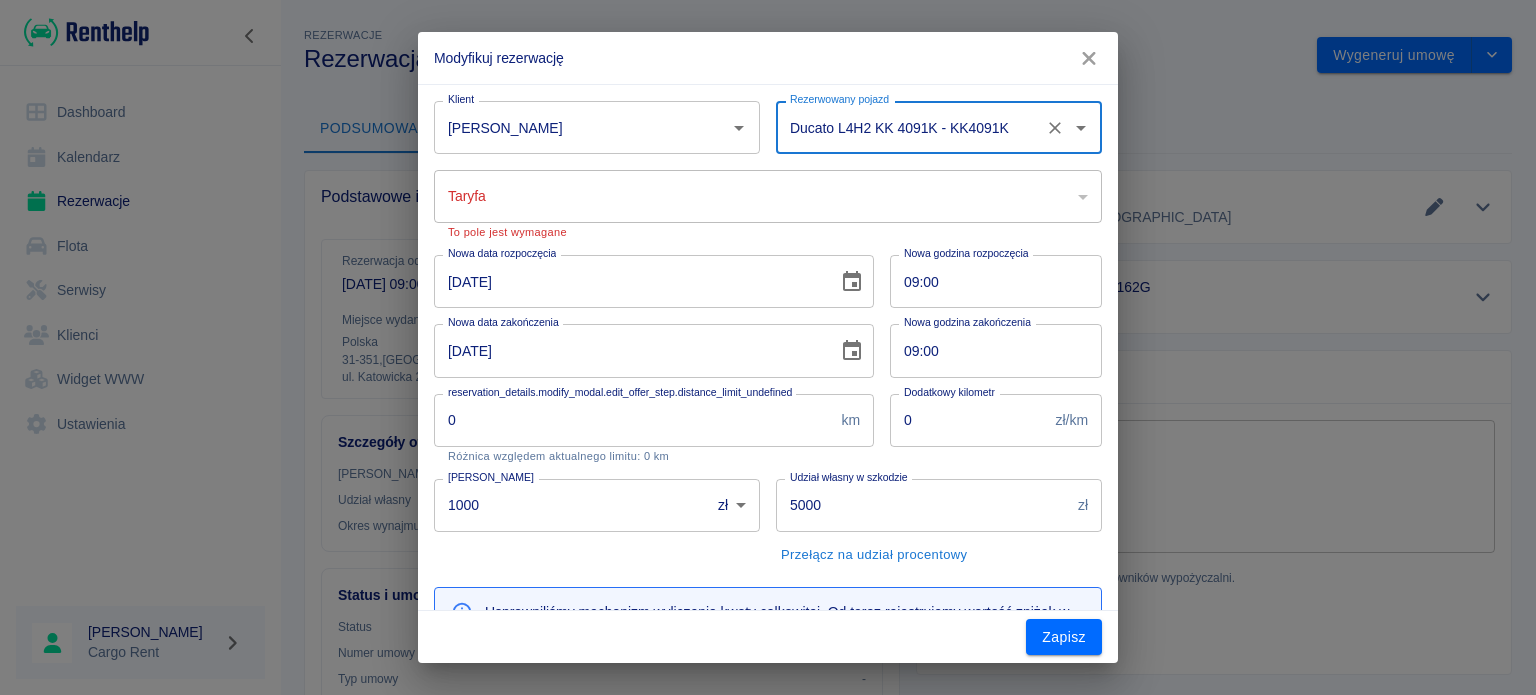 type on "1d66cea0-e8e8-4f1e-aa9e-52cad9c96b9f" 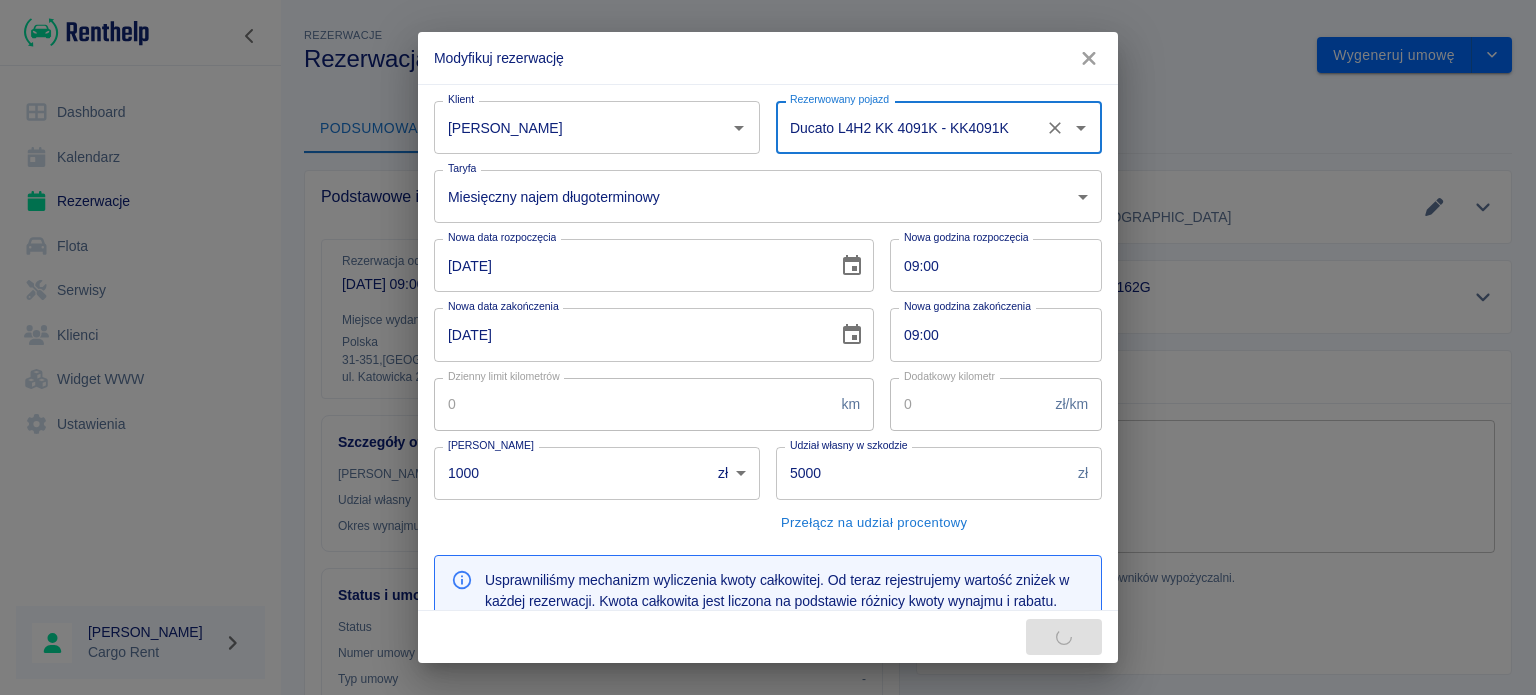 type on "3813" 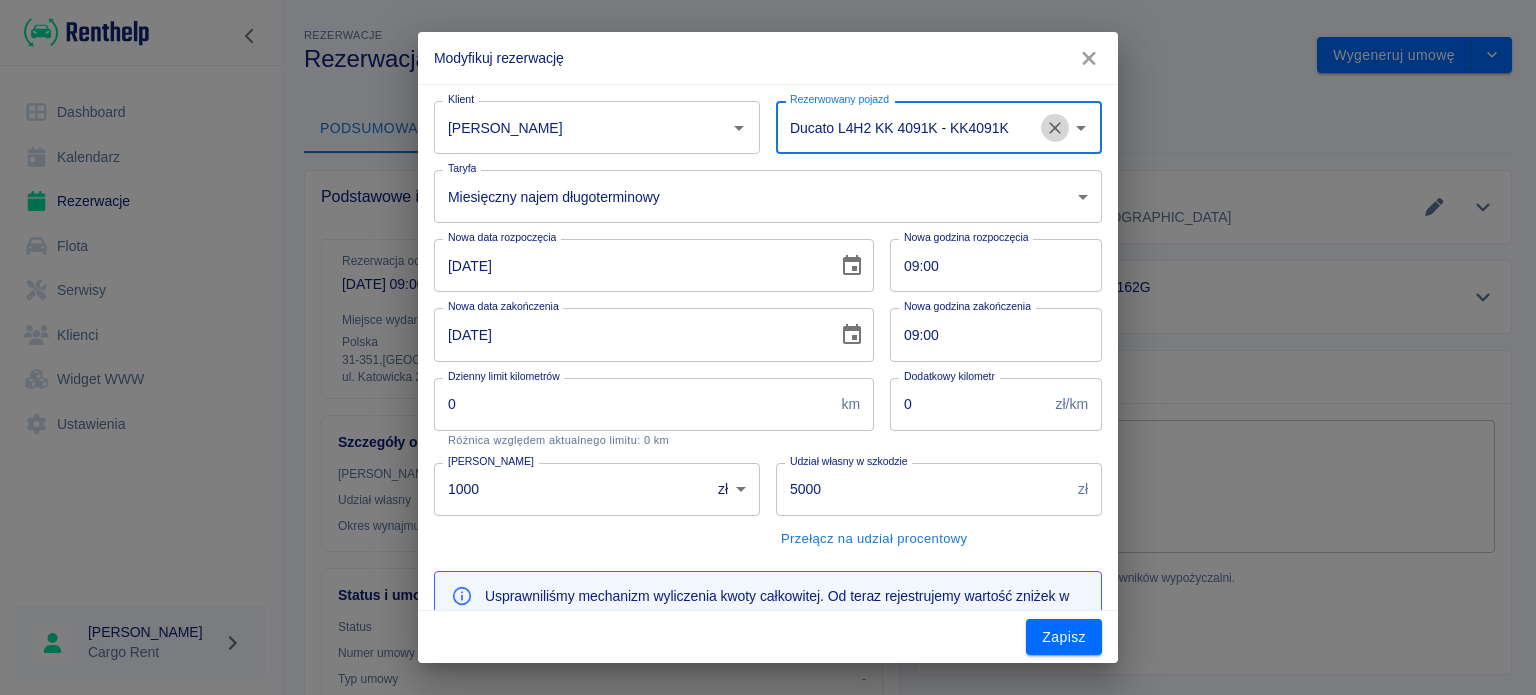 click 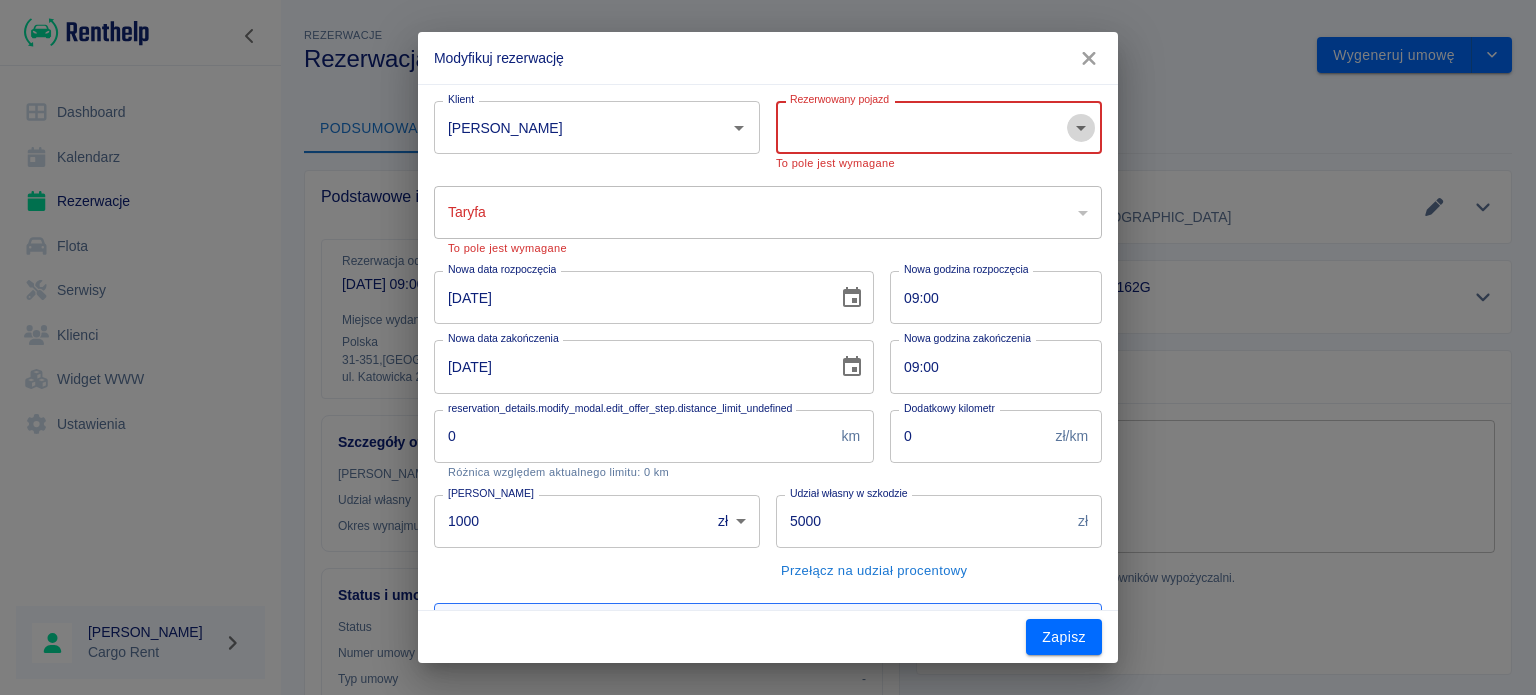 click 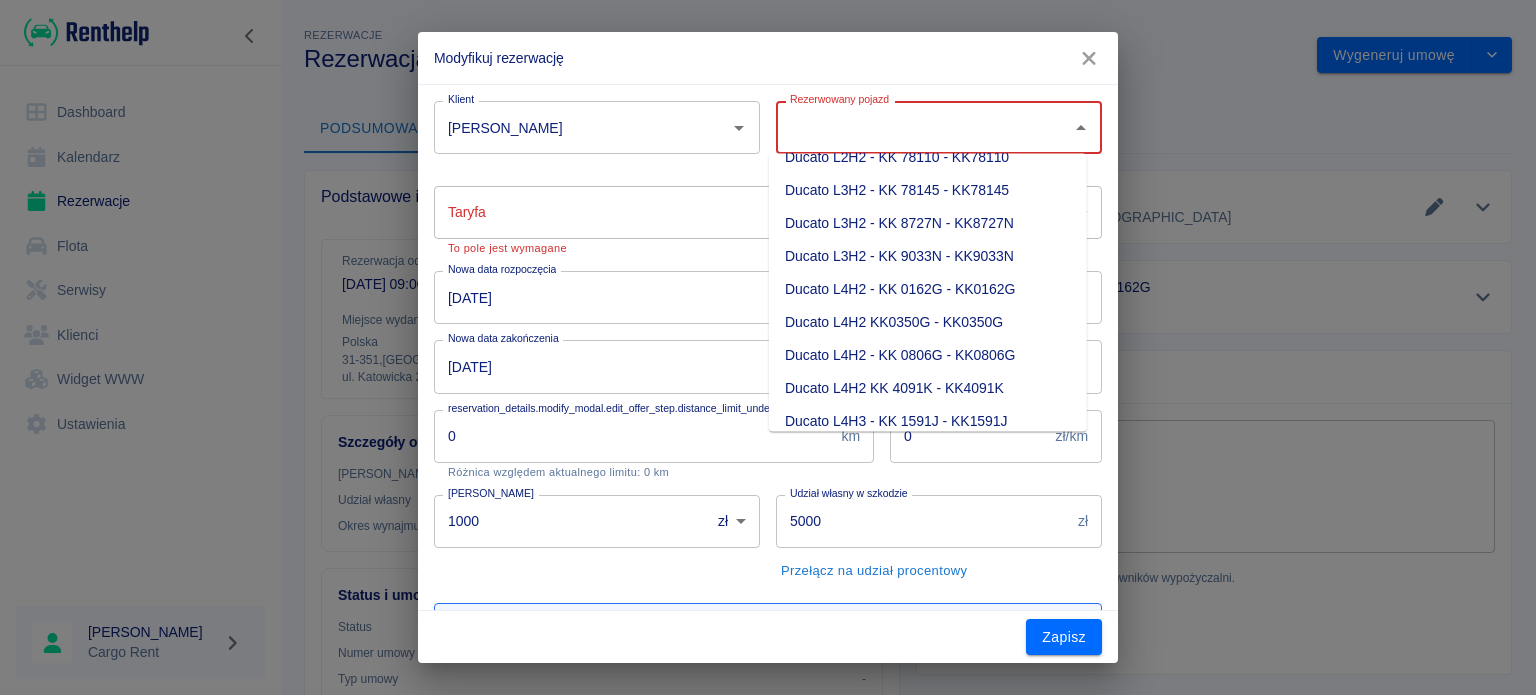 scroll, scrollTop: 122, scrollLeft: 0, axis: vertical 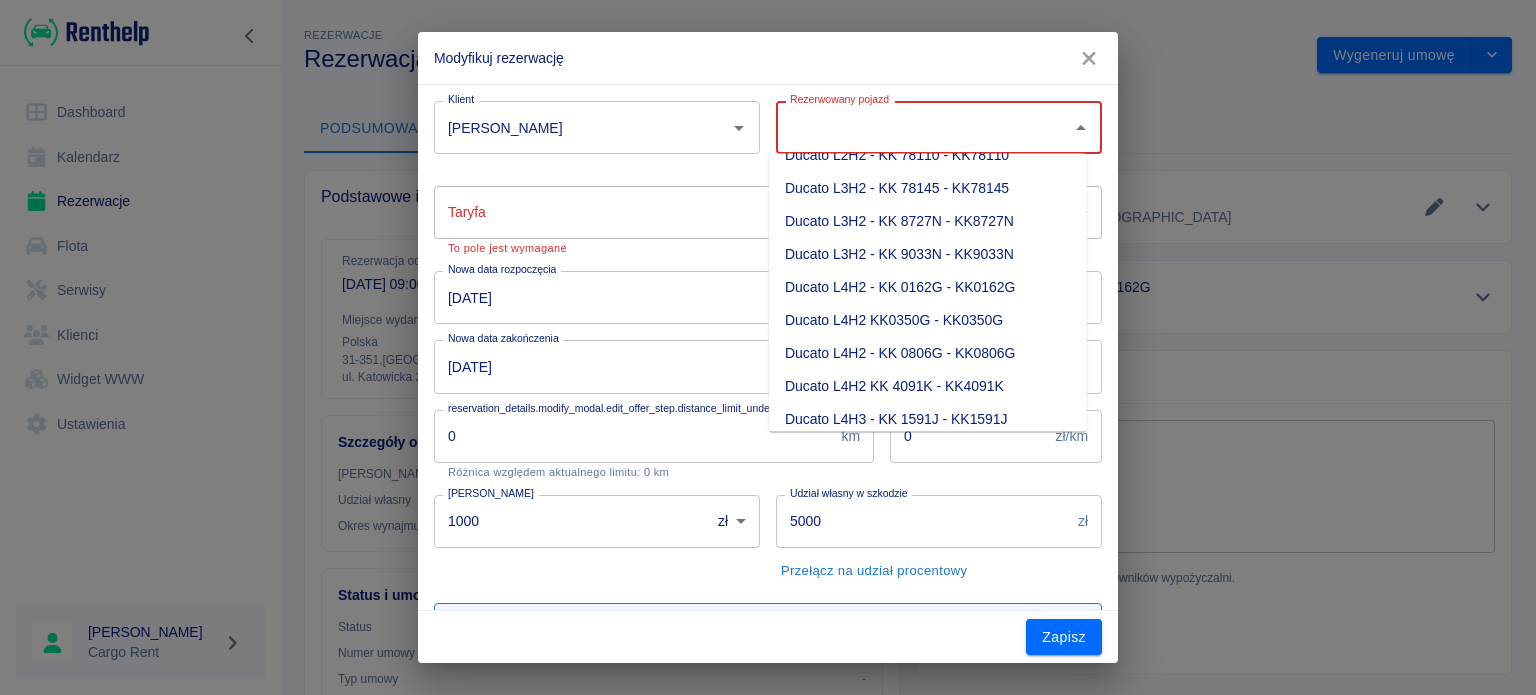 click on "Ducato L4H3 - KK 1591J - KK1591J" at bounding box center (928, 419) 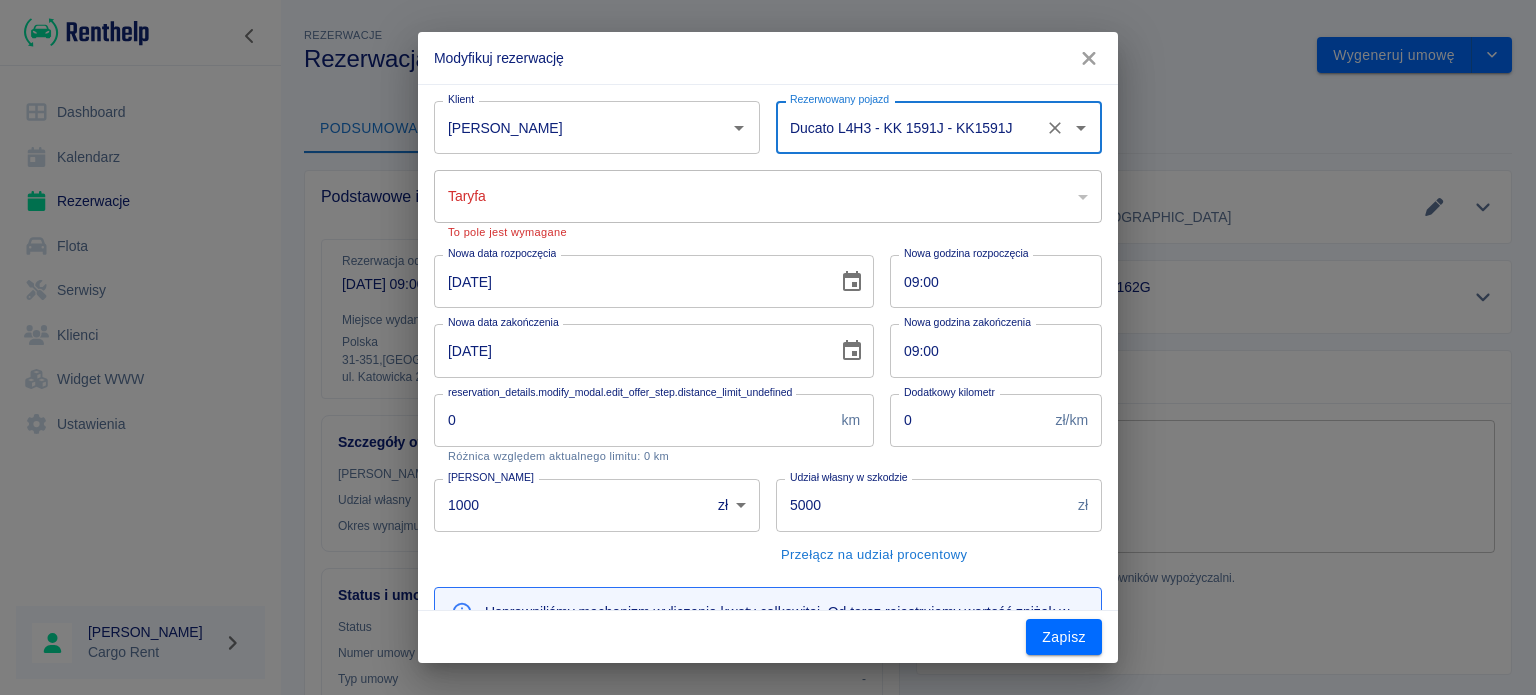 type on "bc549e20-c587-477b-b1fc-8a1a8dce62ed" 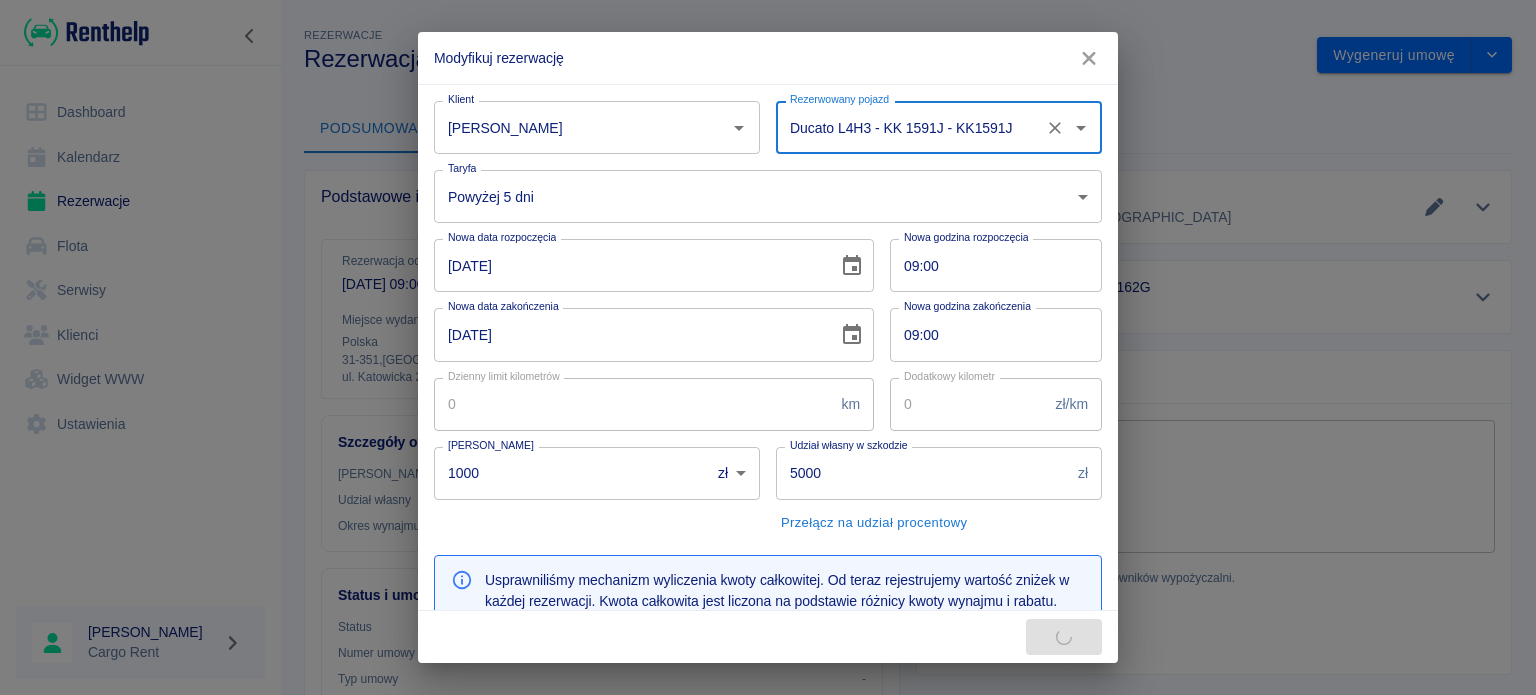 type on "289" 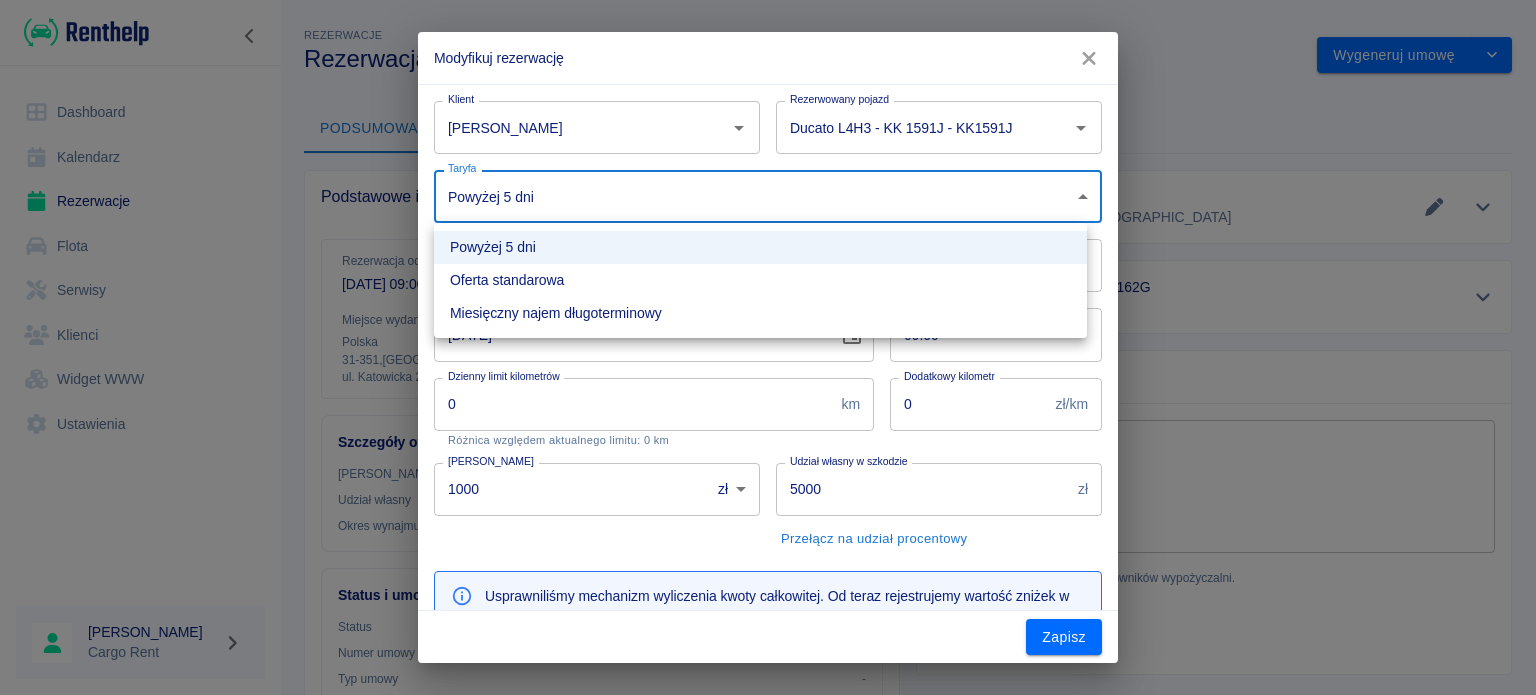 click on "**********" at bounding box center (768, 347) 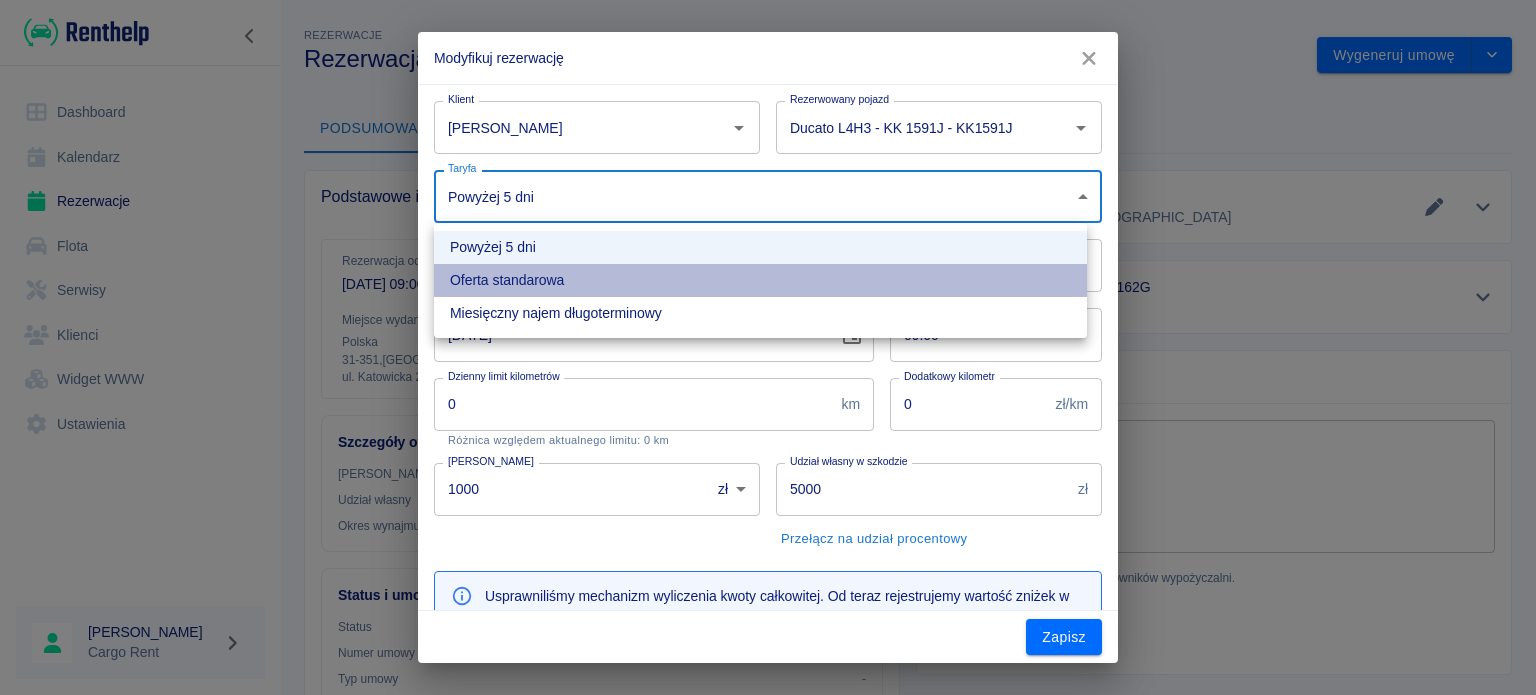 click on "Oferta standarowa" at bounding box center [760, 280] 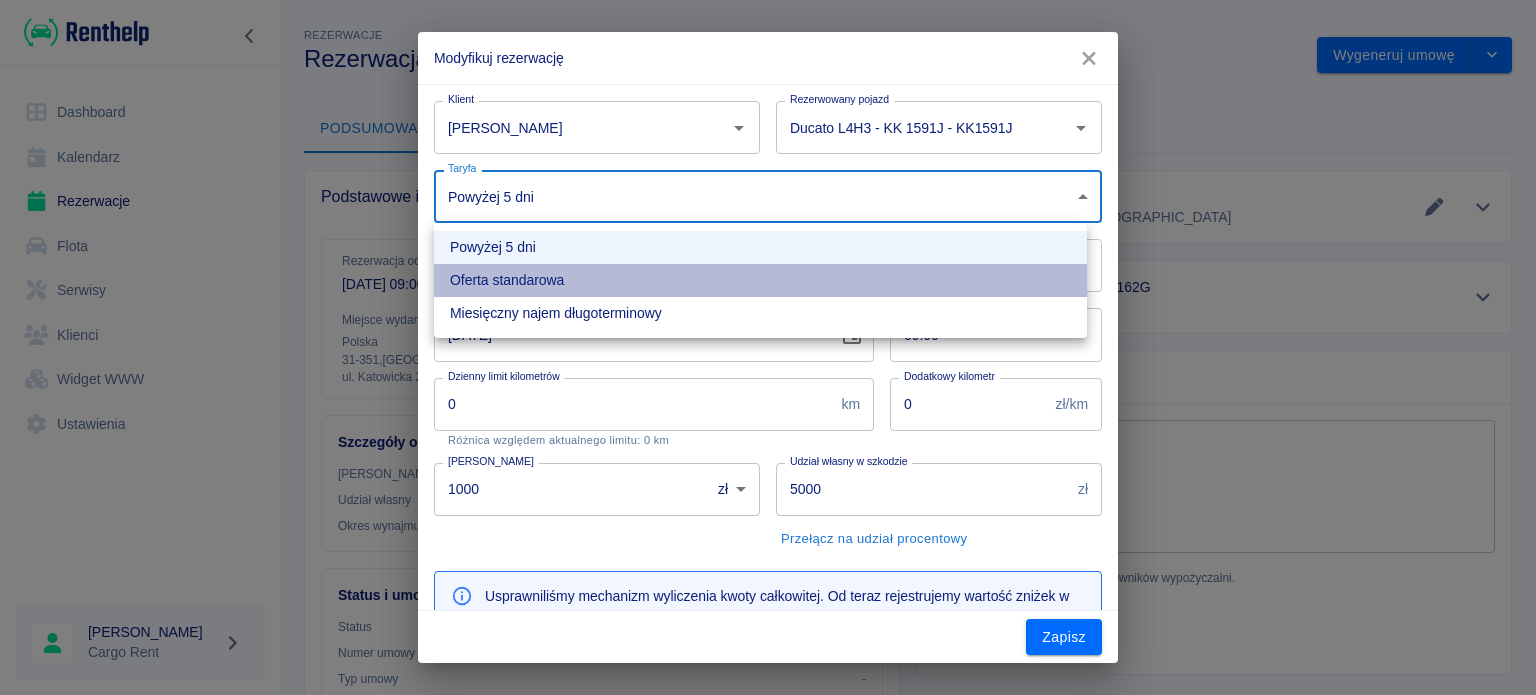 type on "b8f65f0d-a527-40e2-b6d7-9ee6f30439a2" 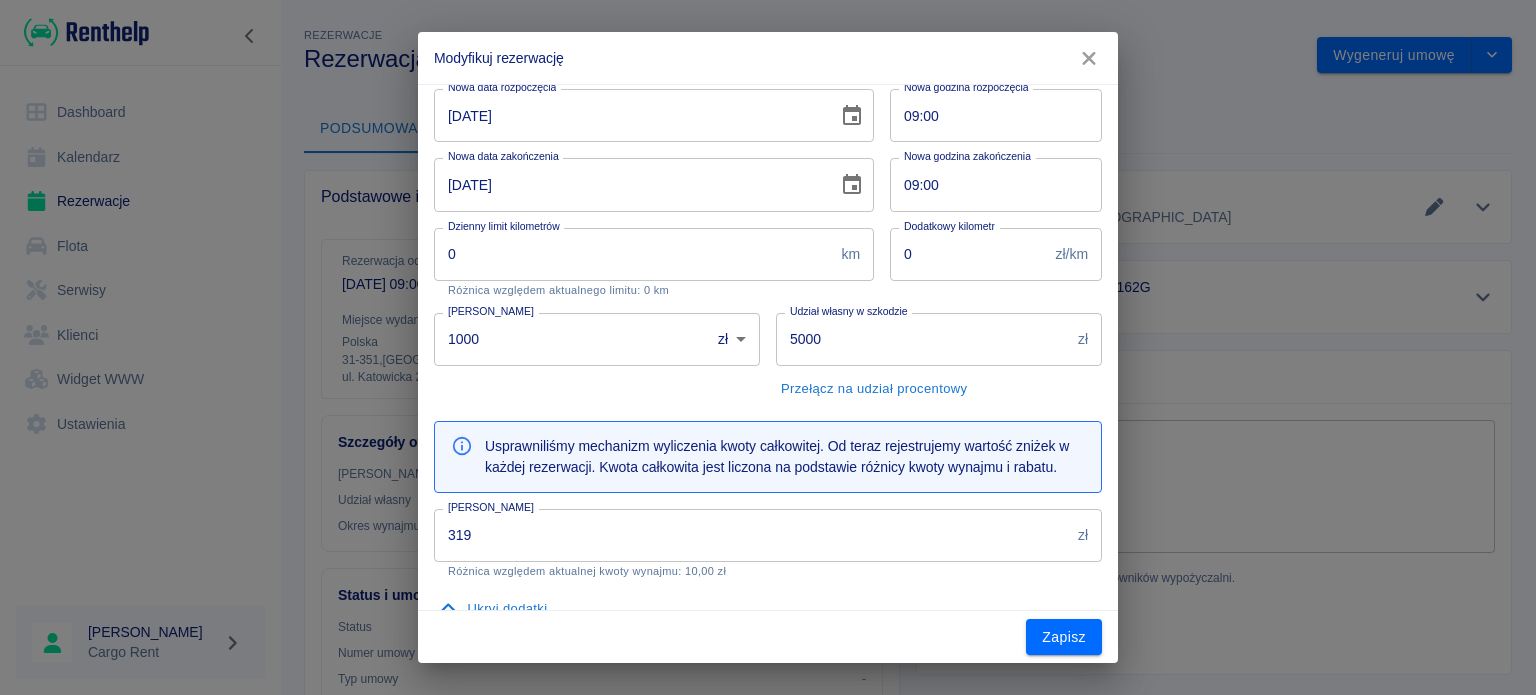 scroll, scrollTop: 168, scrollLeft: 0, axis: vertical 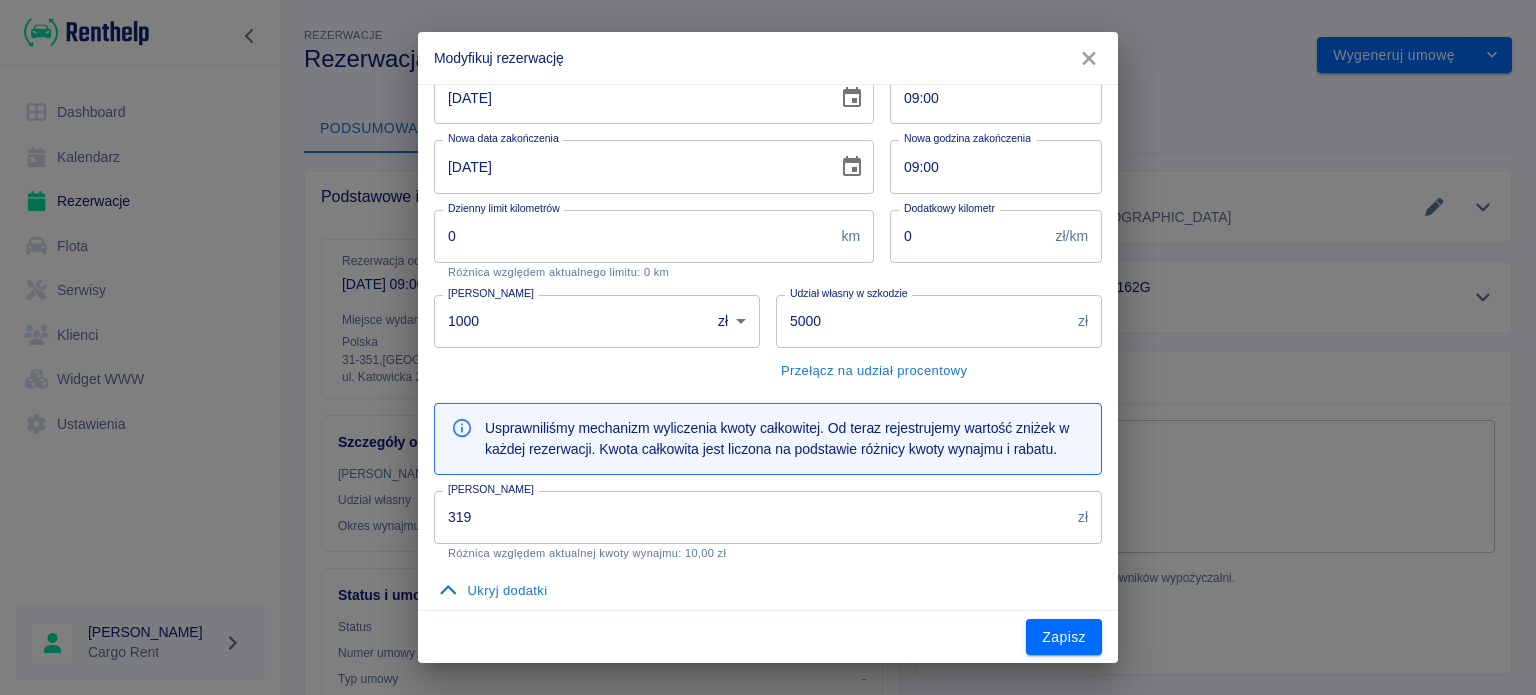click on "319" at bounding box center [752, 517] 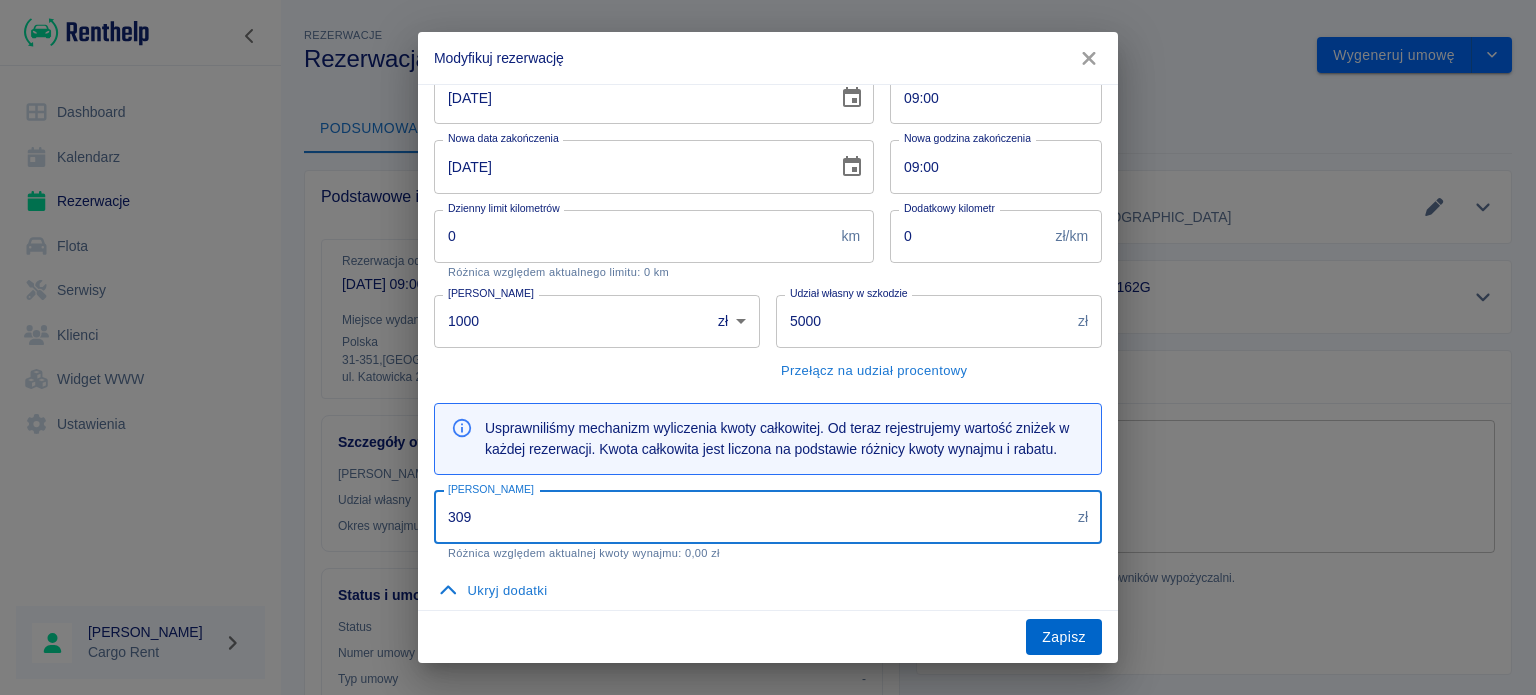 type on "309" 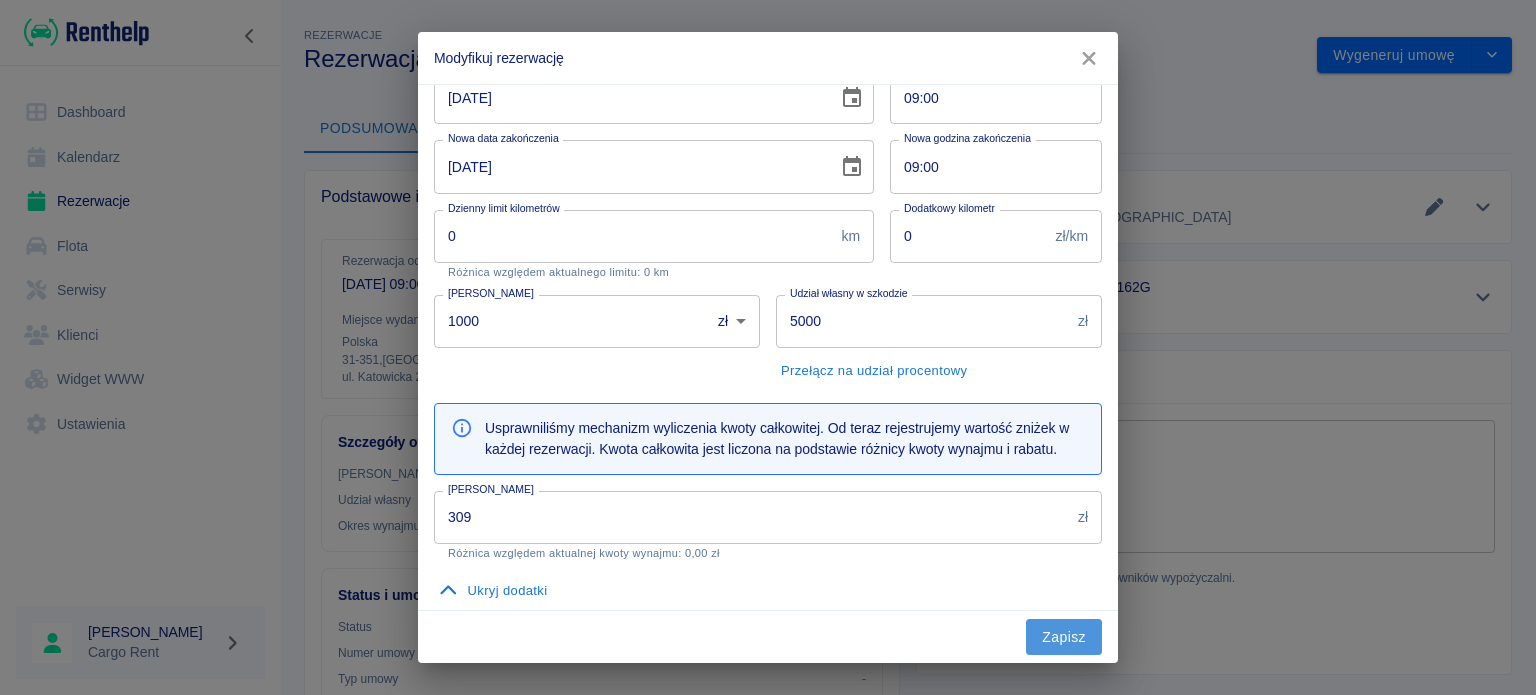 click on "Zapisz" at bounding box center [1064, 637] 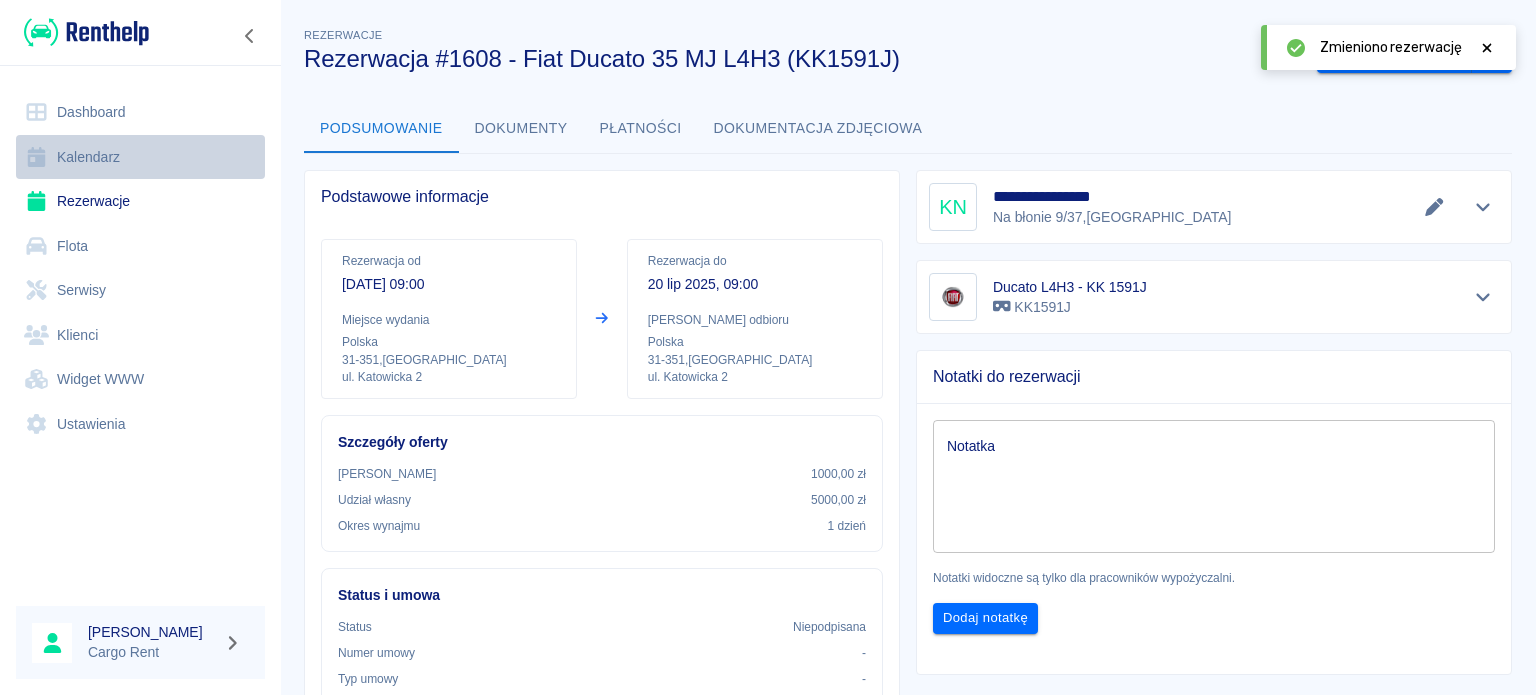 click on "Kalendarz" at bounding box center [140, 157] 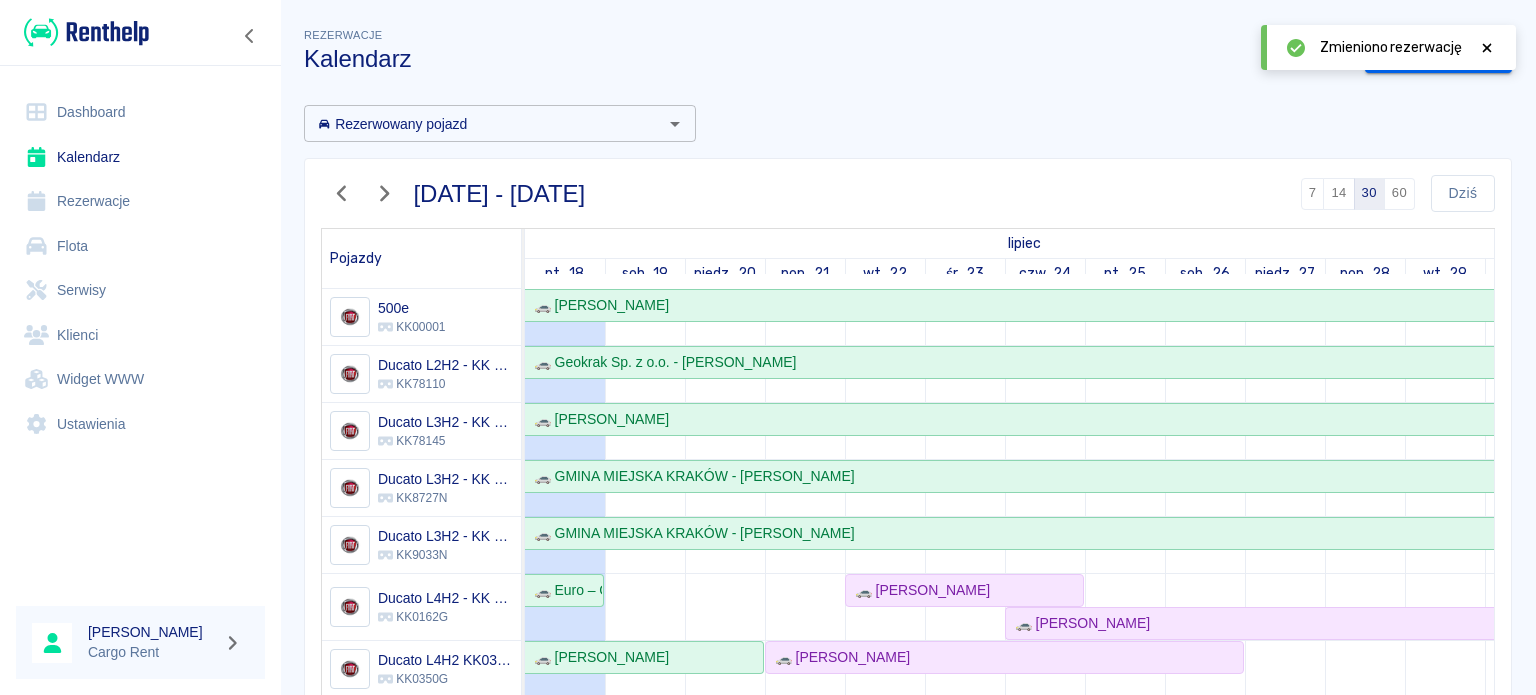 scroll, scrollTop: 136, scrollLeft: 0, axis: vertical 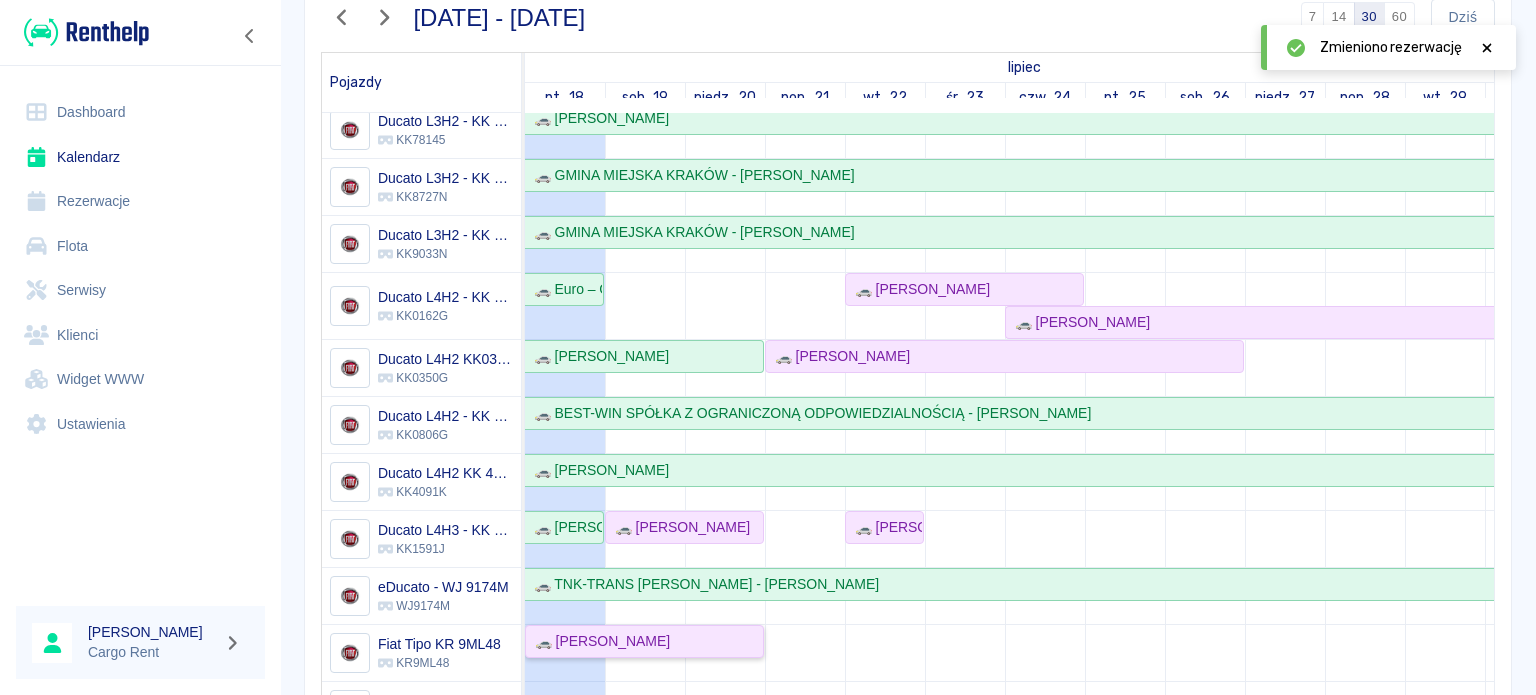 click on "🚗 [PERSON_NAME]" 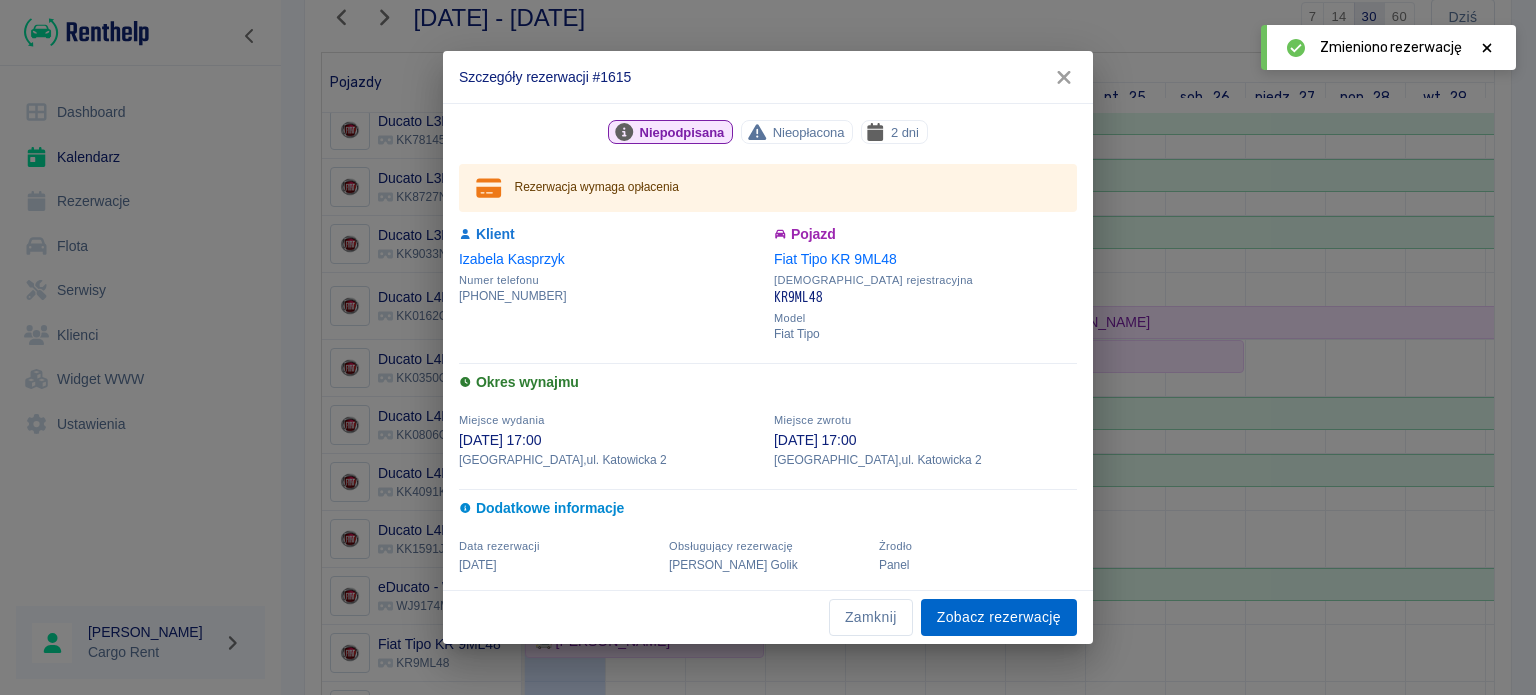 click on "Zamknij Zobacz rezerwację" at bounding box center (768, 617) 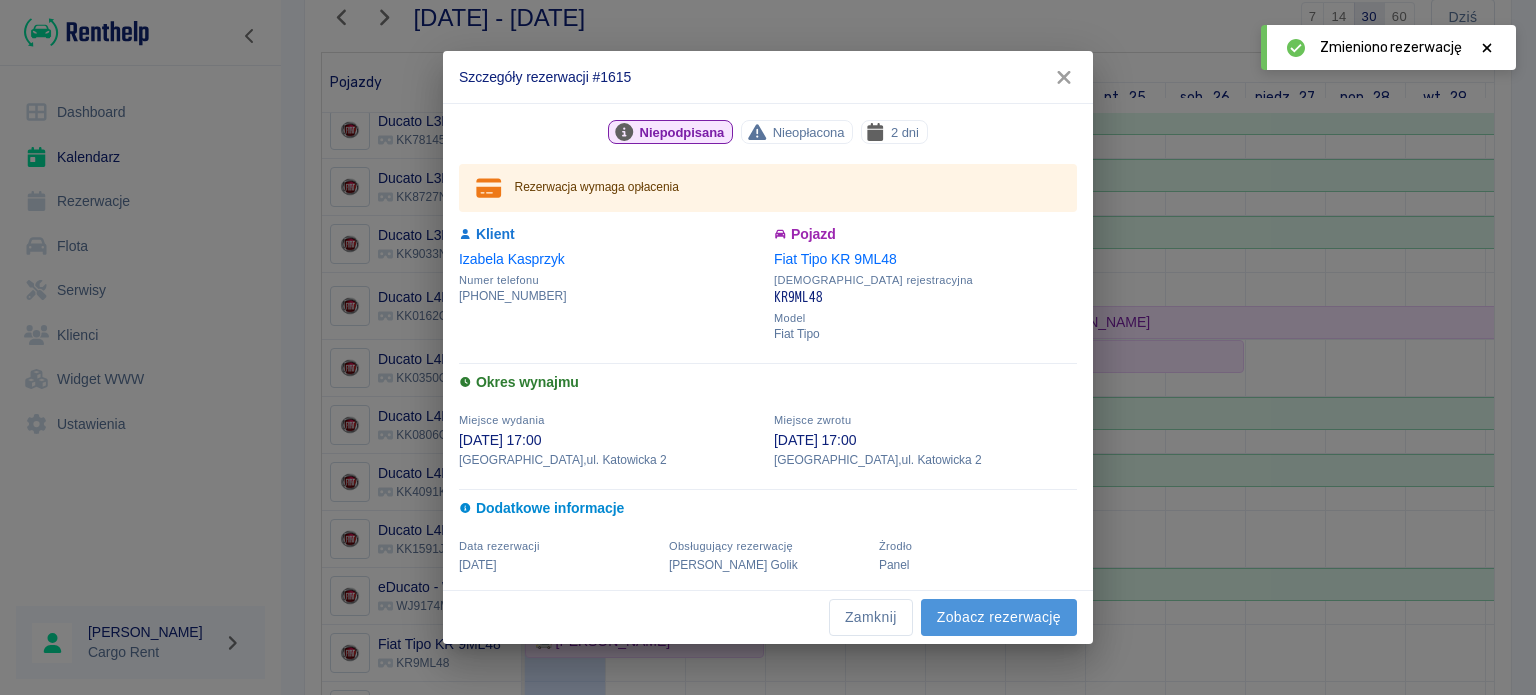click on "Zobacz rezerwację" at bounding box center [999, 617] 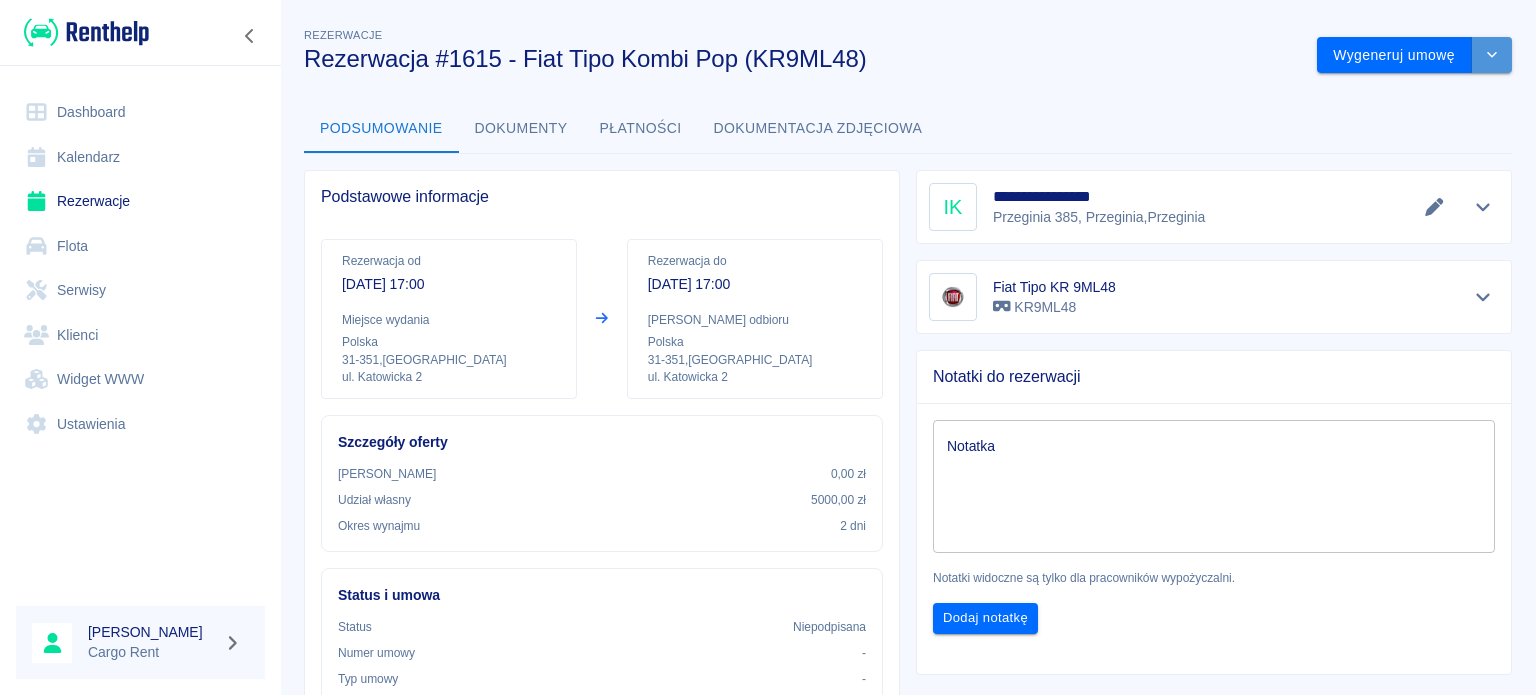 click 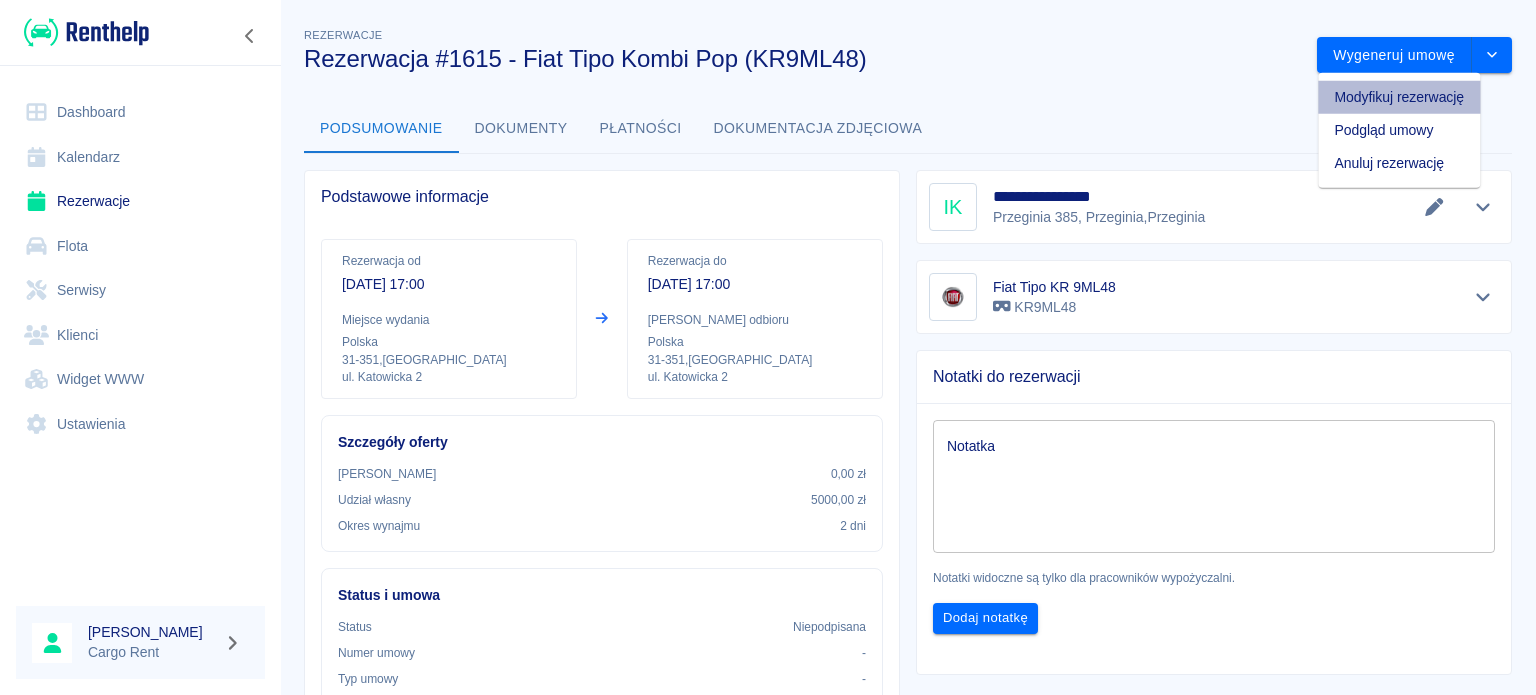click on "Modyfikuj rezerwację" at bounding box center [1399, 97] 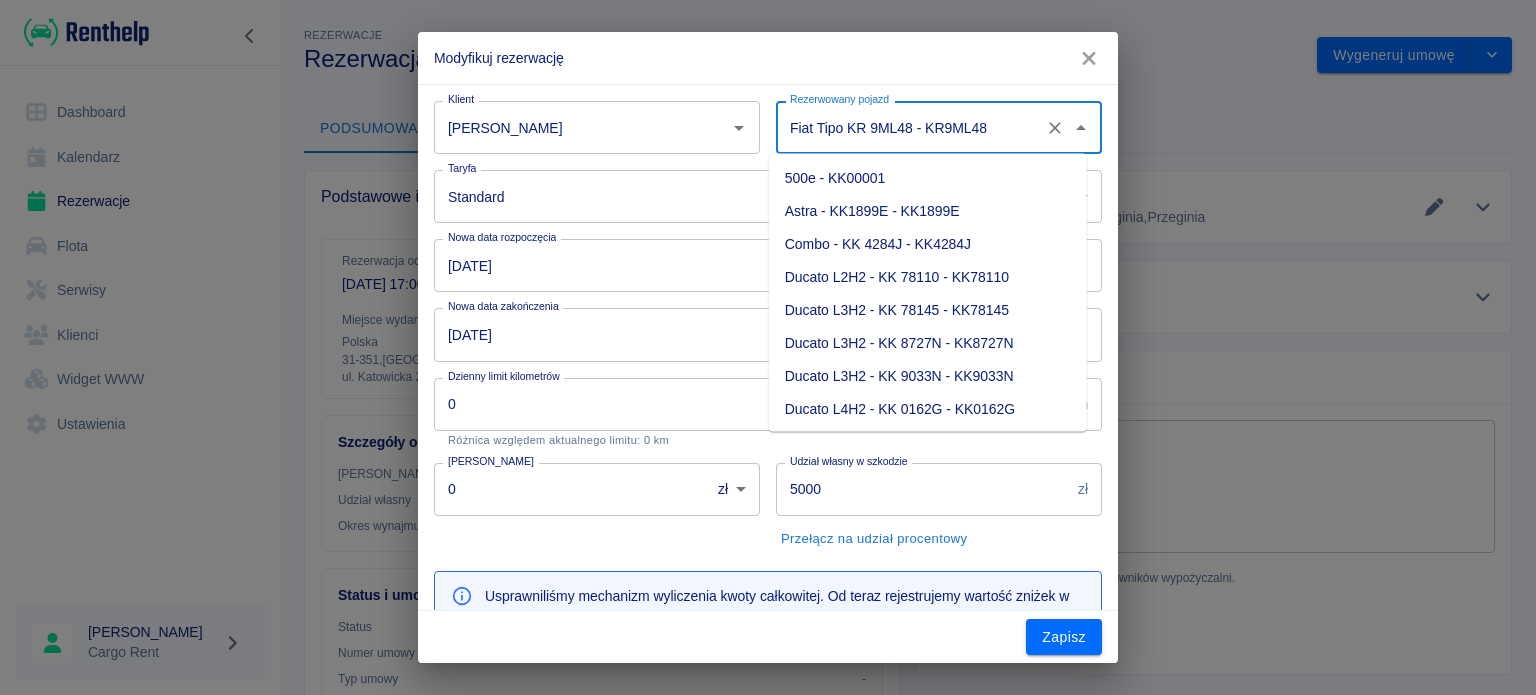scroll, scrollTop: 224, scrollLeft: 0, axis: vertical 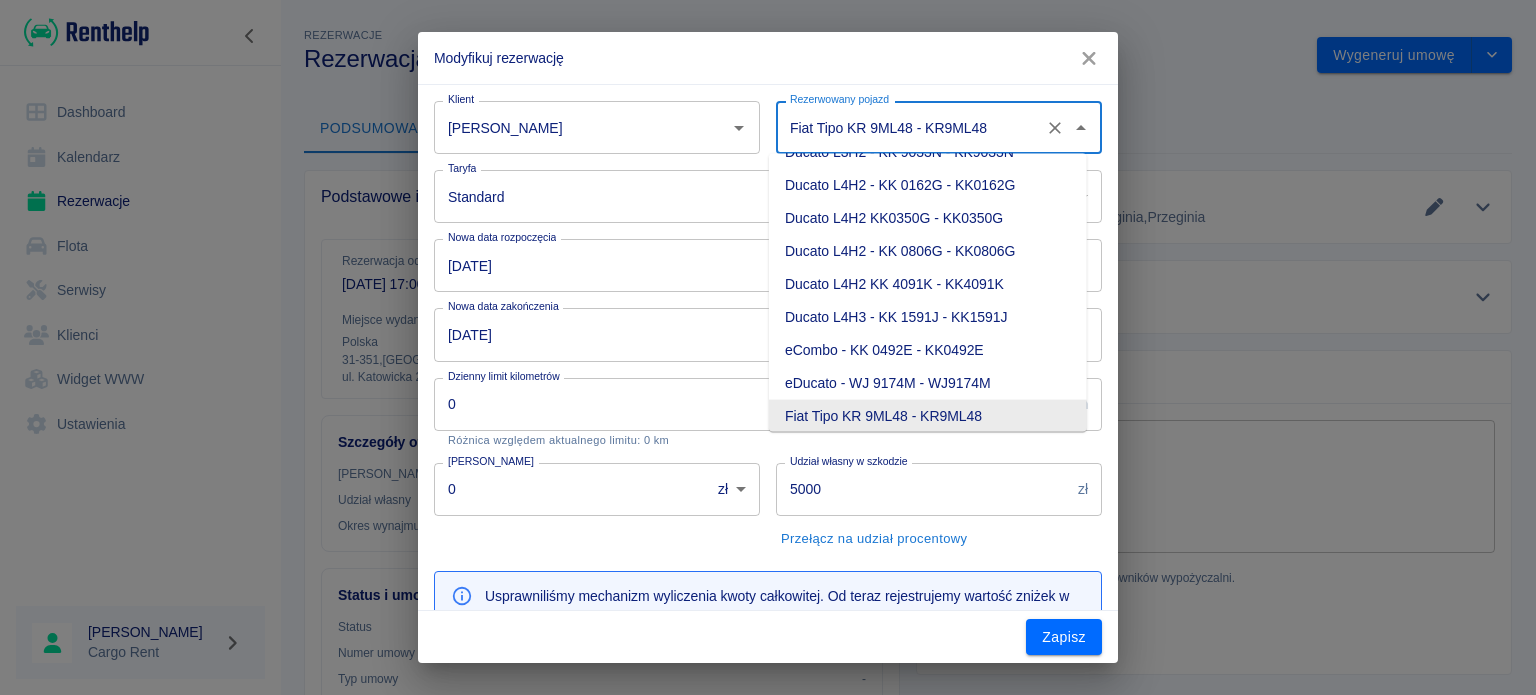 click on "Fiat Tipo KR 9ML48 - KR9ML48" at bounding box center (911, 127) 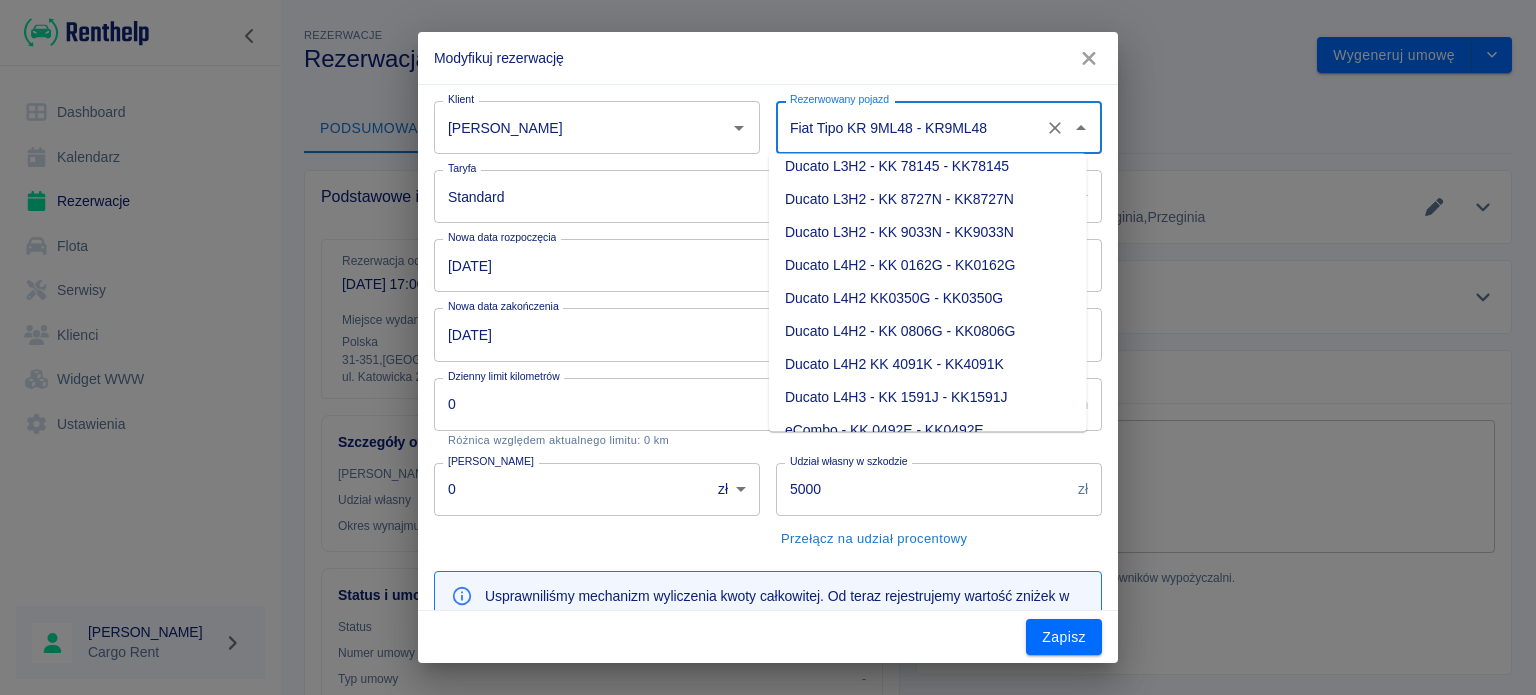 scroll, scrollTop: 144, scrollLeft: 0, axis: vertical 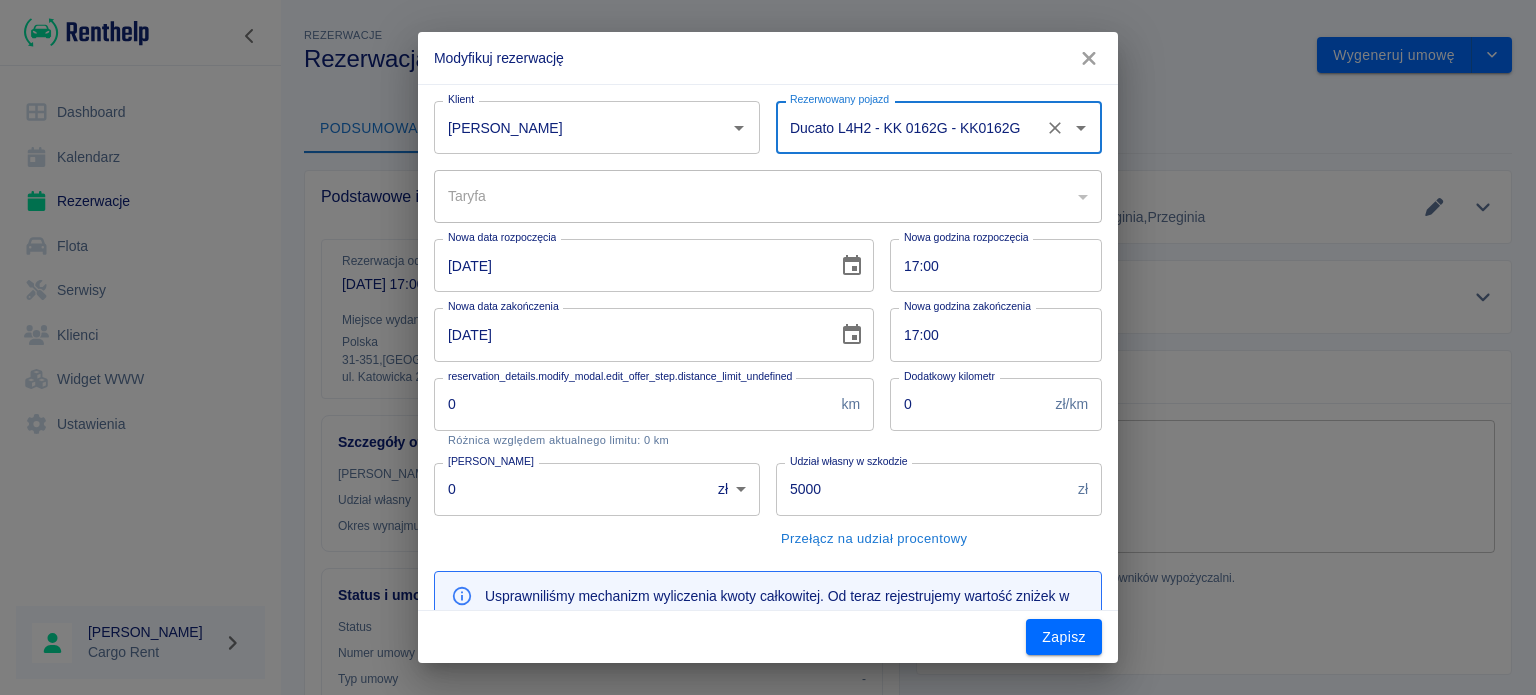 type on "a5dbbe01-66d9-4a5a-a8e6-7ca8e8534207" 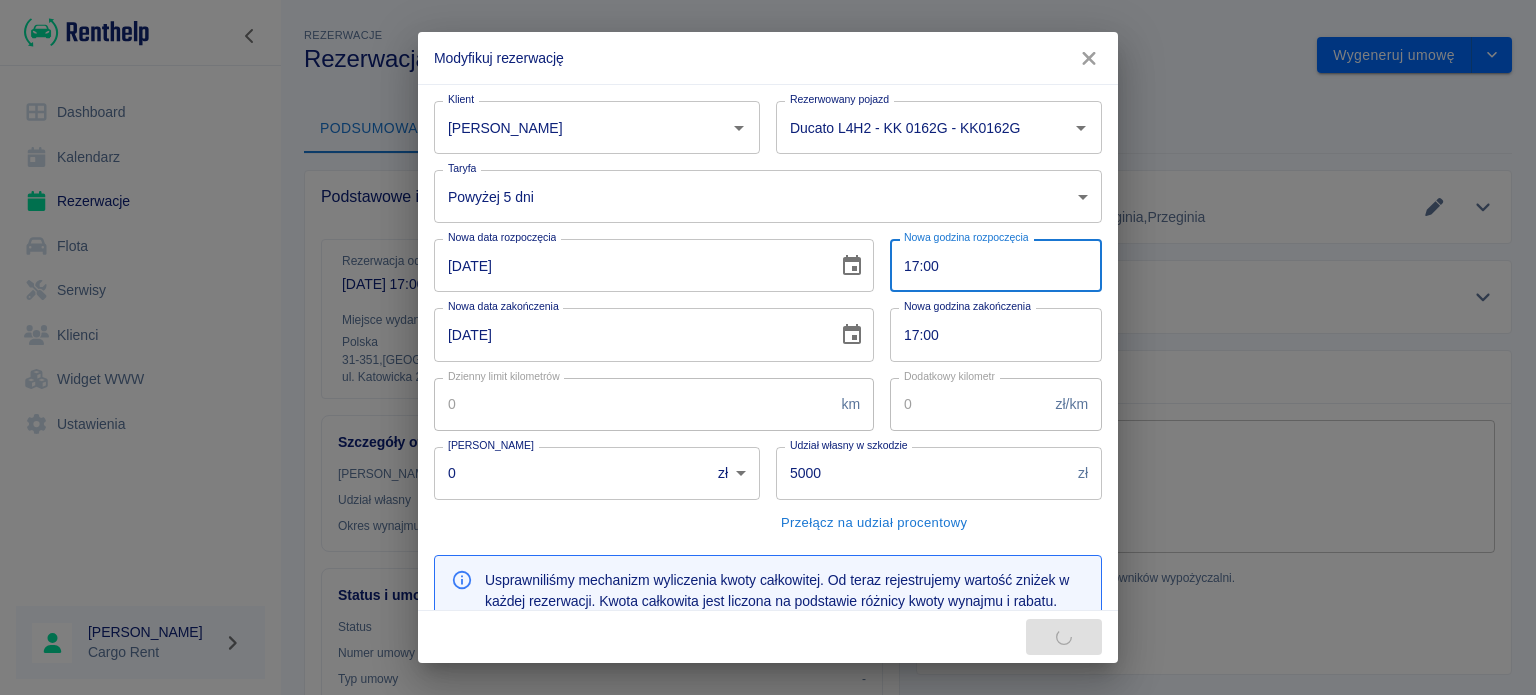 type on "558" 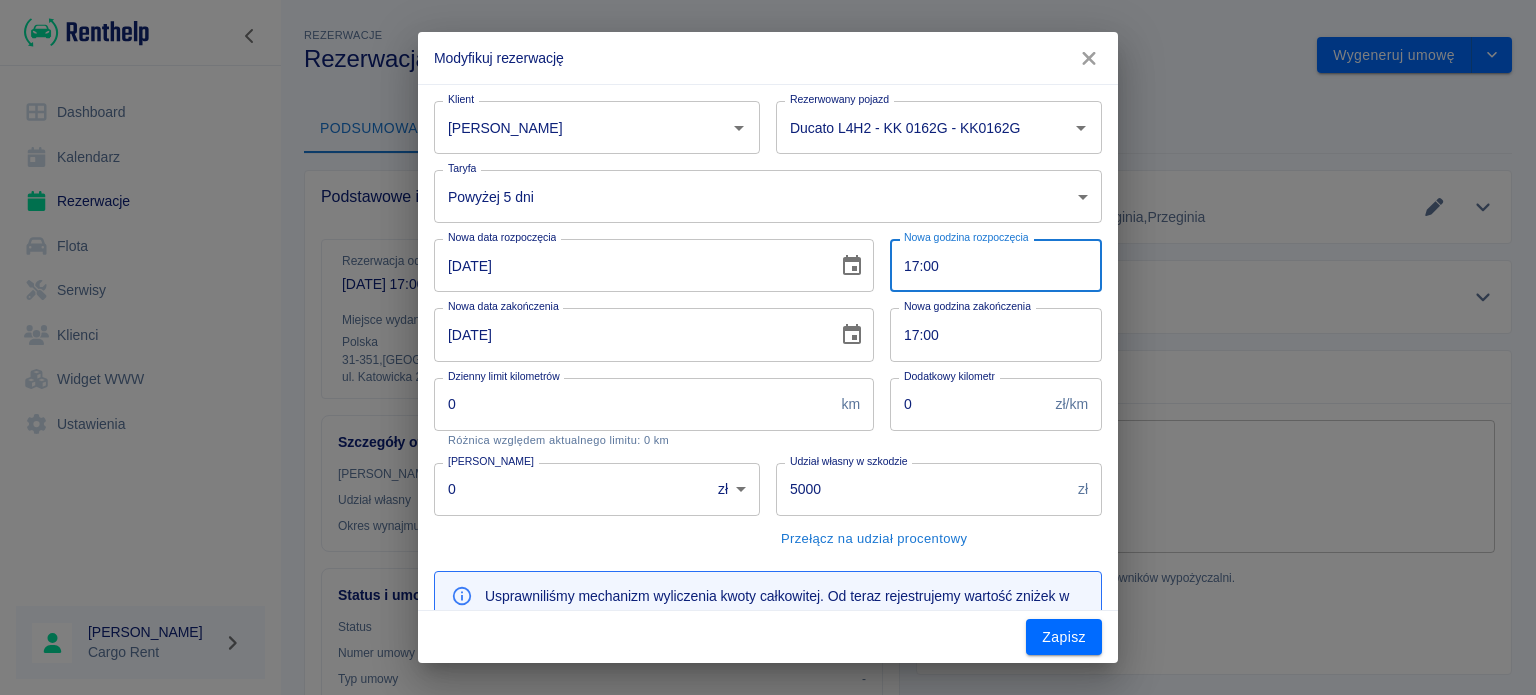 type on "01:00" 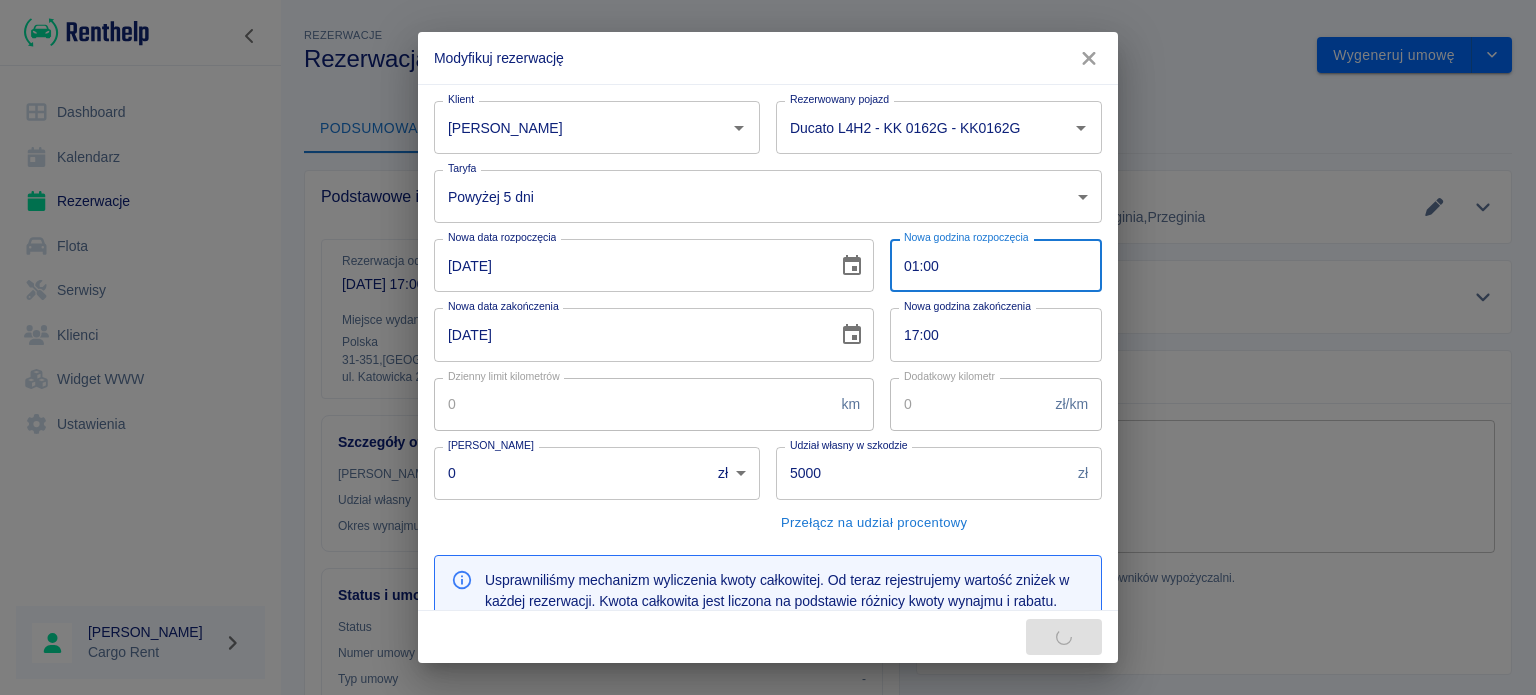 type on "837" 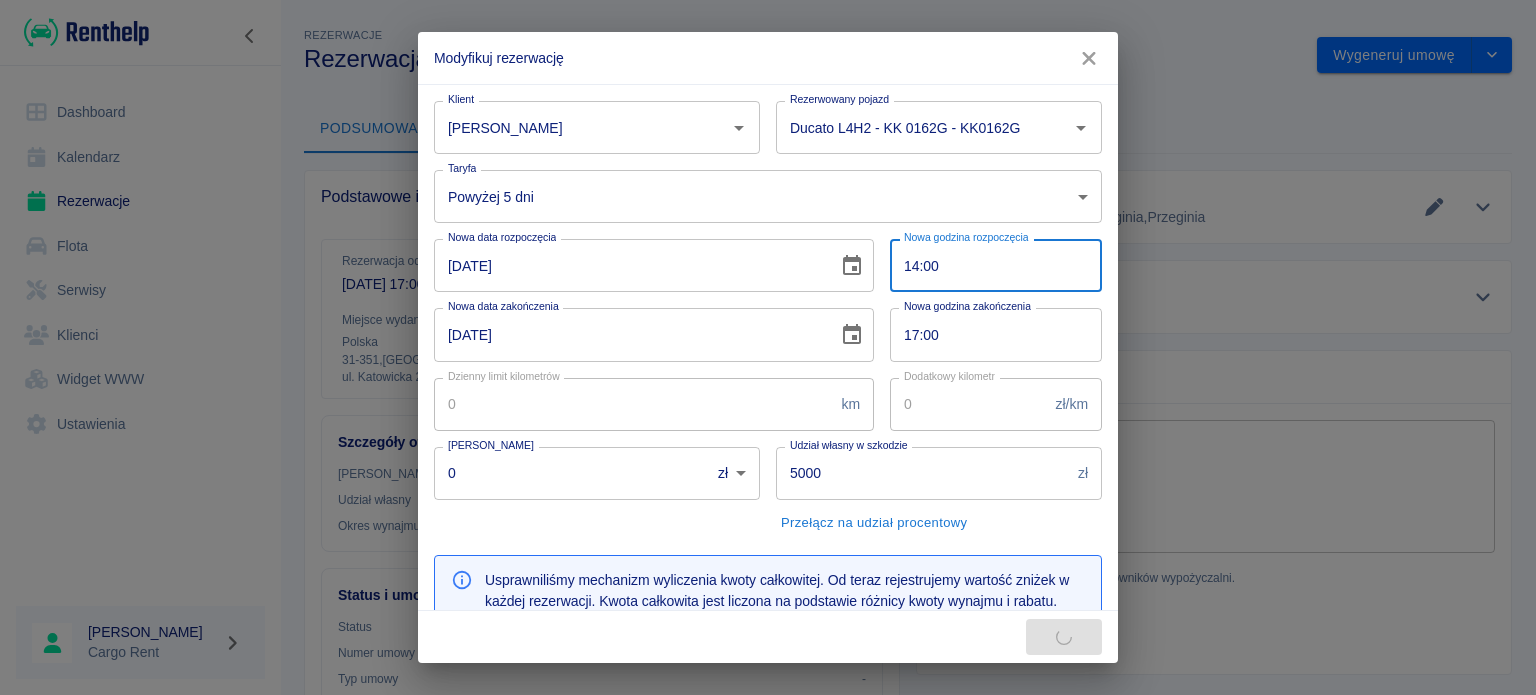 type on "14:00" 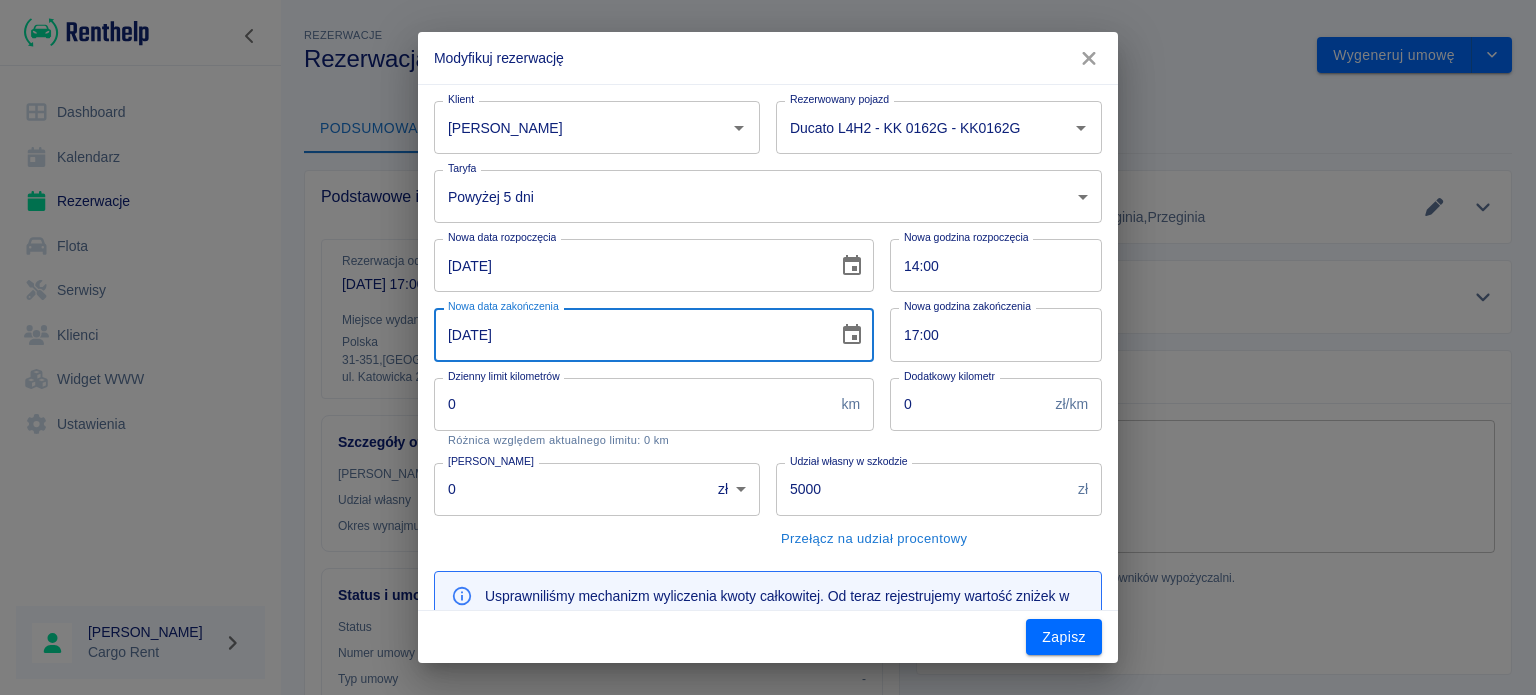 type 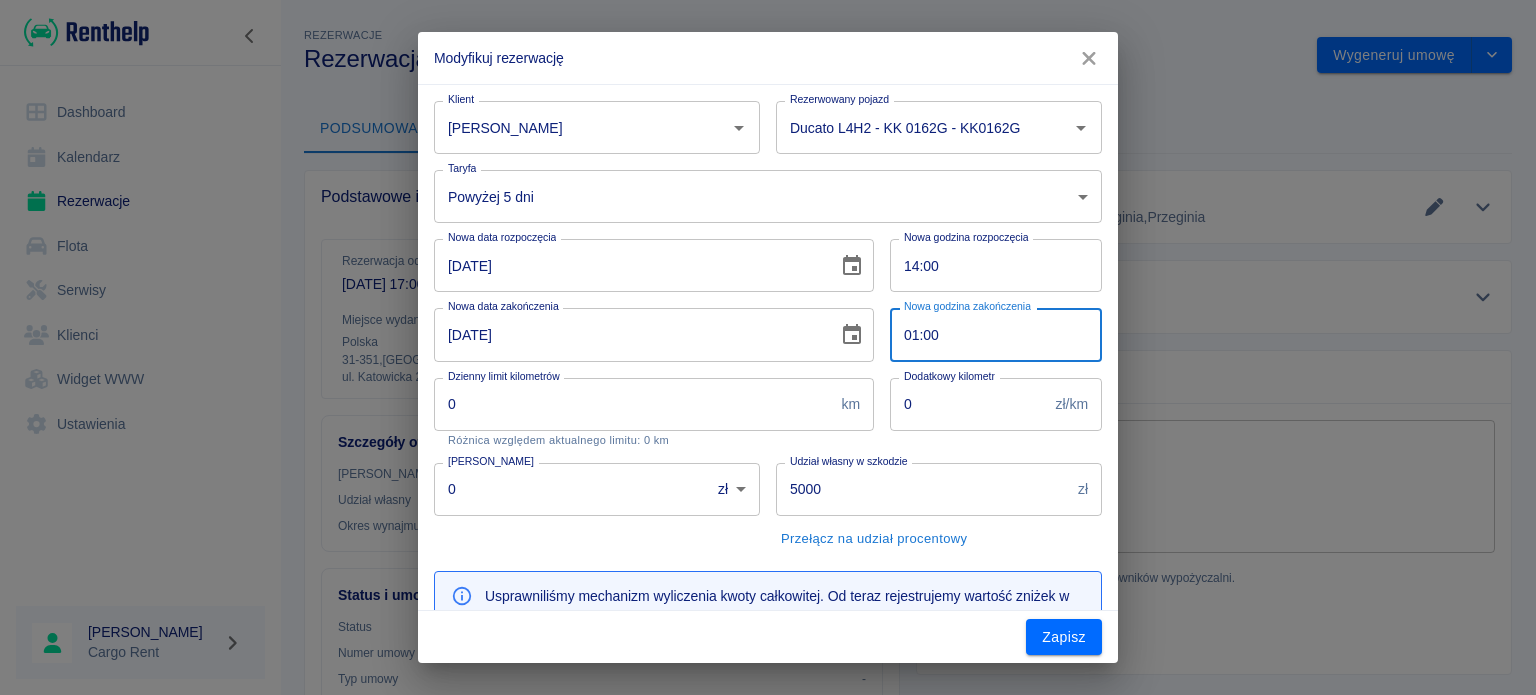 type on "14:00" 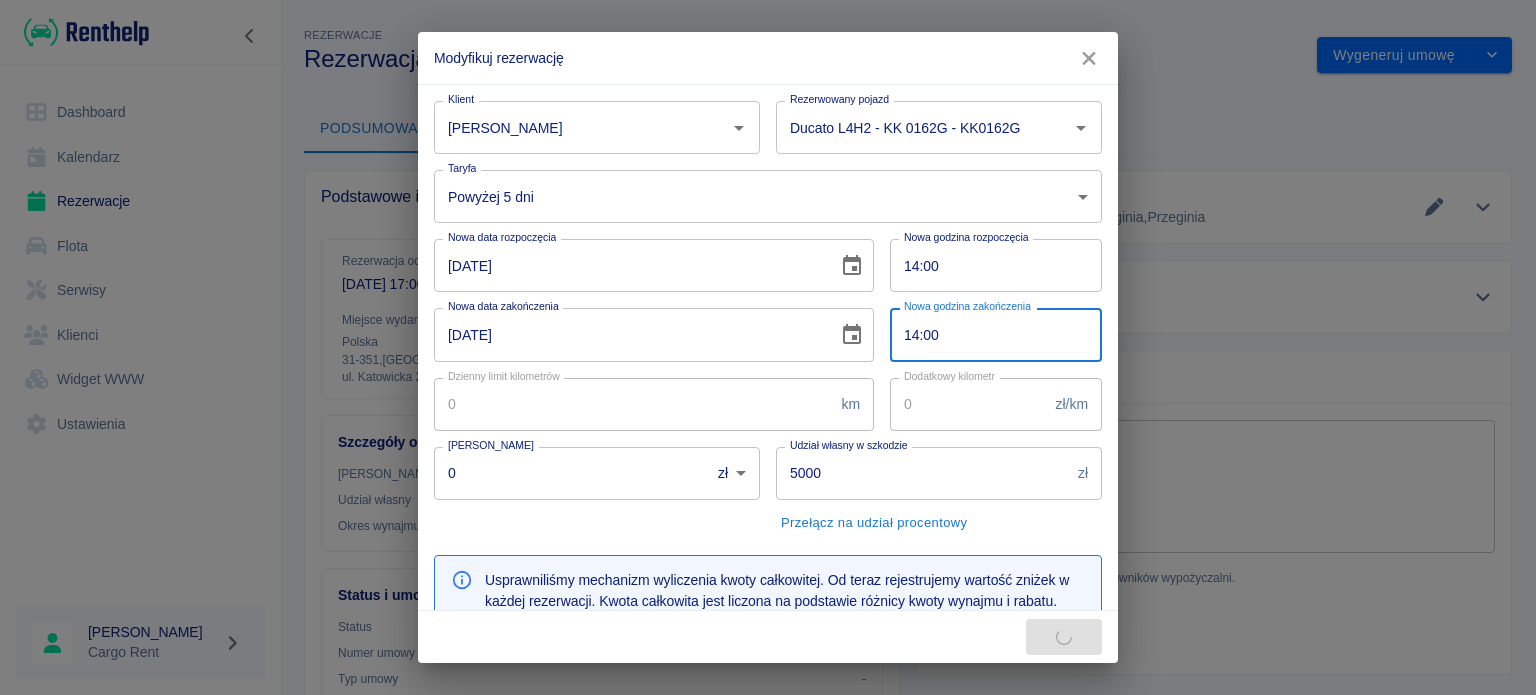type on "558" 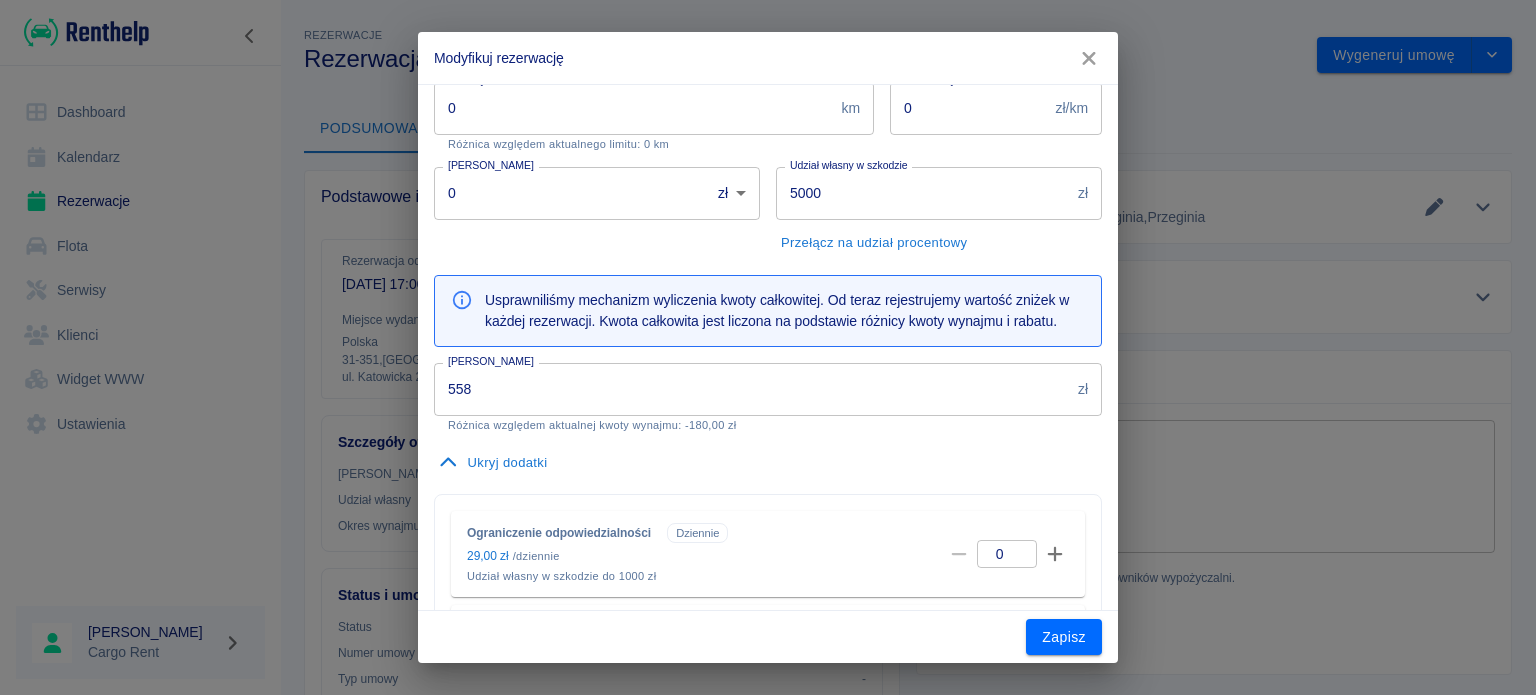 scroll, scrollTop: 298, scrollLeft: 0, axis: vertical 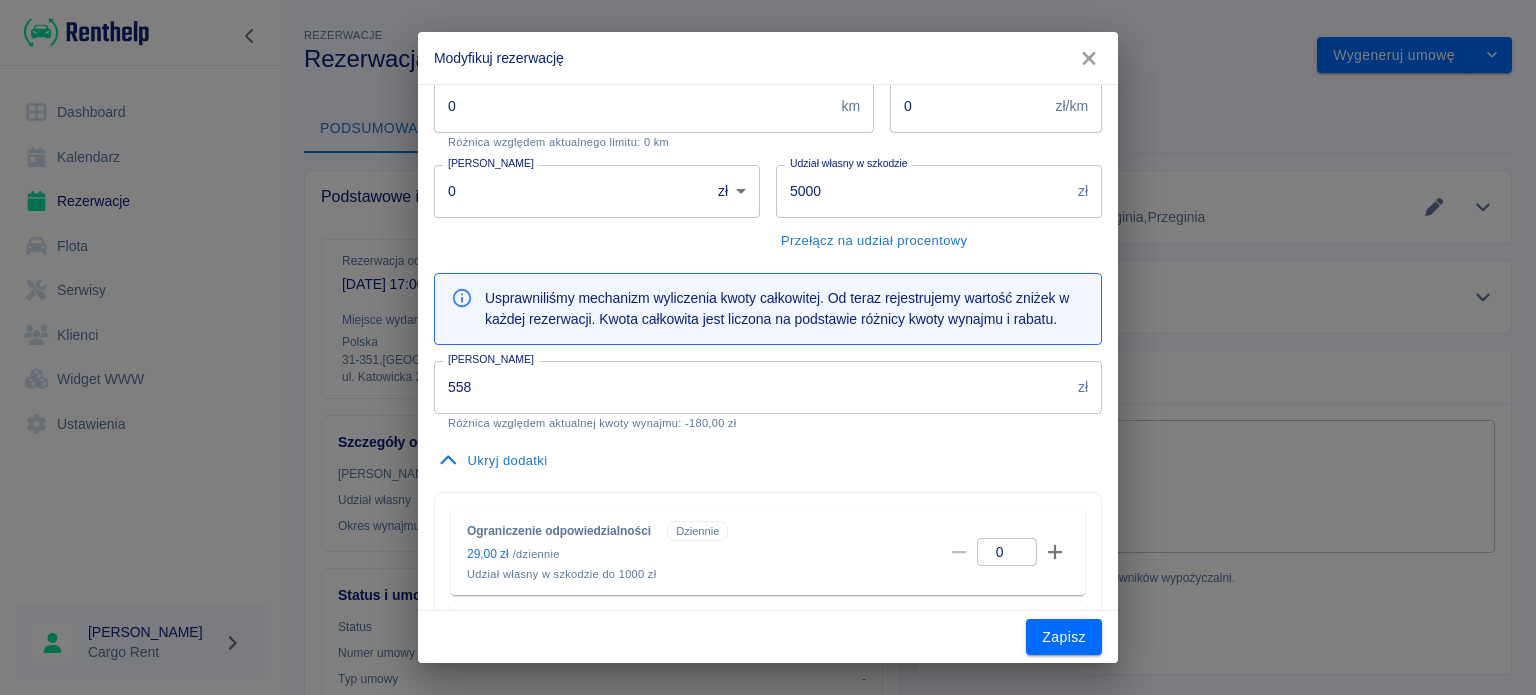 type on "14:00" 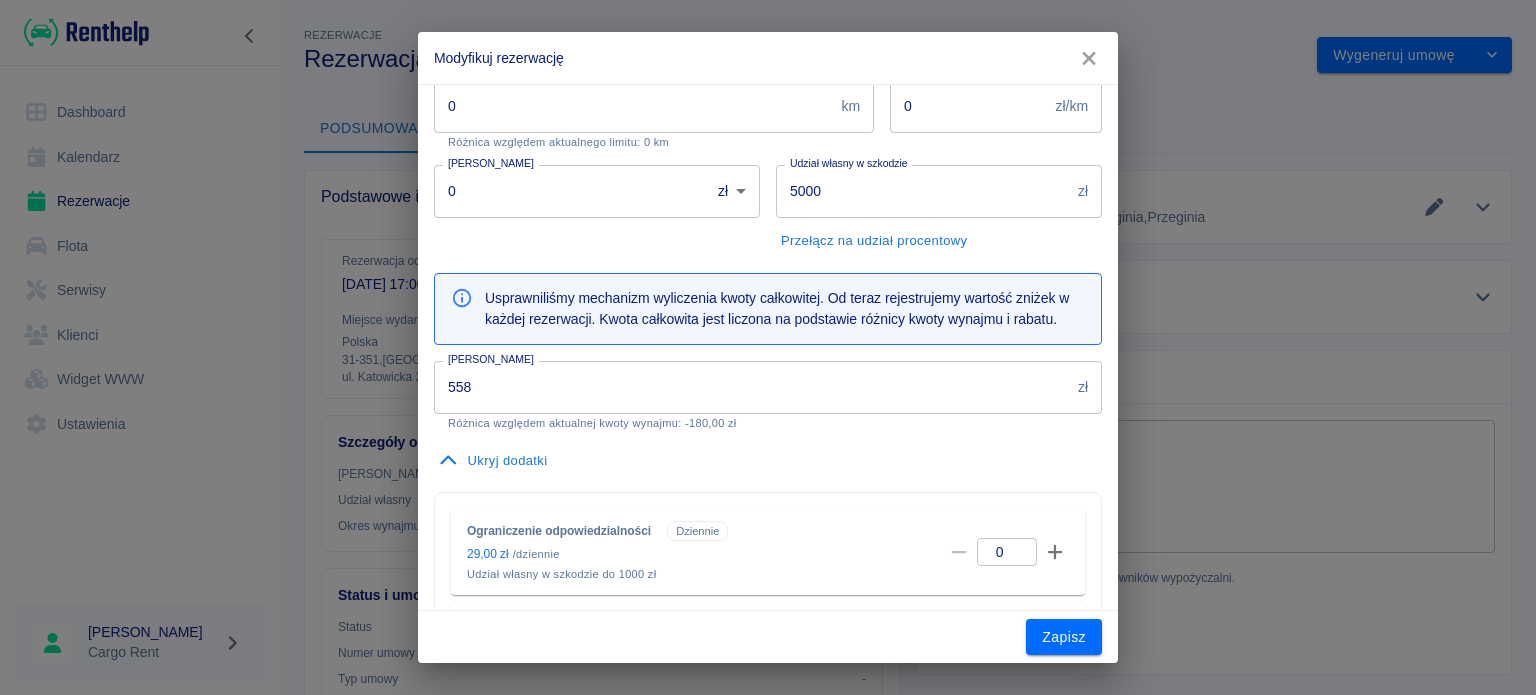 click on "[PERSON_NAME] 558 zł Kwota wynajmu Różnica względem aktualnej kwoty wynajmu: -180,00 zł" at bounding box center [760, 387] 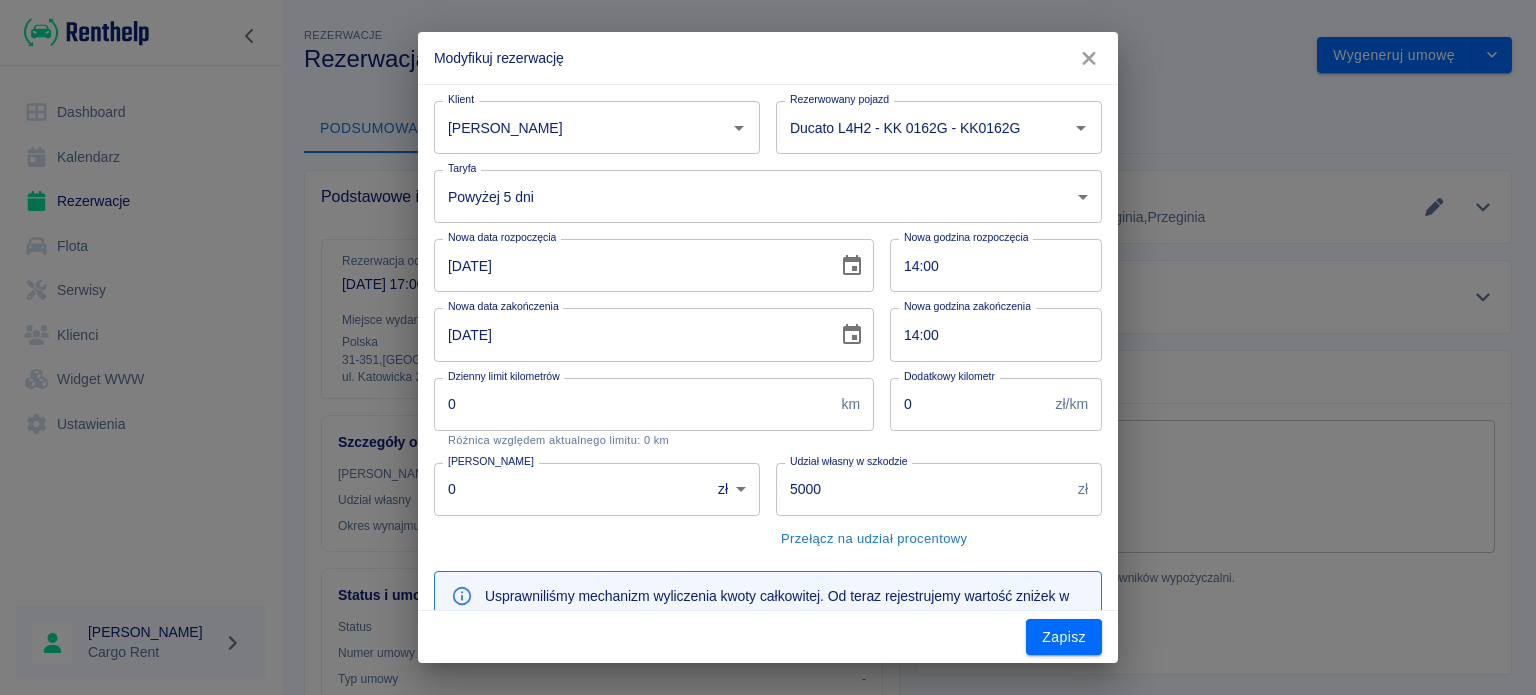 click on "**********" at bounding box center [768, 347] 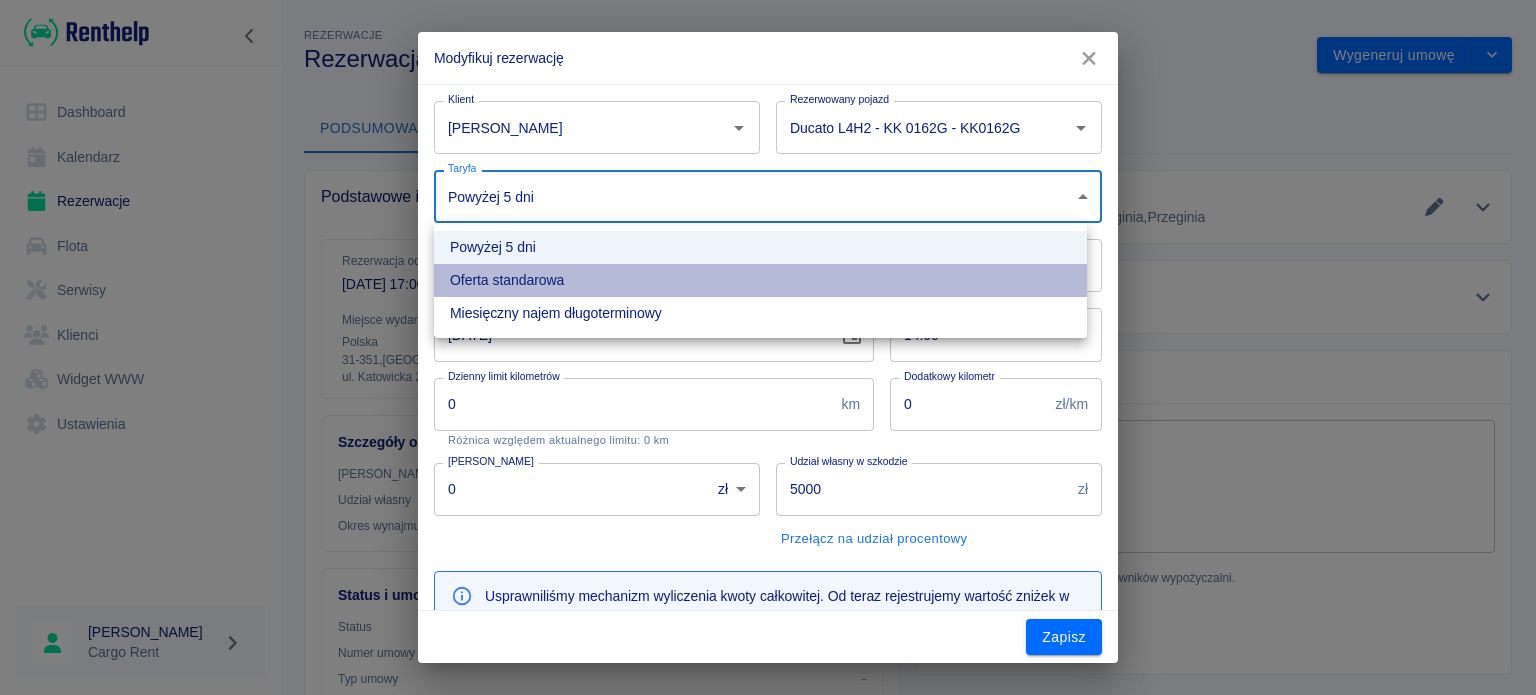 click on "Oferta standarowa" at bounding box center [760, 280] 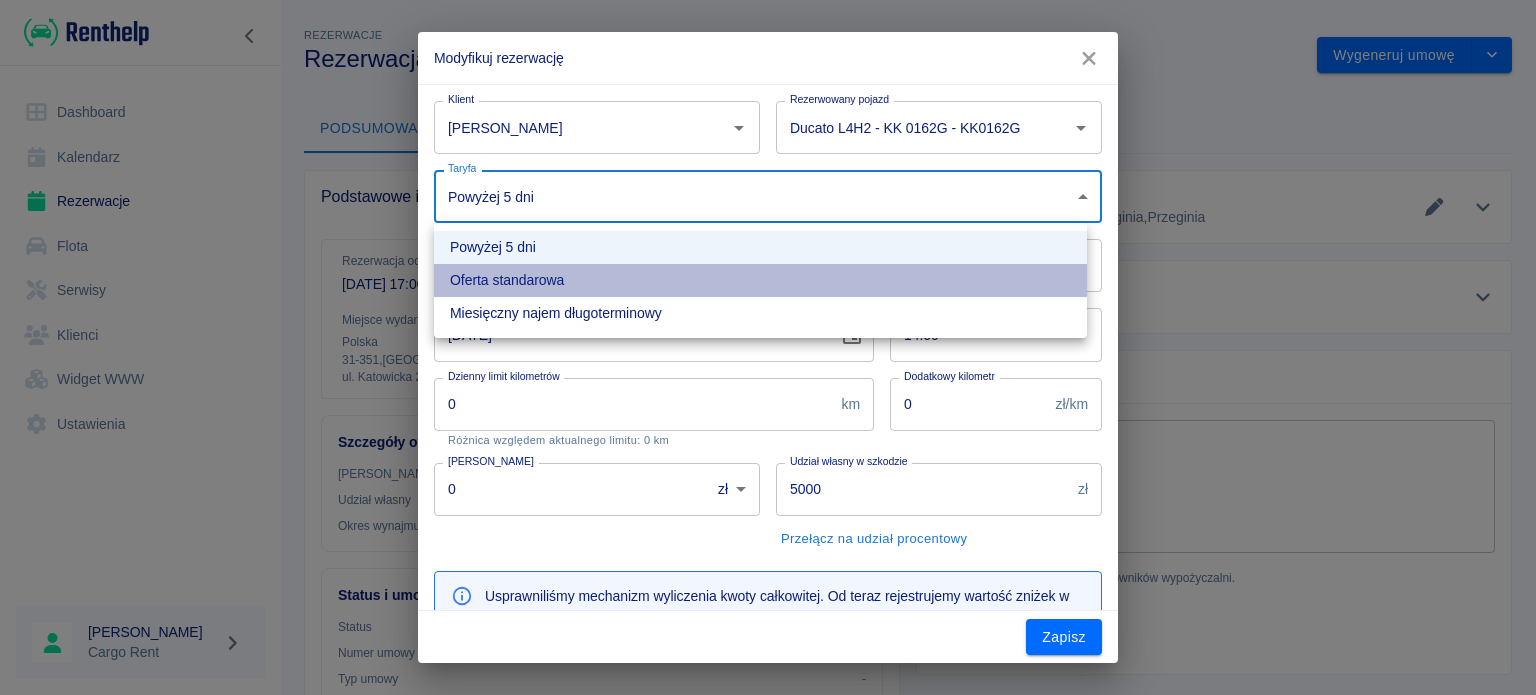 type on "9ca6d182-800d-499d-9d1e-8d3d0f6f90de" 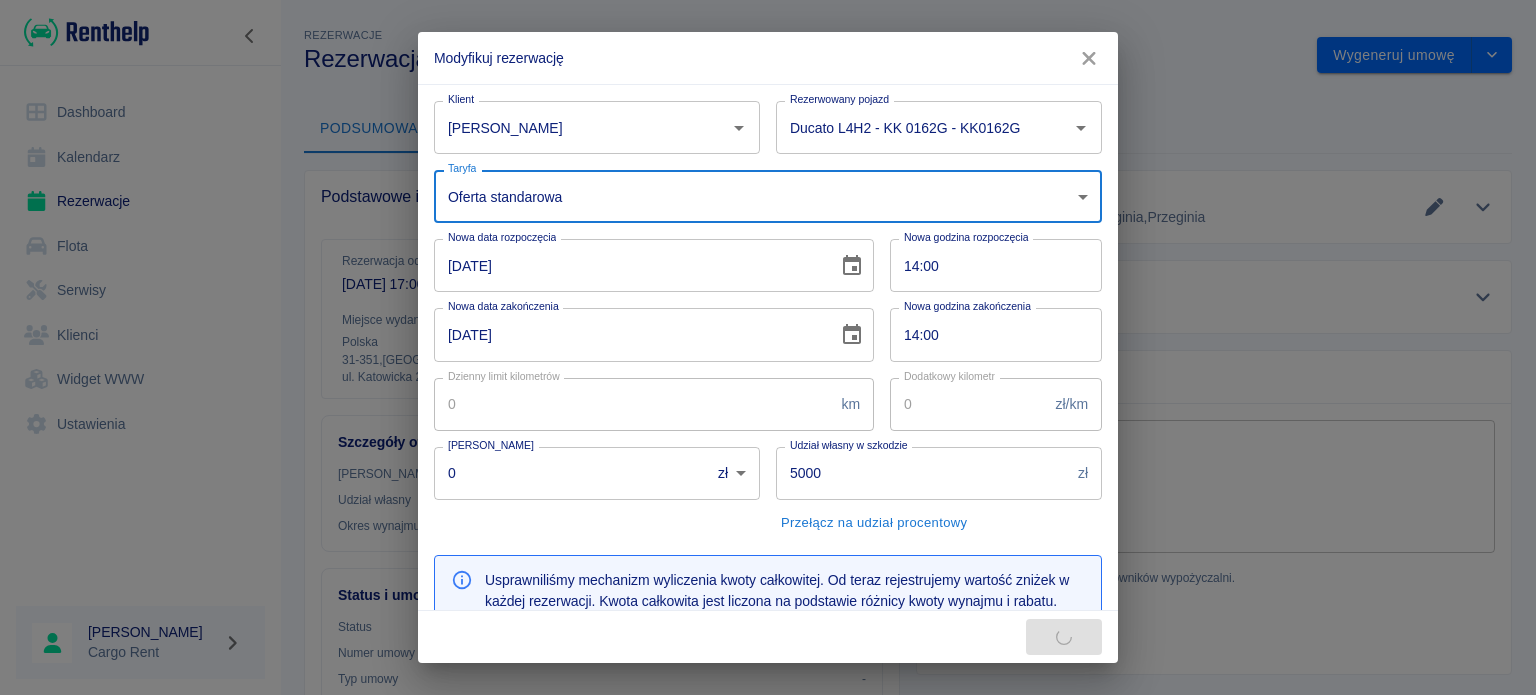 type on "618" 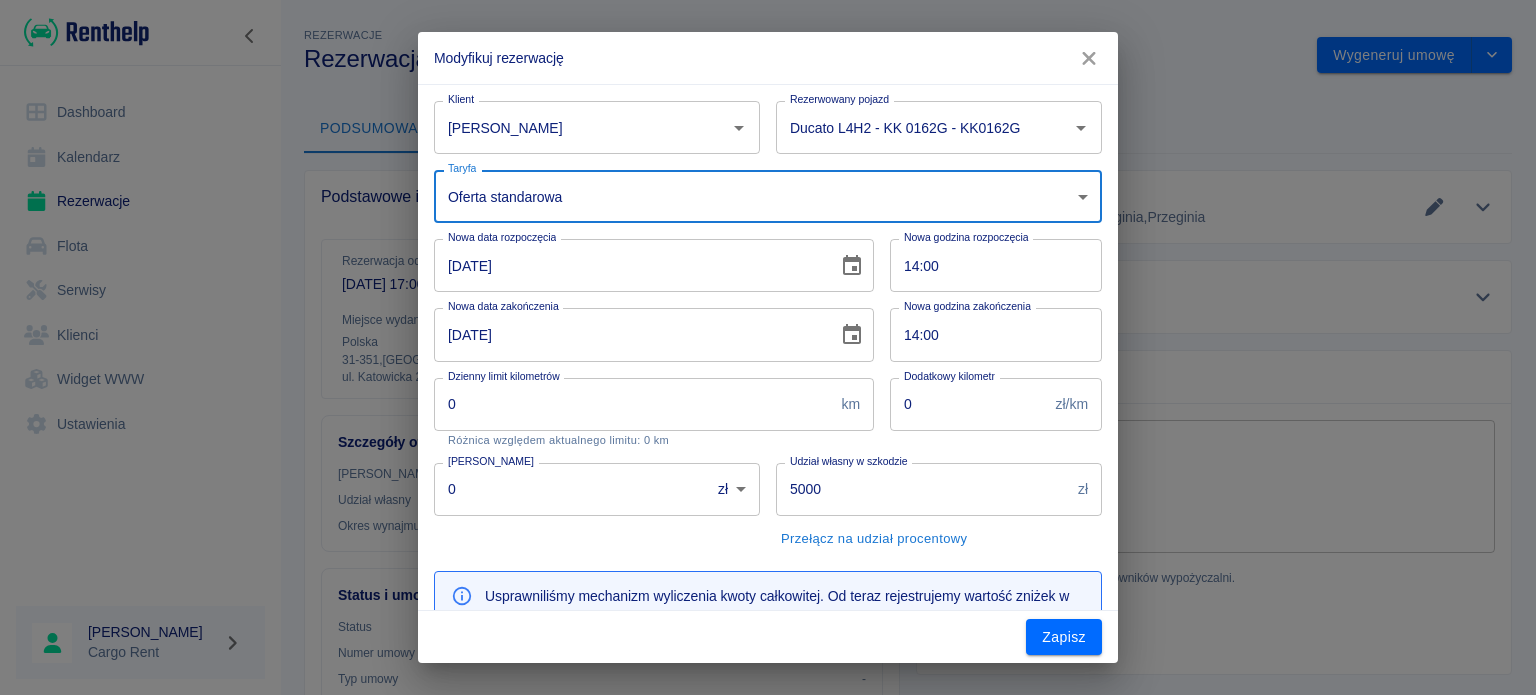 scroll, scrollTop: 366, scrollLeft: 0, axis: vertical 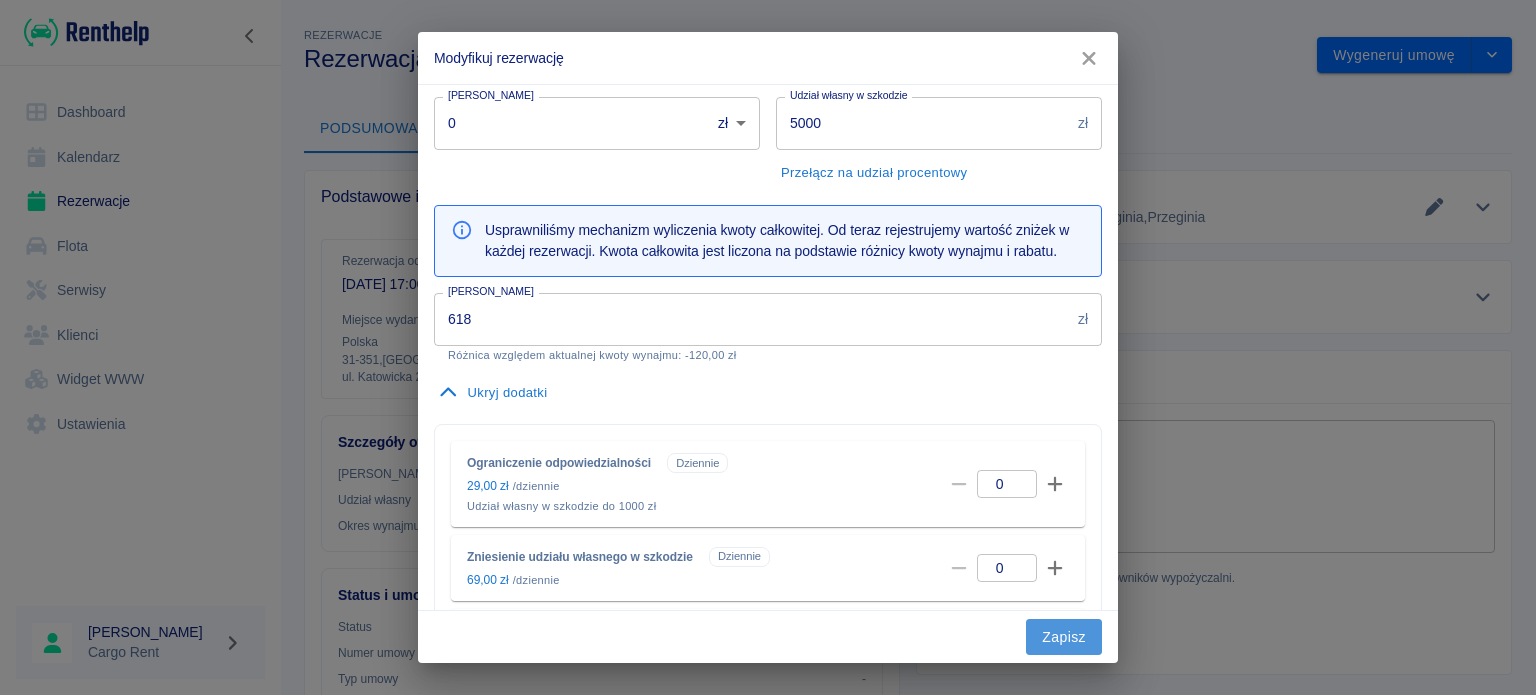 click on "Zapisz" at bounding box center (1064, 637) 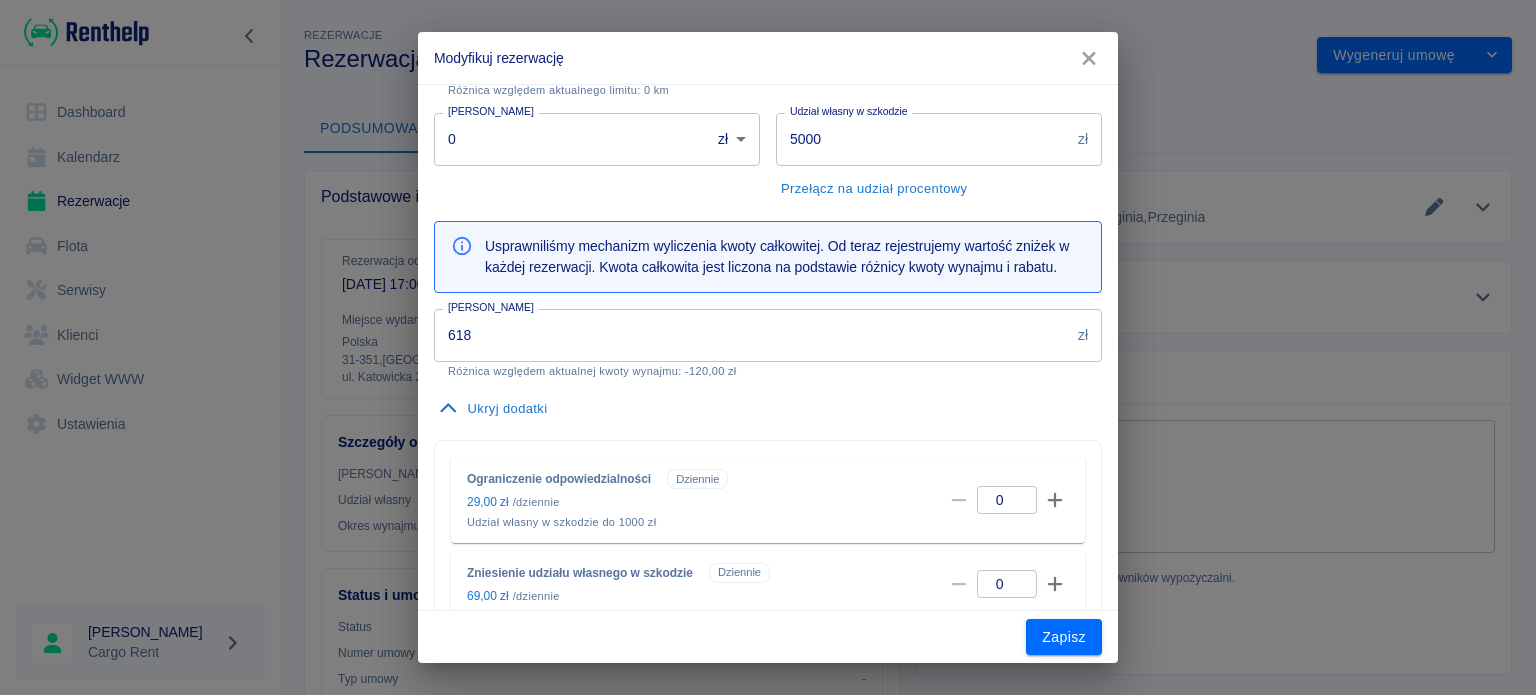 scroll, scrollTop: 382, scrollLeft: 0, axis: vertical 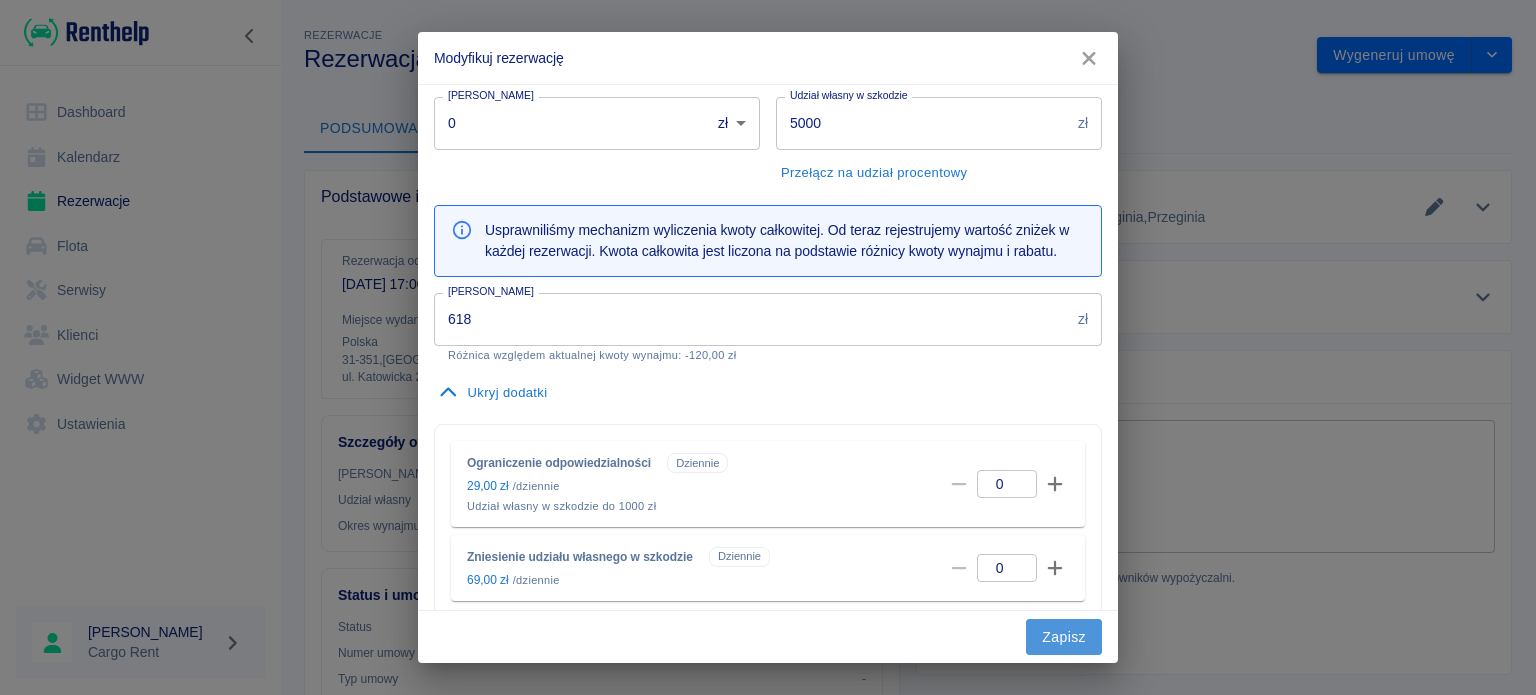click on "Zapisz" at bounding box center [1064, 637] 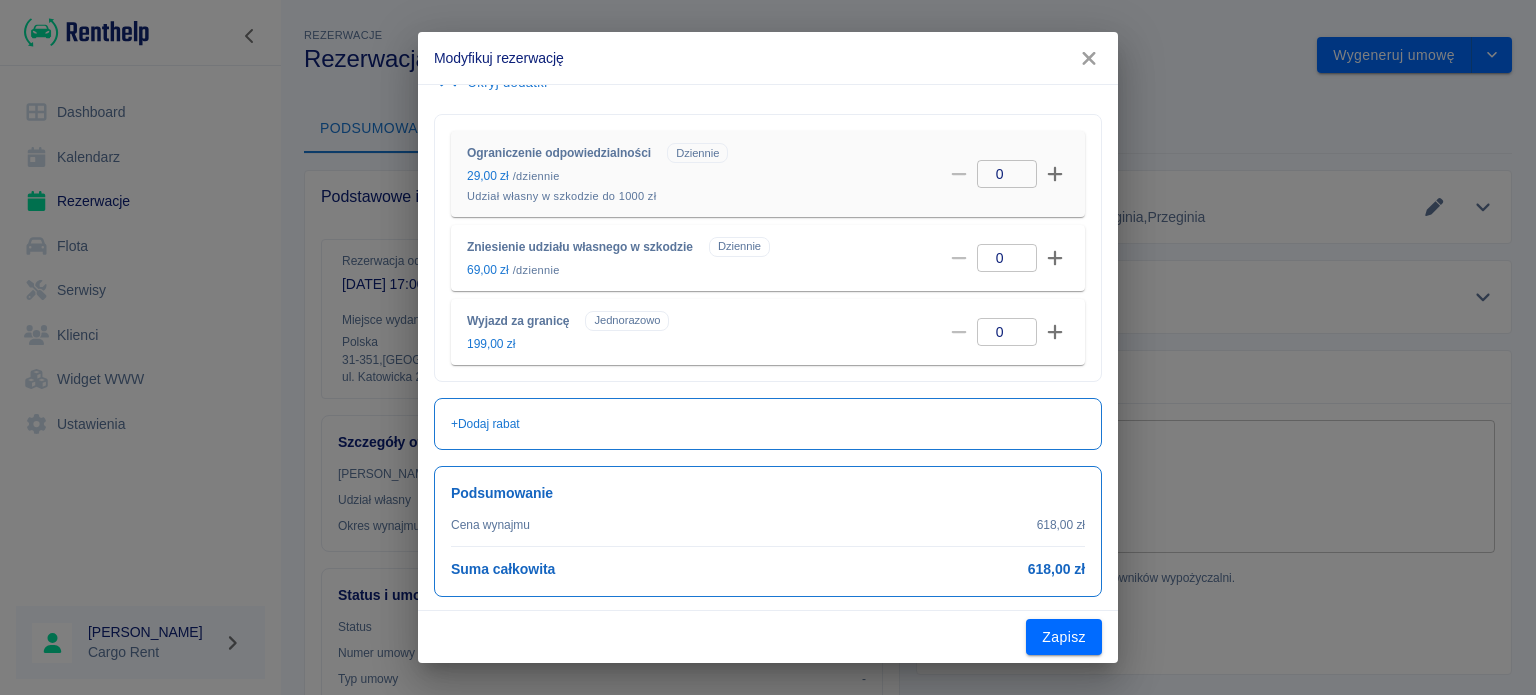scroll, scrollTop: 0, scrollLeft: 0, axis: both 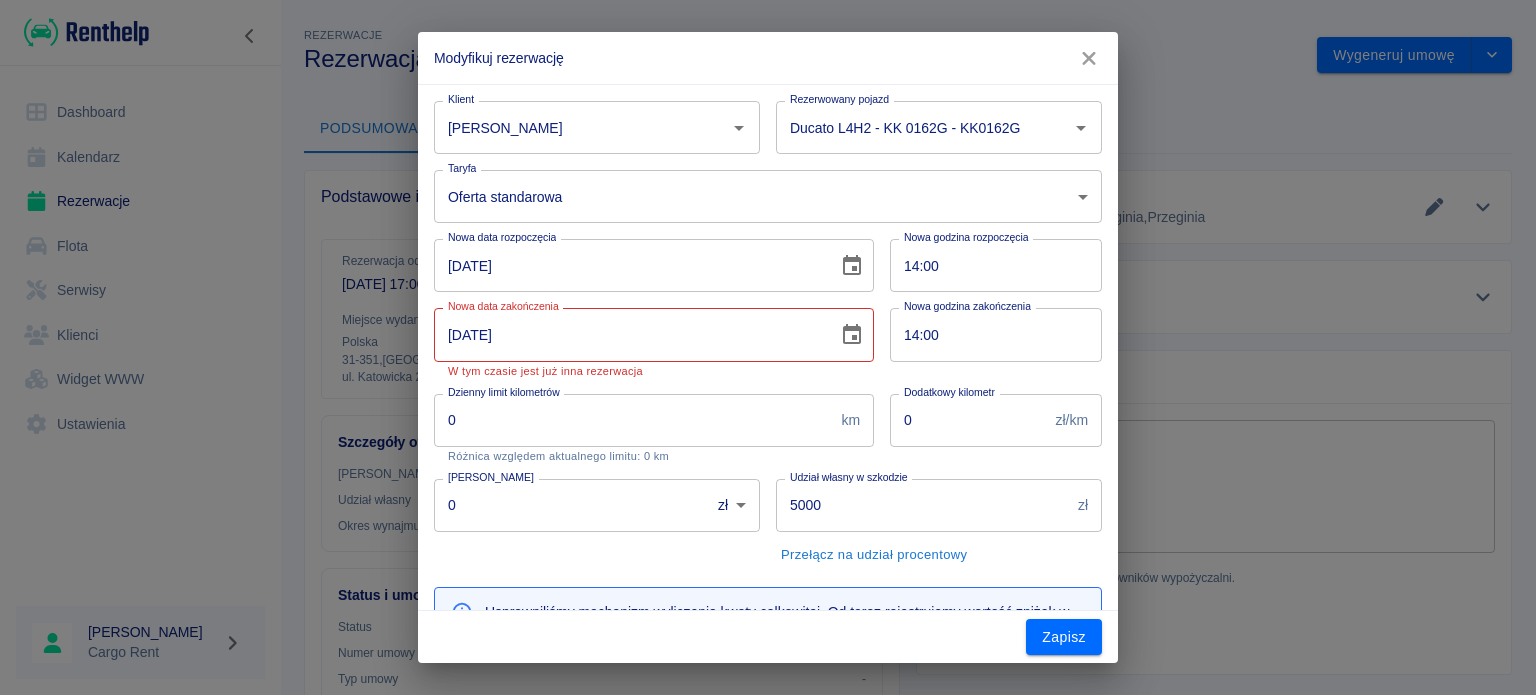 click on "[DATE]" at bounding box center (629, 265) 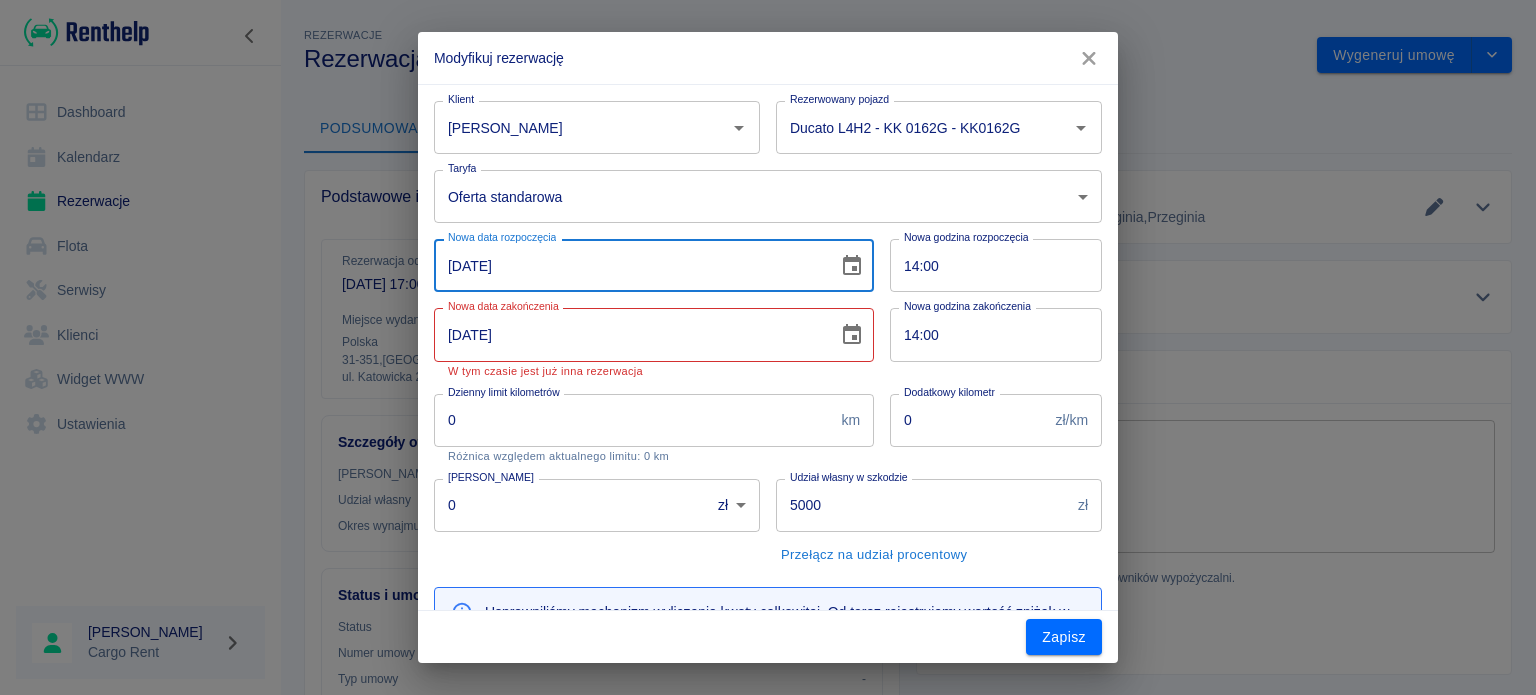 click on "[DATE]" at bounding box center [629, 334] 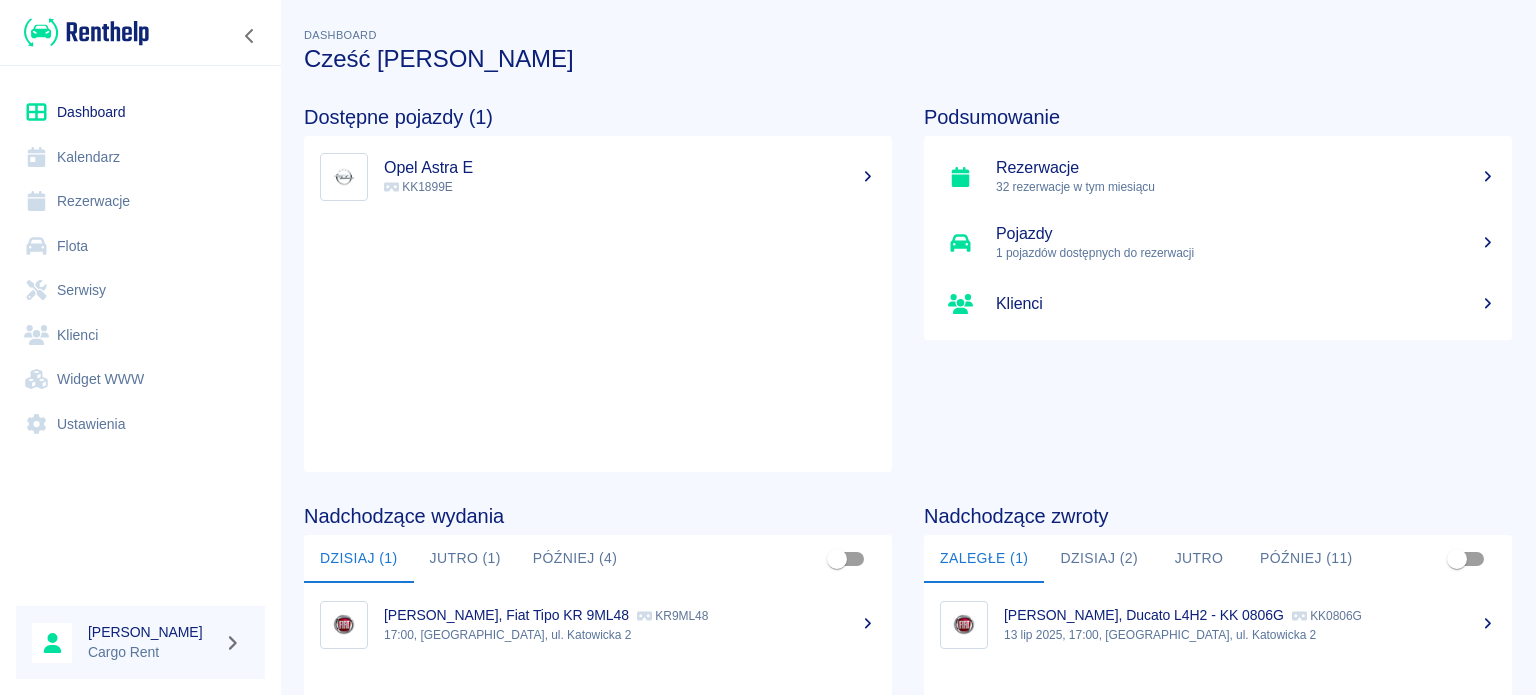 scroll, scrollTop: 0, scrollLeft: 0, axis: both 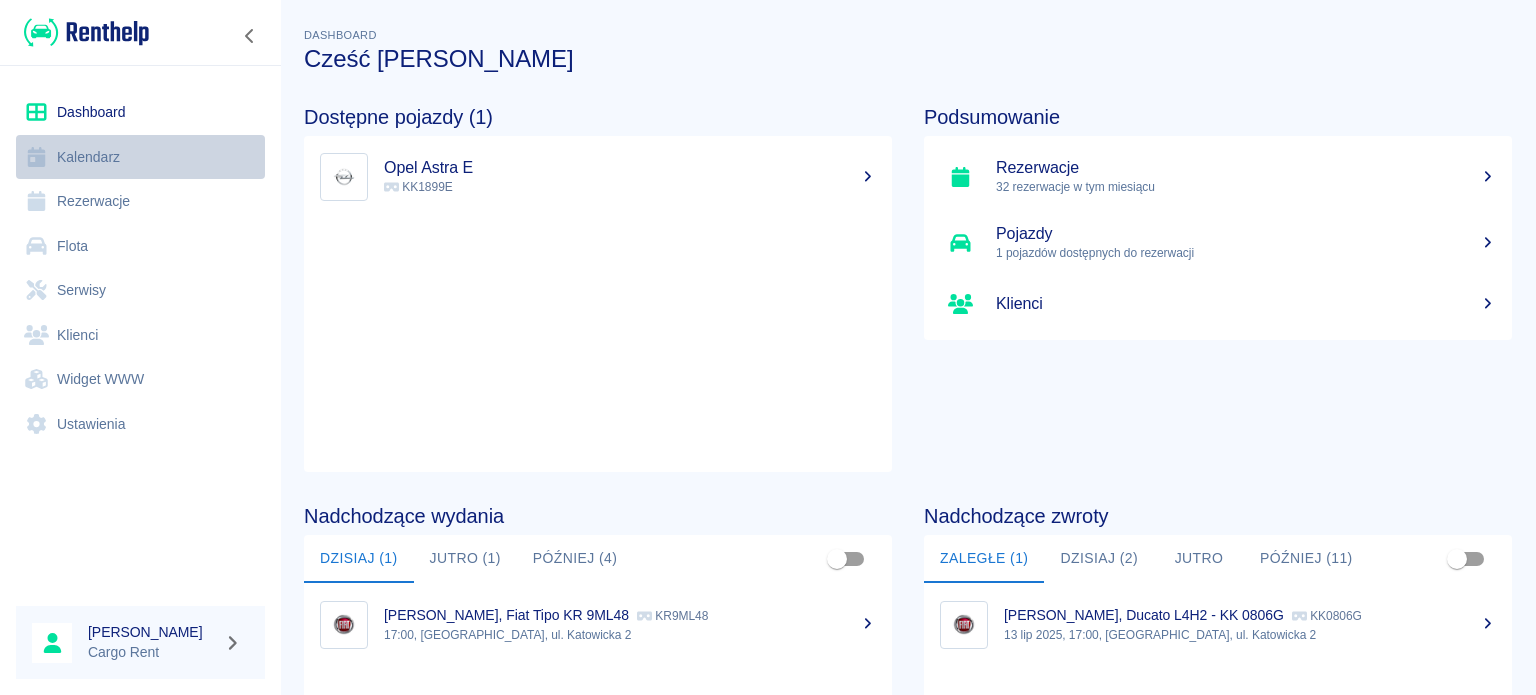 click on "Kalendarz" at bounding box center [140, 157] 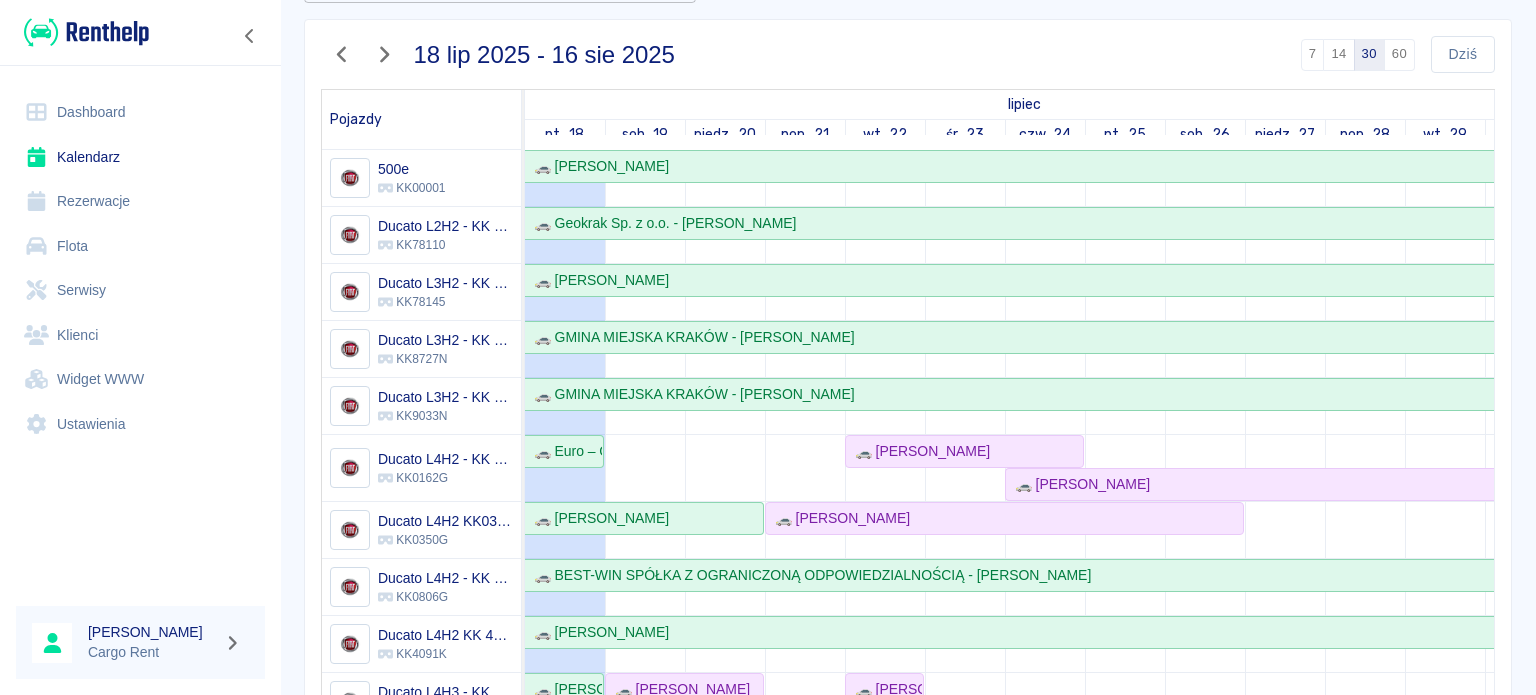 scroll, scrollTop: 143, scrollLeft: 0, axis: vertical 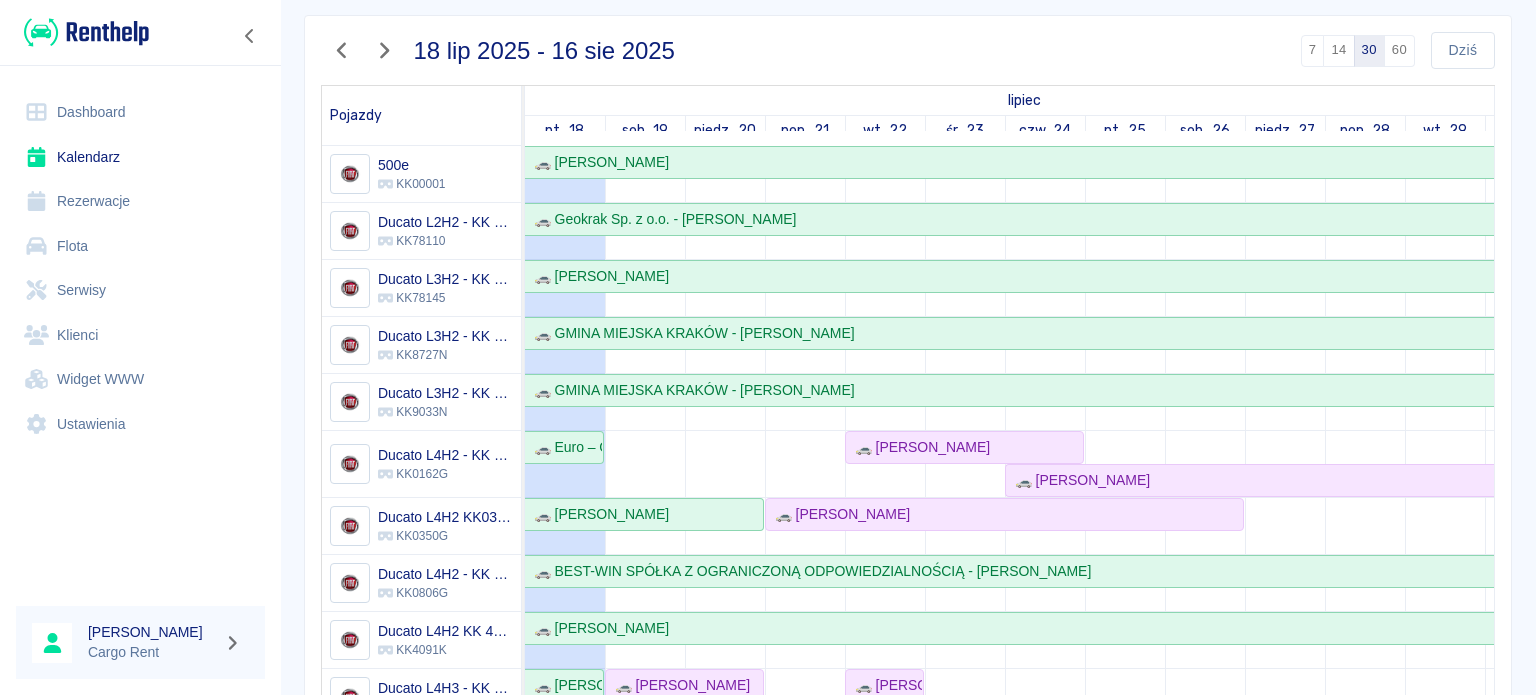 click at bounding box center [86, 32] 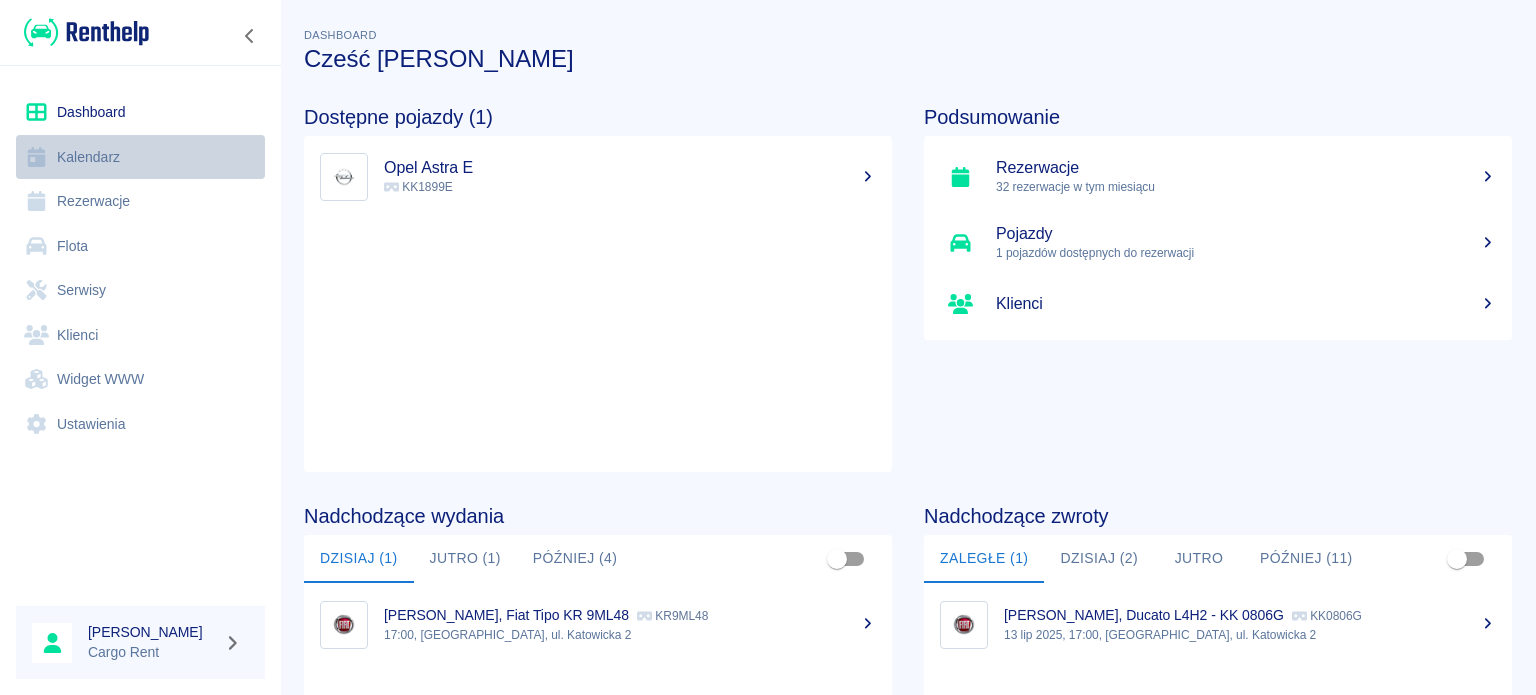 click on "Kalendarz" at bounding box center (140, 157) 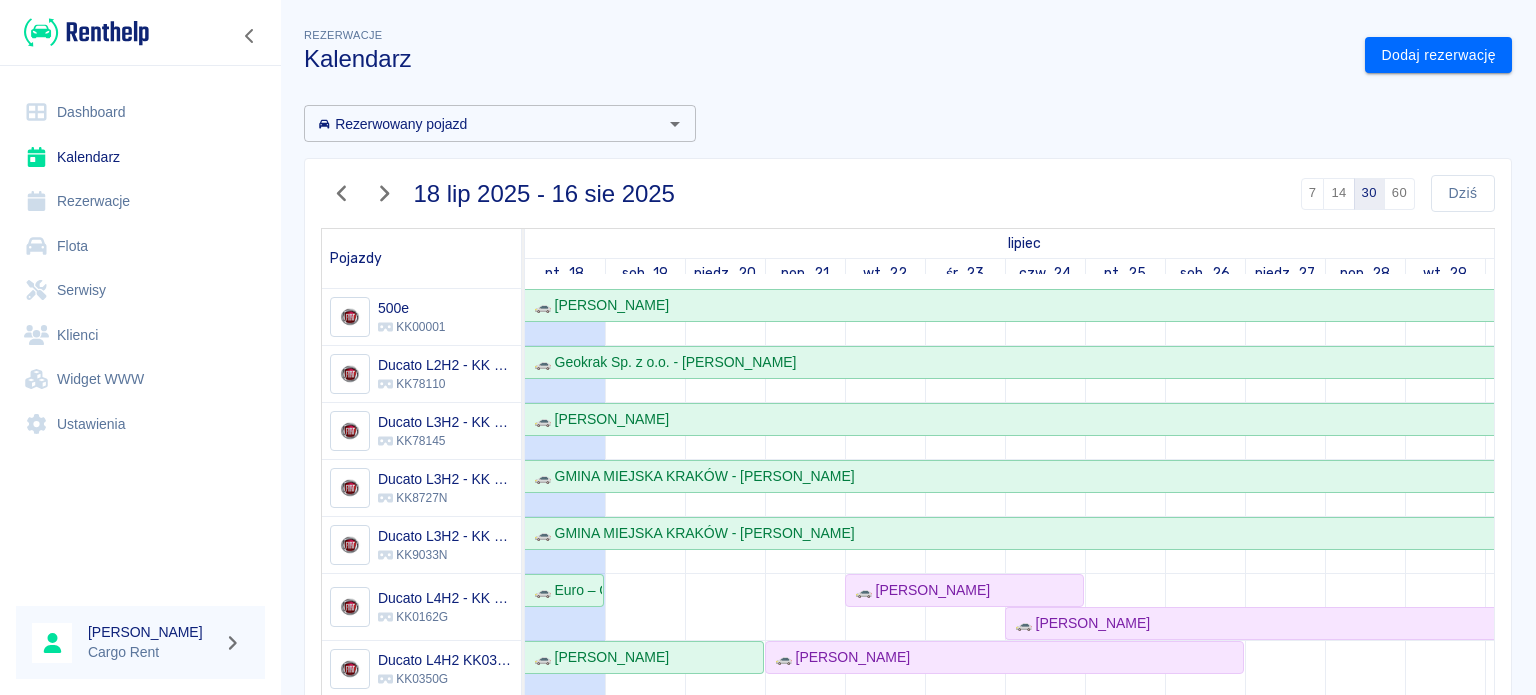 scroll, scrollTop: 136, scrollLeft: 0, axis: vertical 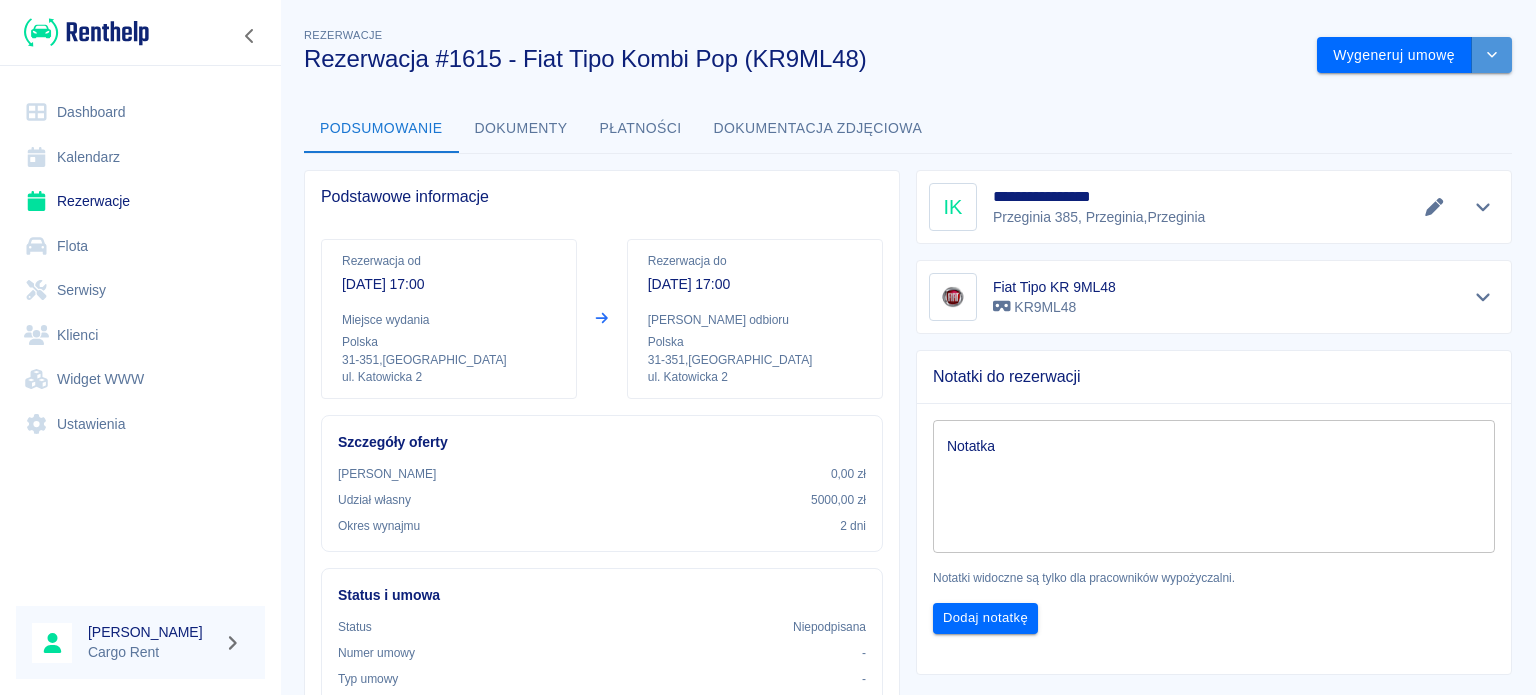 click at bounding box center [1492, 55] 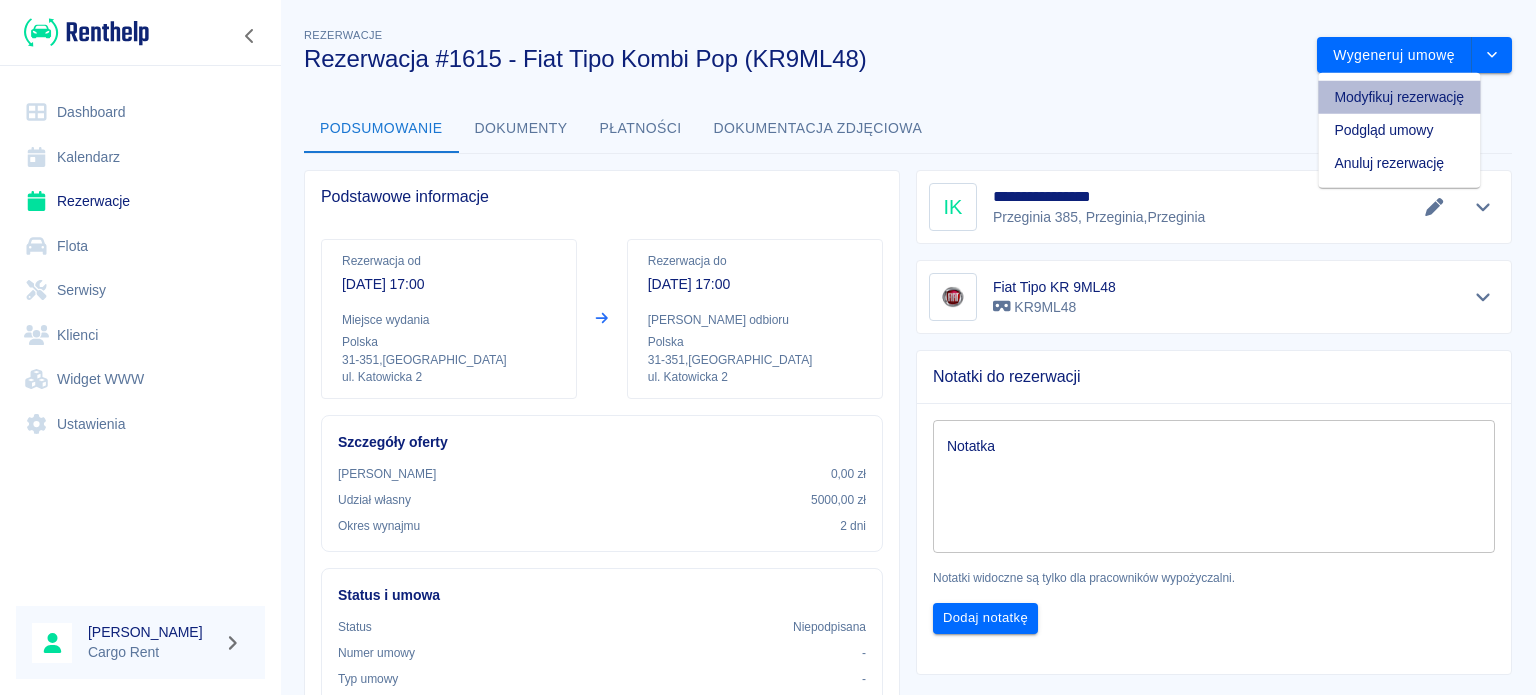click on "Modyfikuj rezerwację" at bounding box center [1399, 97] 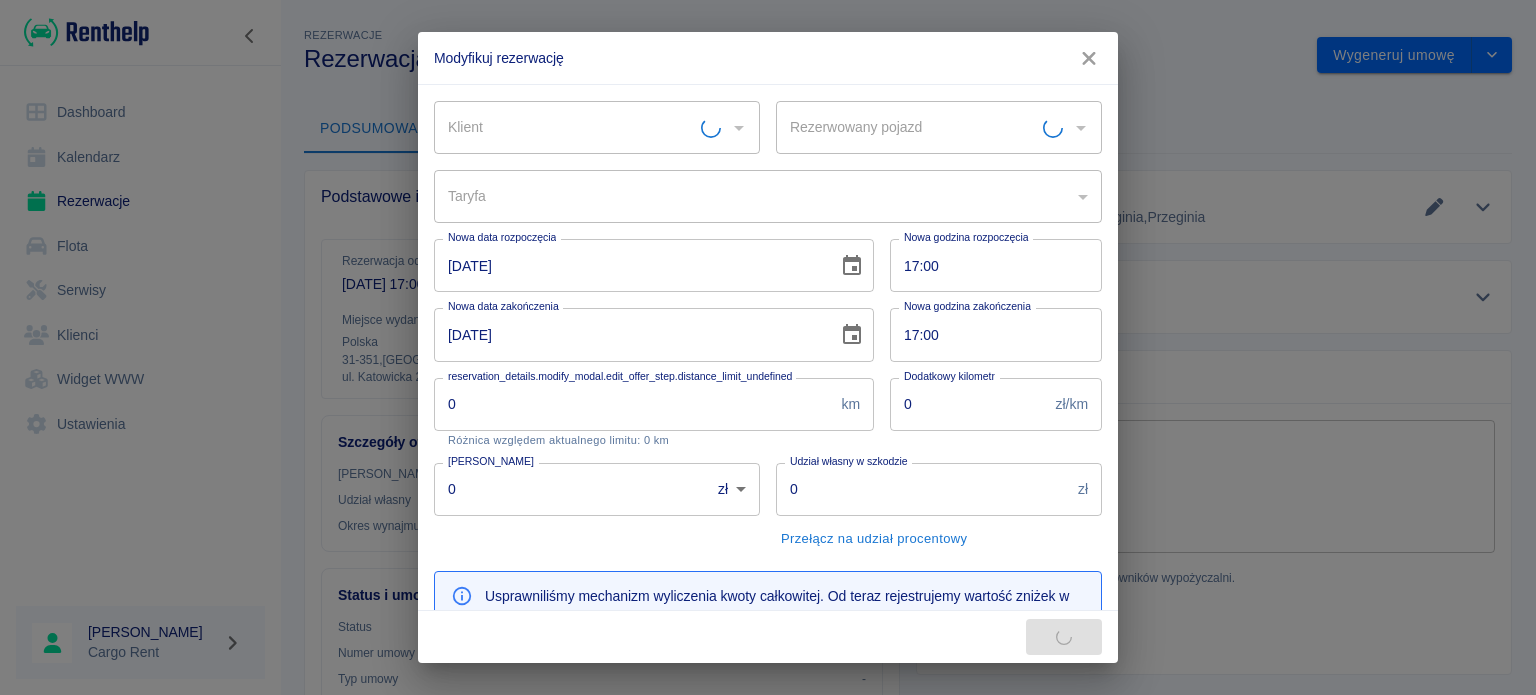 type on "Fiat Tipo KR 9ML48 - KR9ML48" 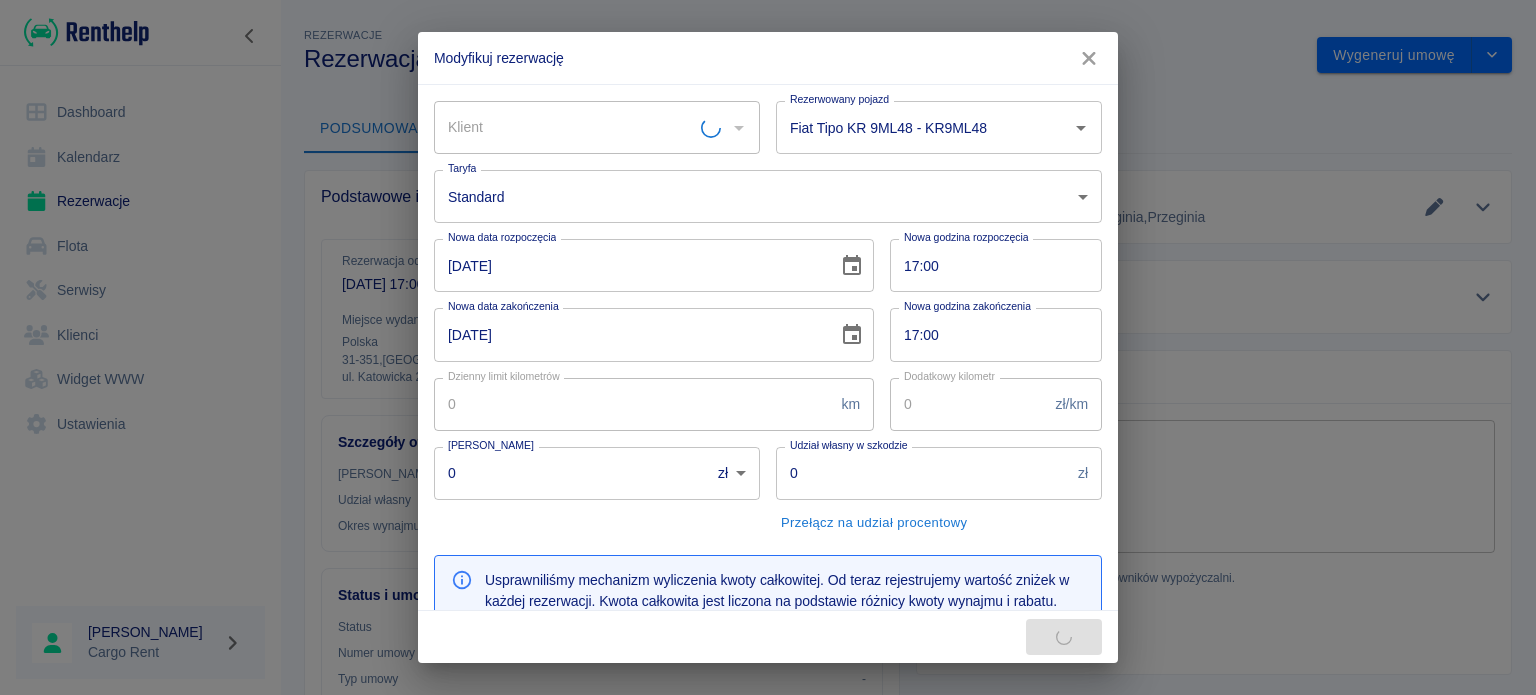 type on "[PERSON_NAME]" 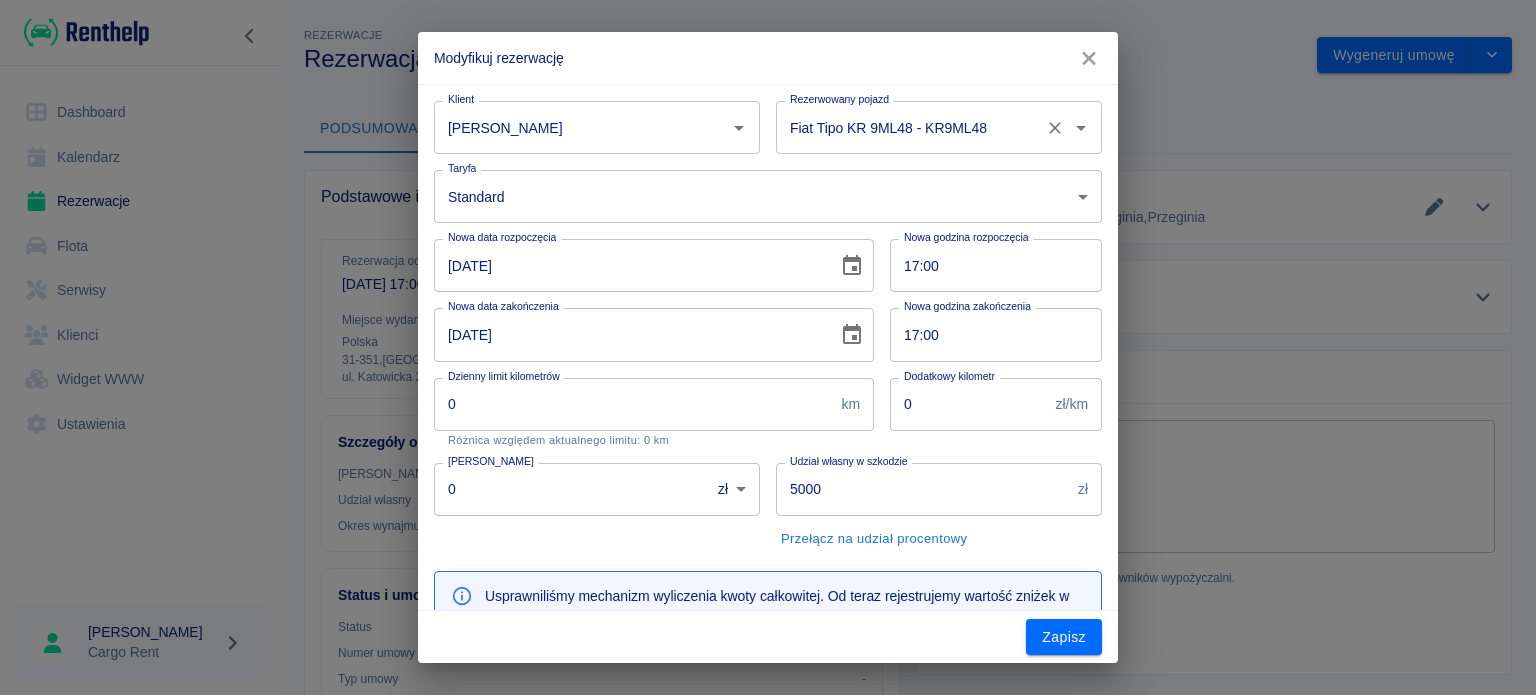 click on "Fiat Tipo KR 9ML48 - KR9ML48 Rezerwowany pojazd" at bounding box center (939, 127) 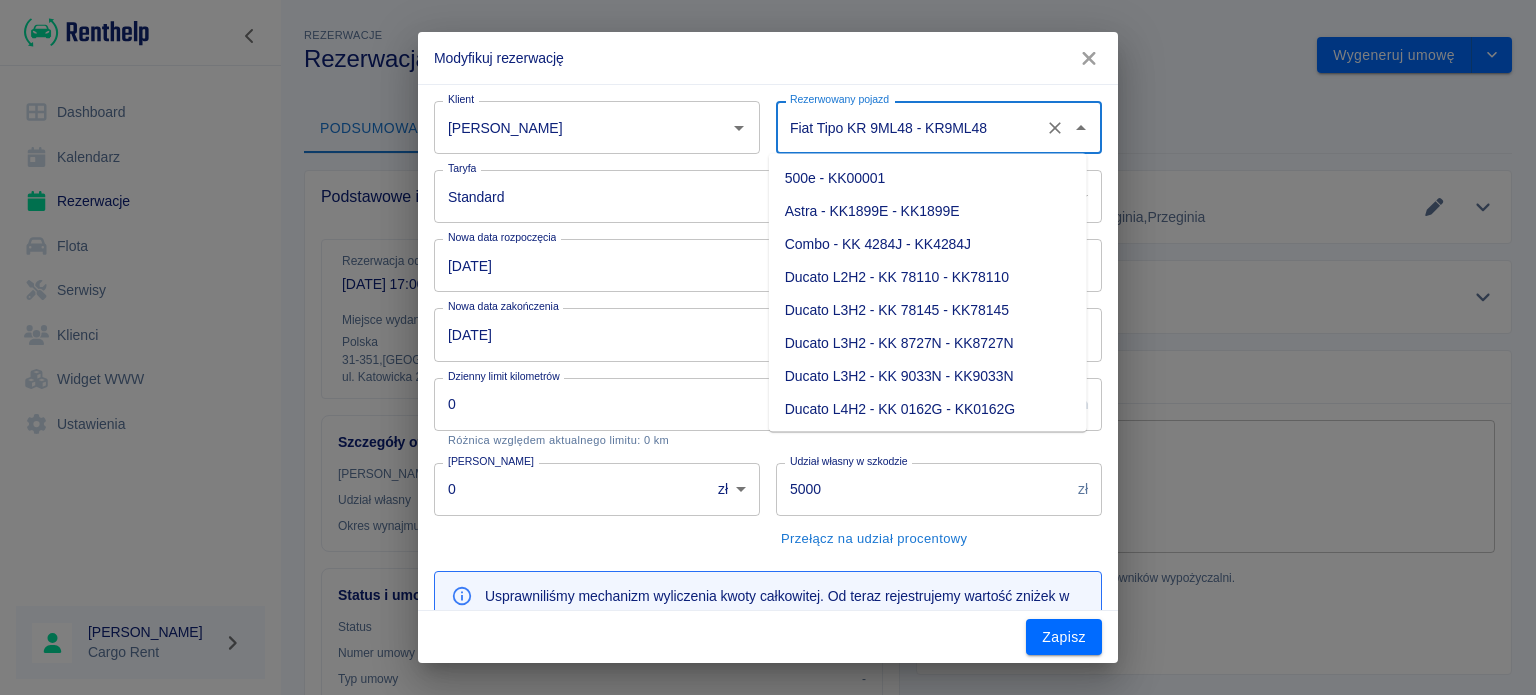scroll, scrollTop: 224, scrollLeft: 0, axis: vertical 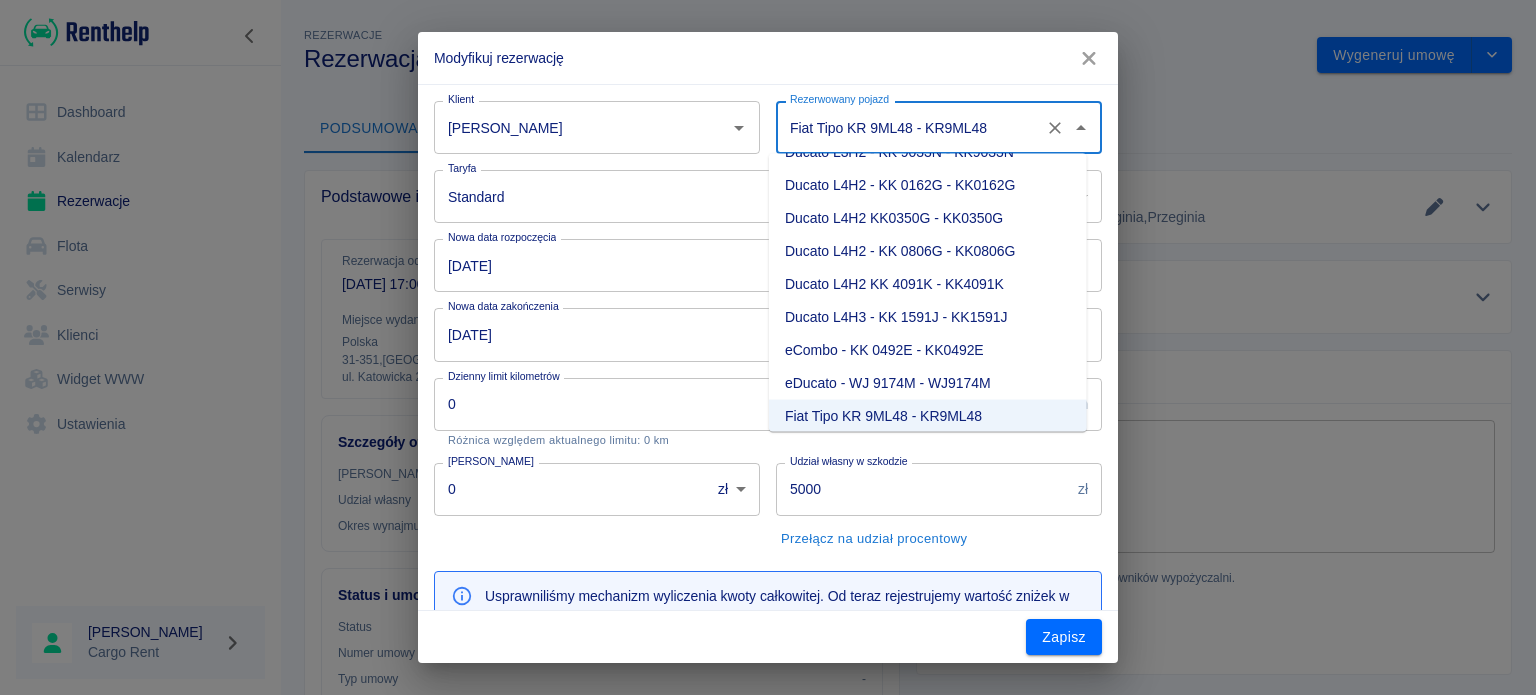 click on "Ducato L4H2 - KK 0162G - KK0162G" at bounding box center [928, 185] 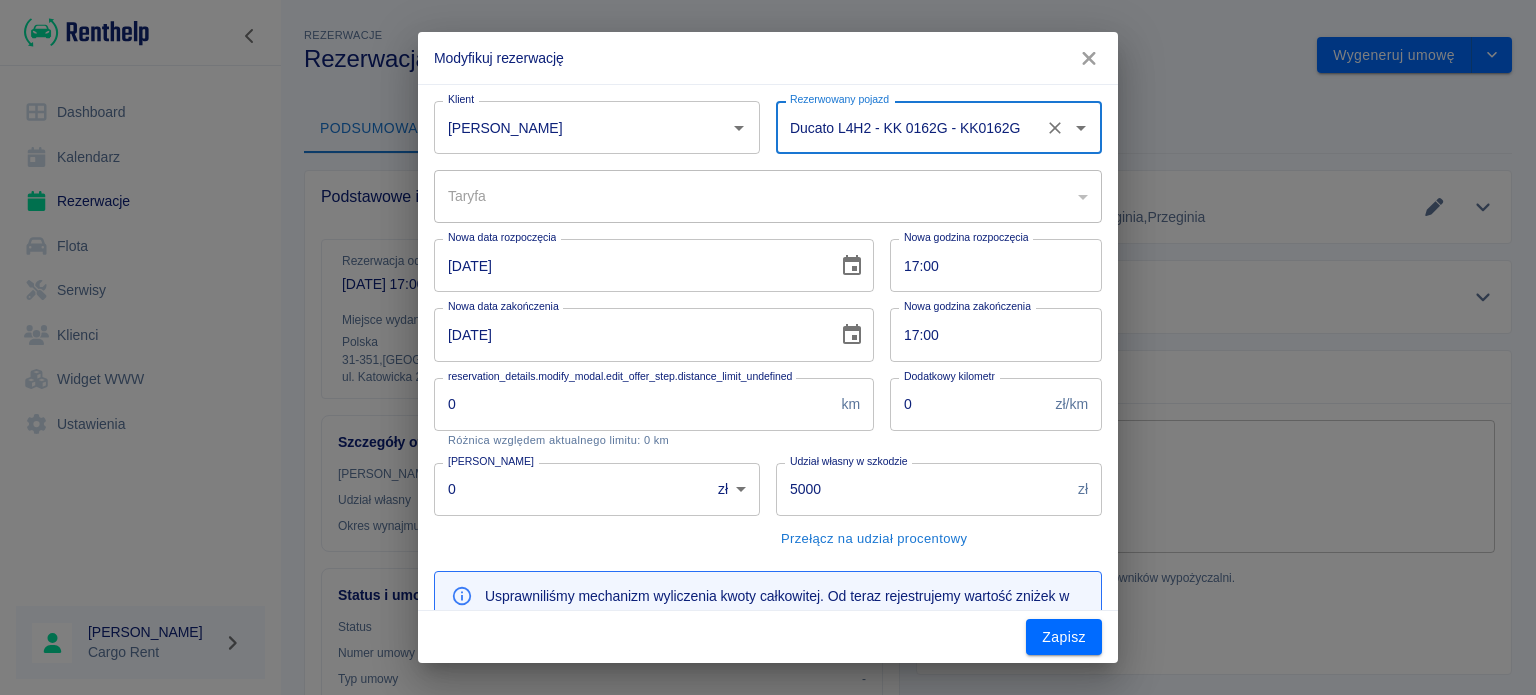 type on "a5dbbe01-66d9-4a5a-a8e6-7ca8e8534207" 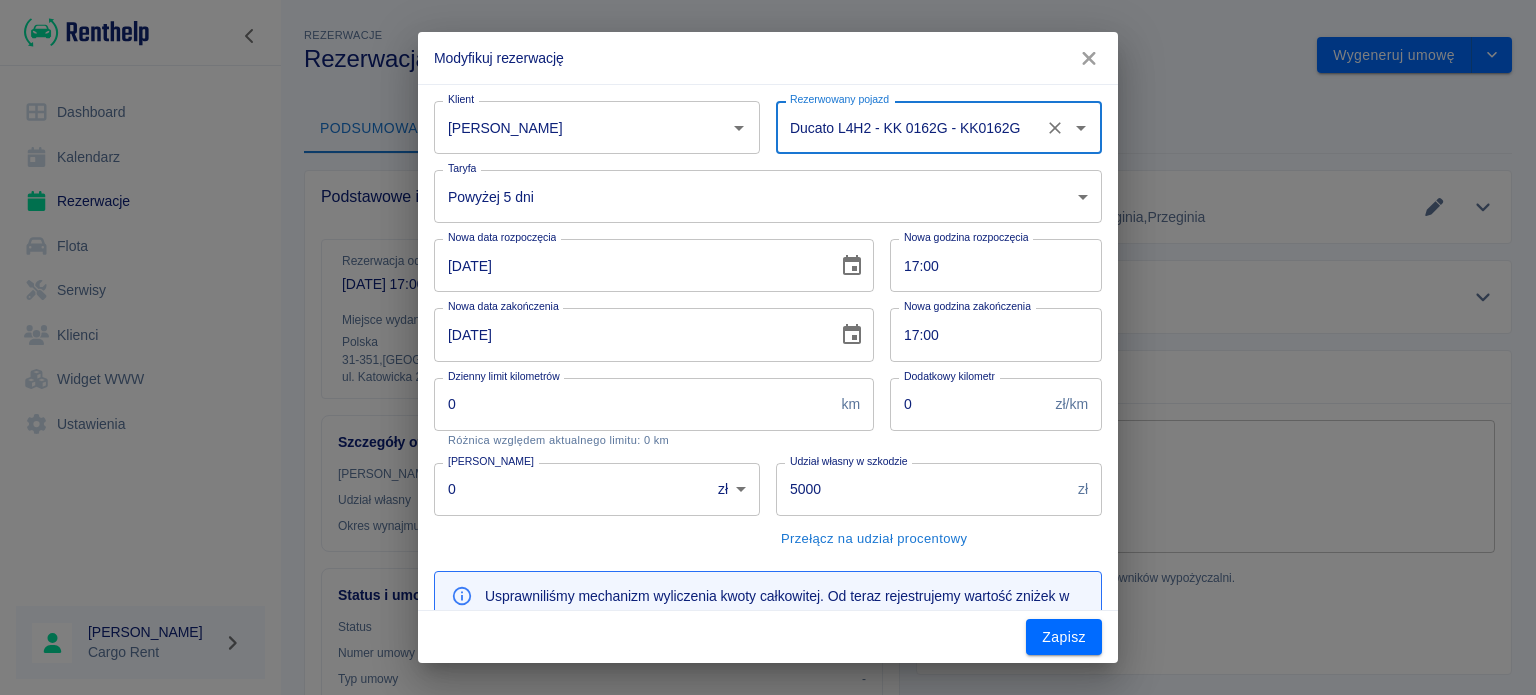 type on "558" 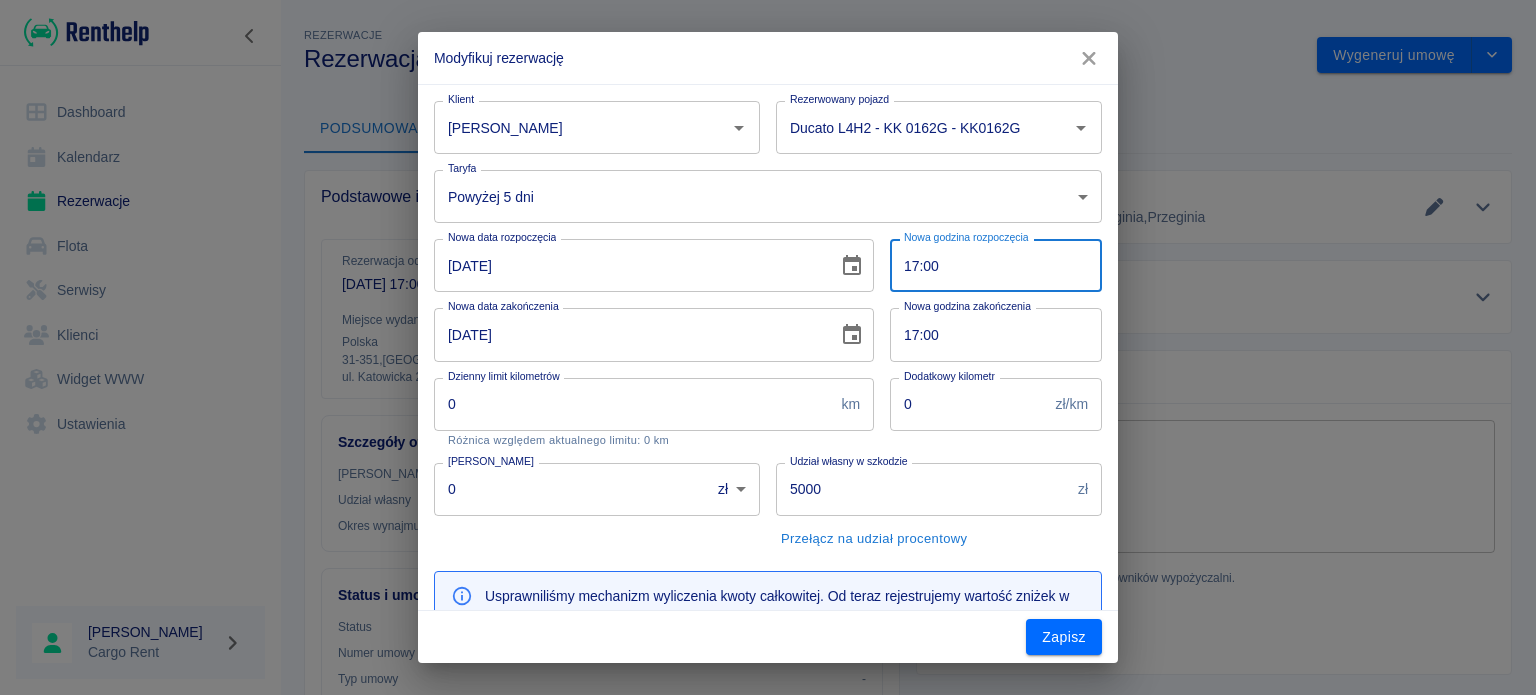 click on "17:00" at bounding box center (989, 265) 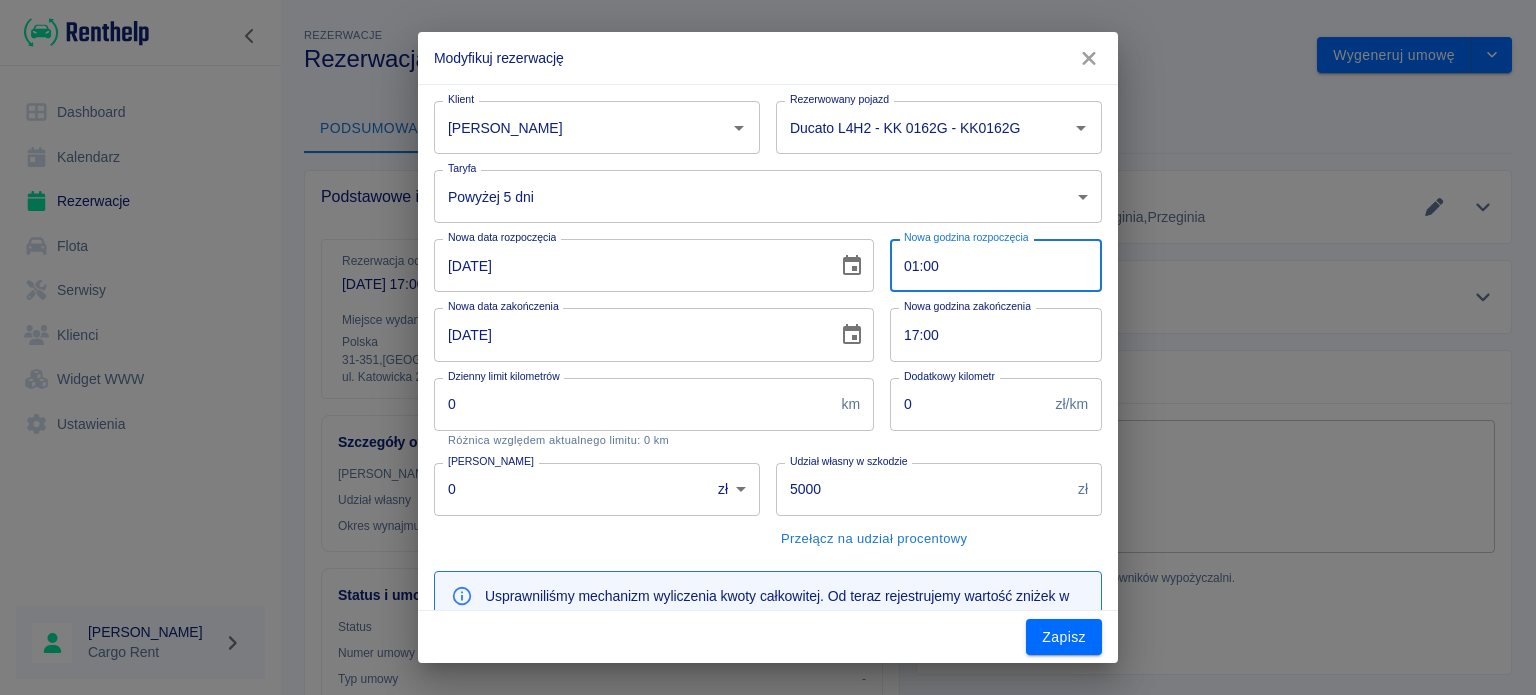 type on "14:00" 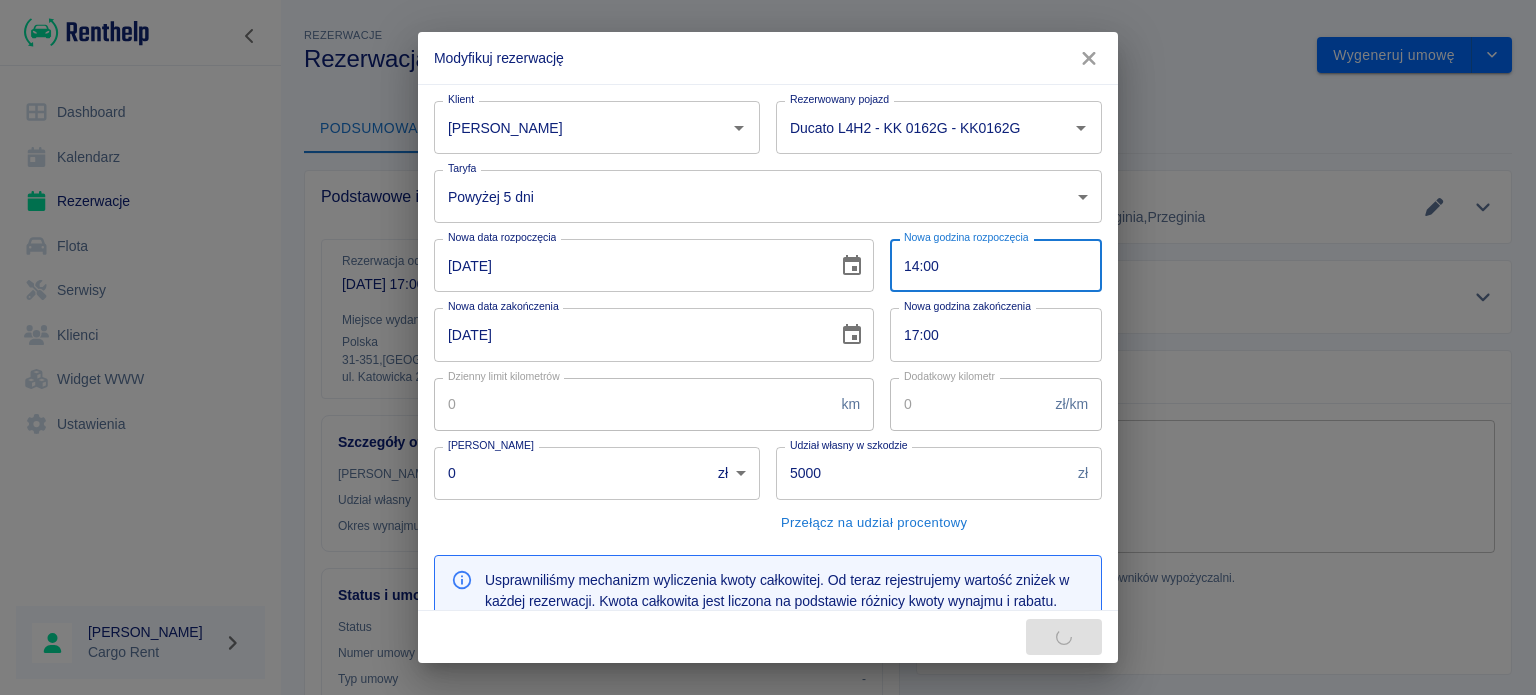 type on "837" 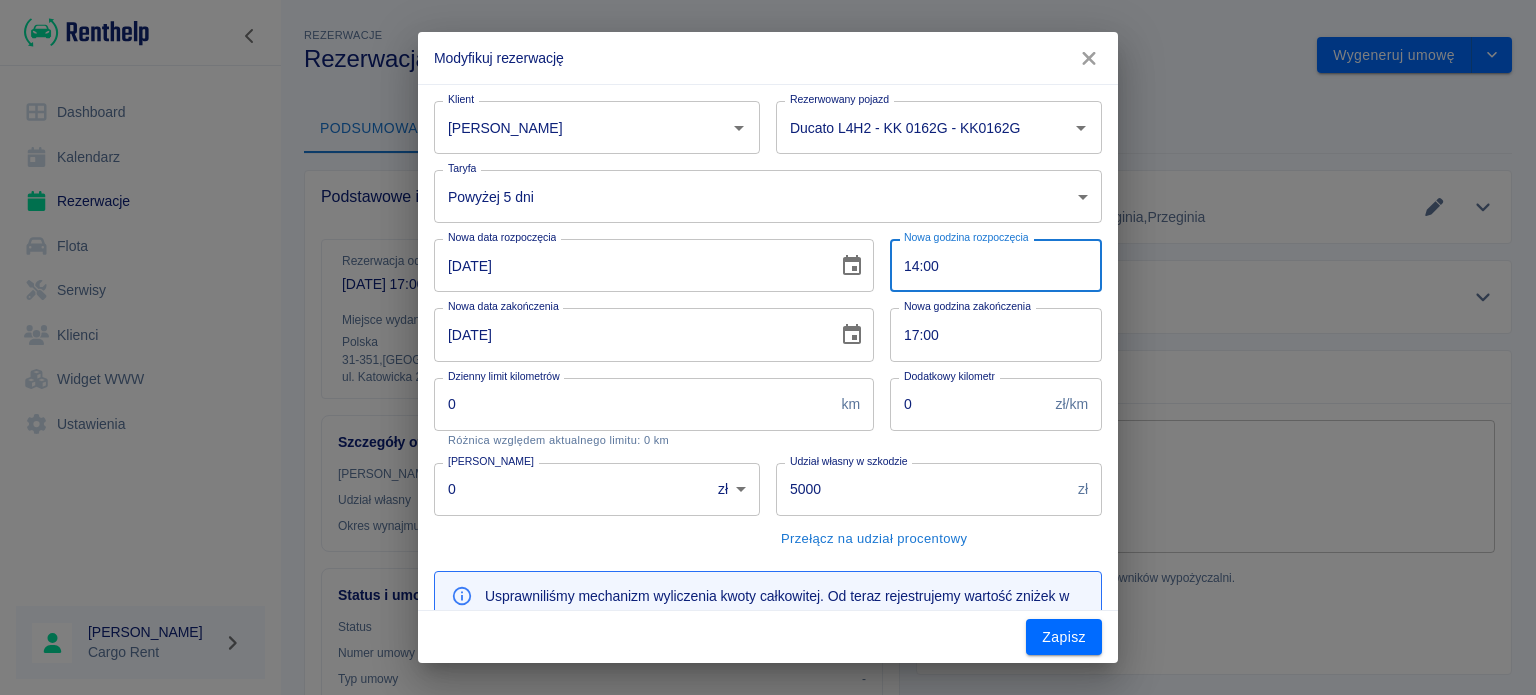 type on "14:00" 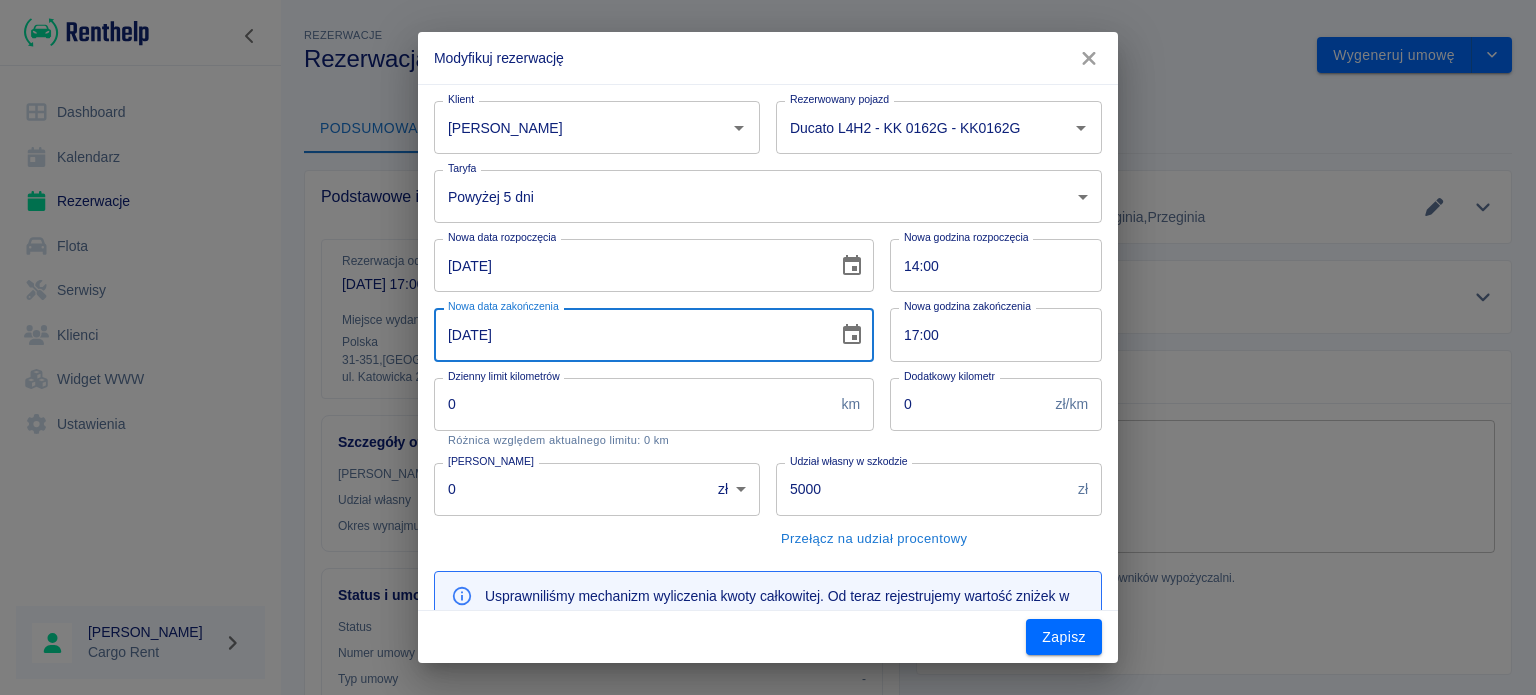 type 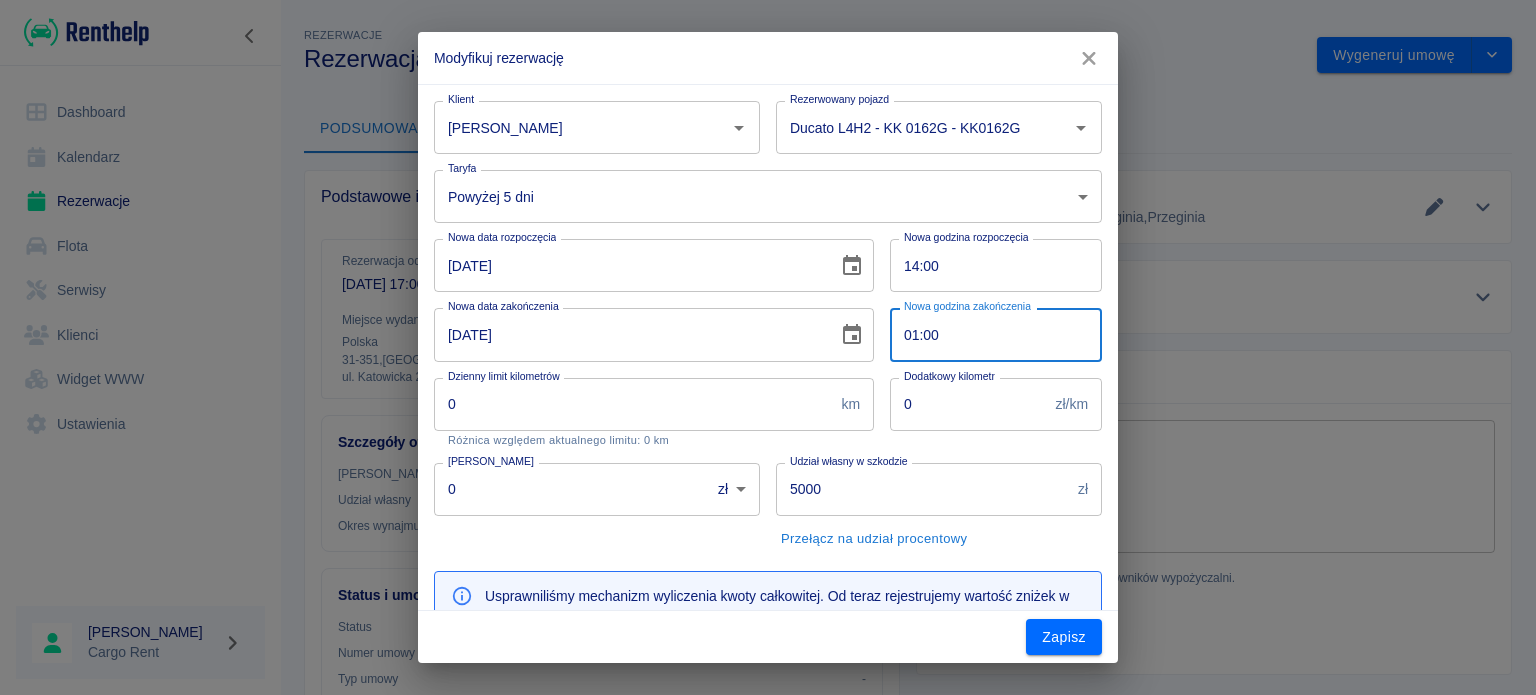 type on "14:00" 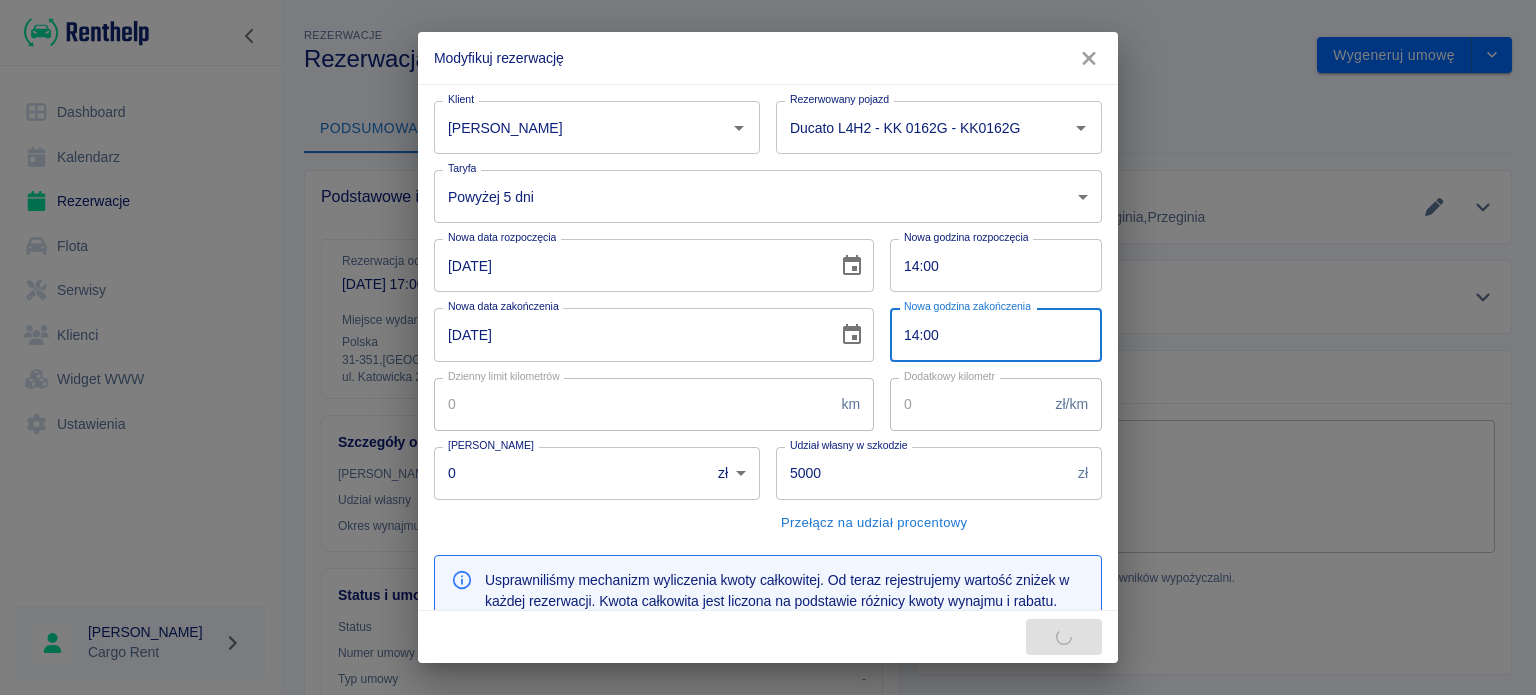 type on "558" 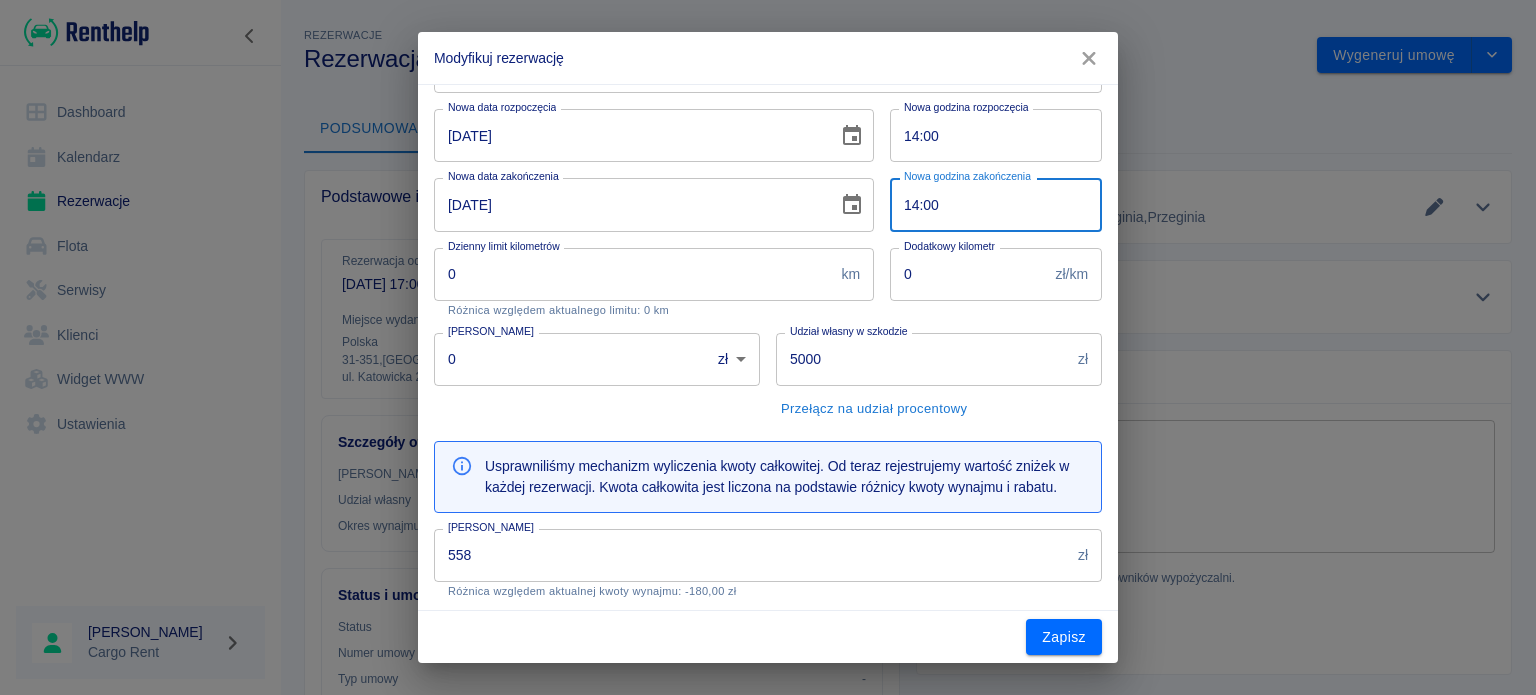 scroll, scrollTop: 0, scrollLeft: 0, axis: both 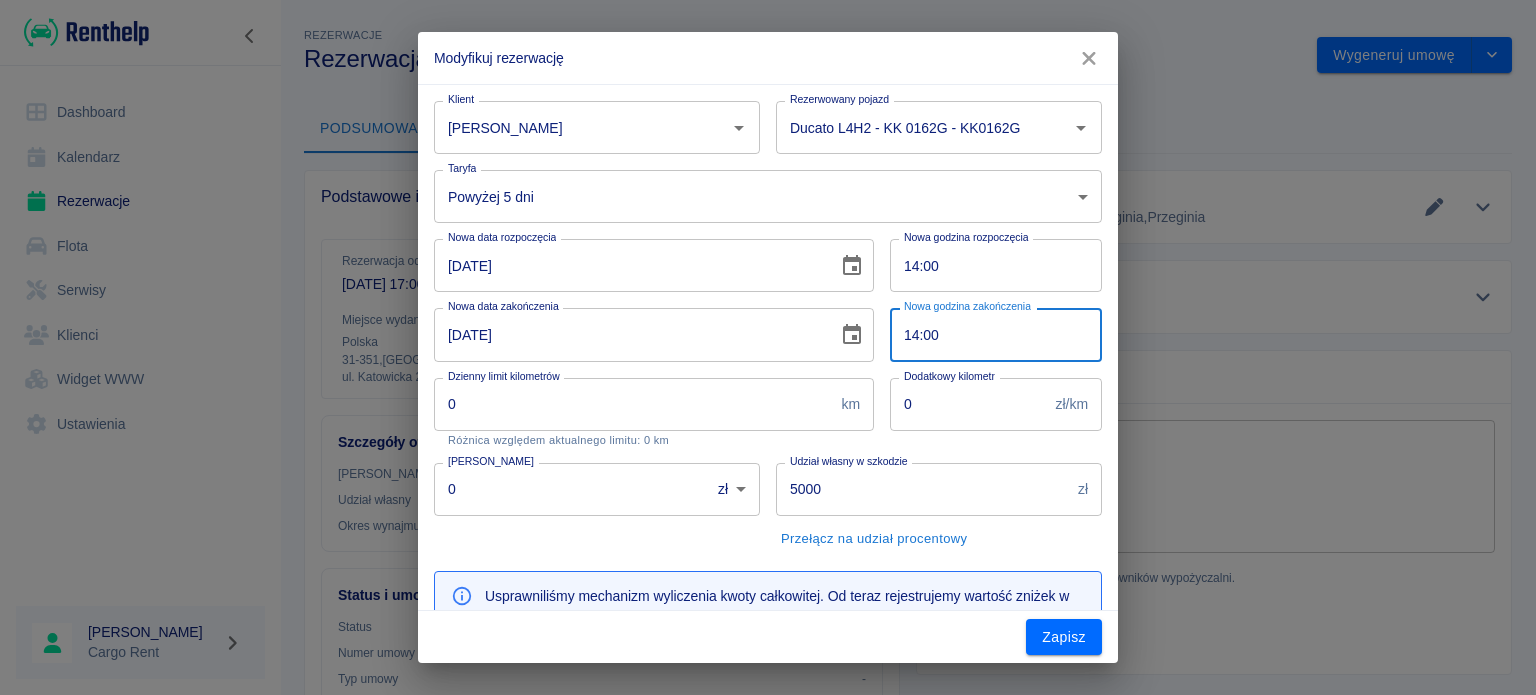 type on "14:00" 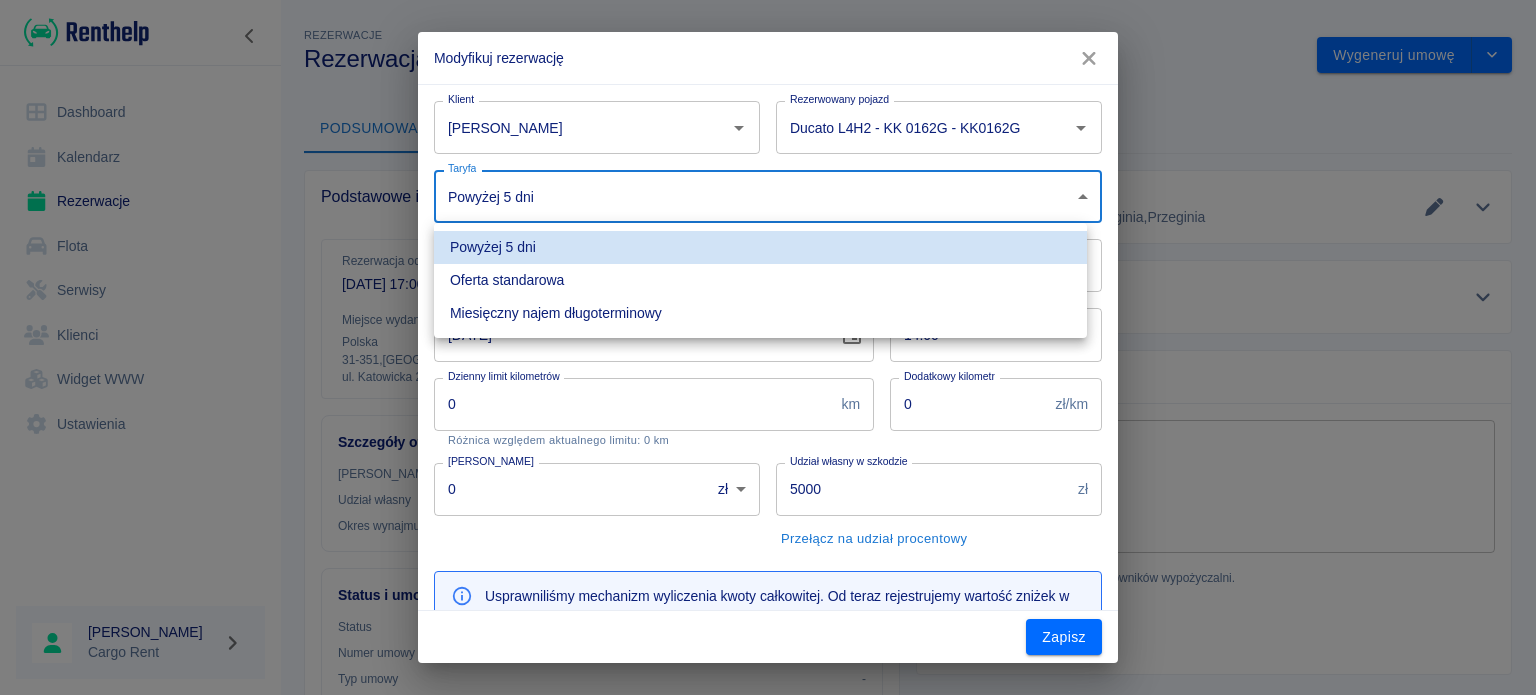 click on "**********" at bounding box center (768, 347) 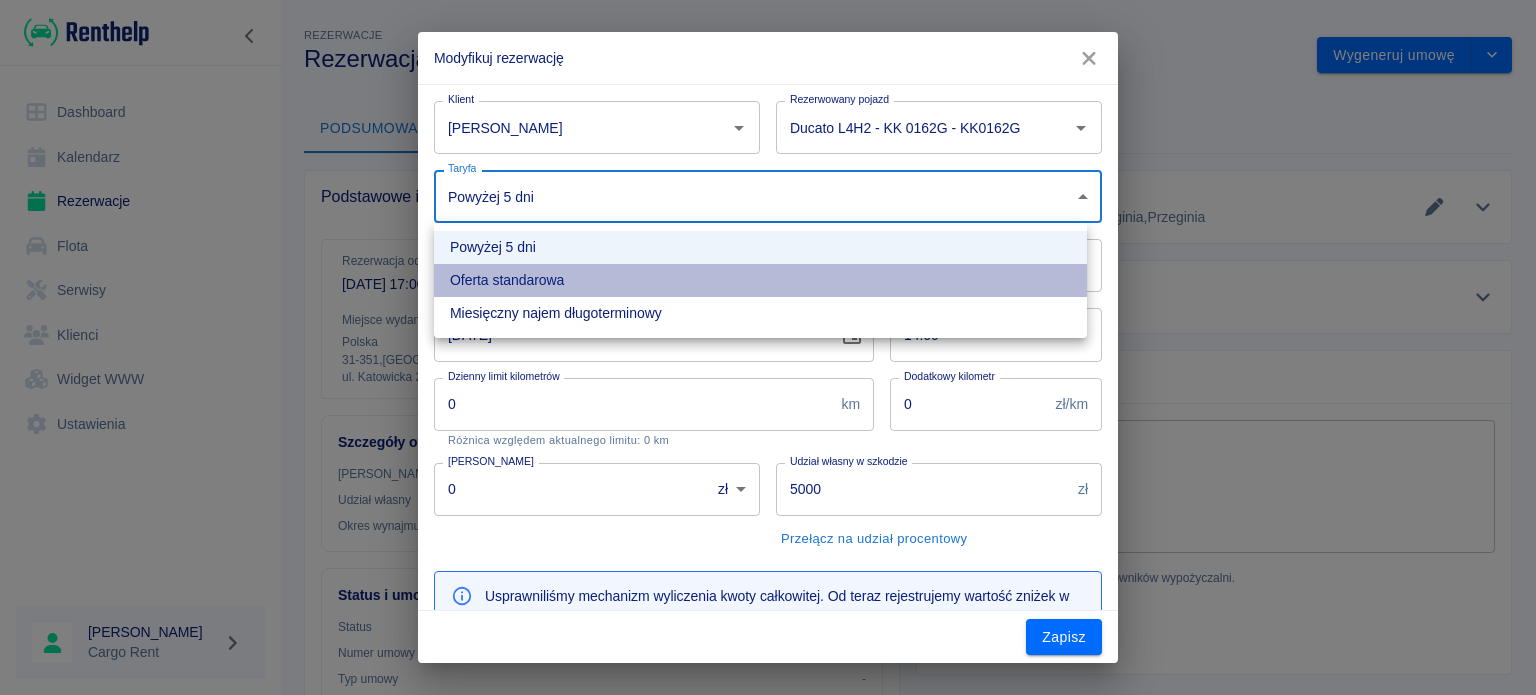 click on "Oferta standarowa" at bounding box center [760, 280] 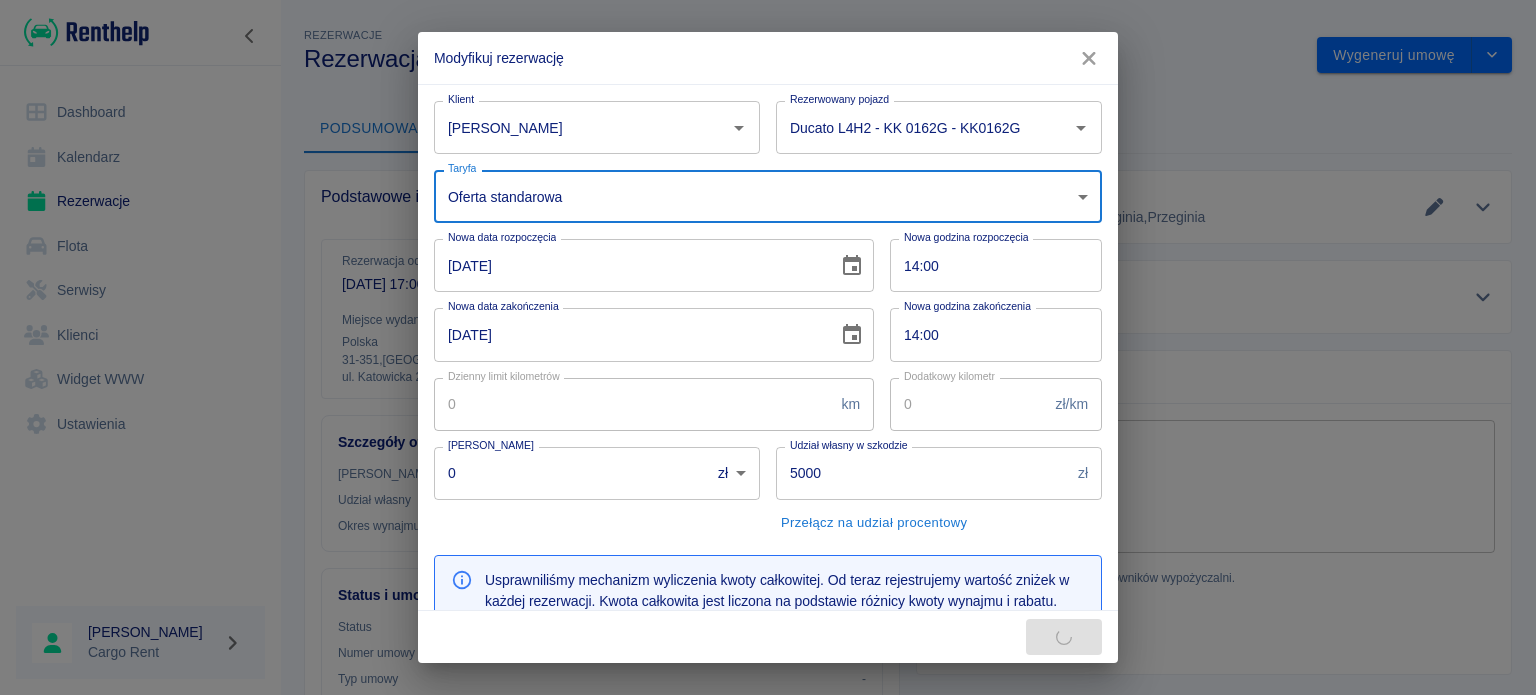 type on "618" 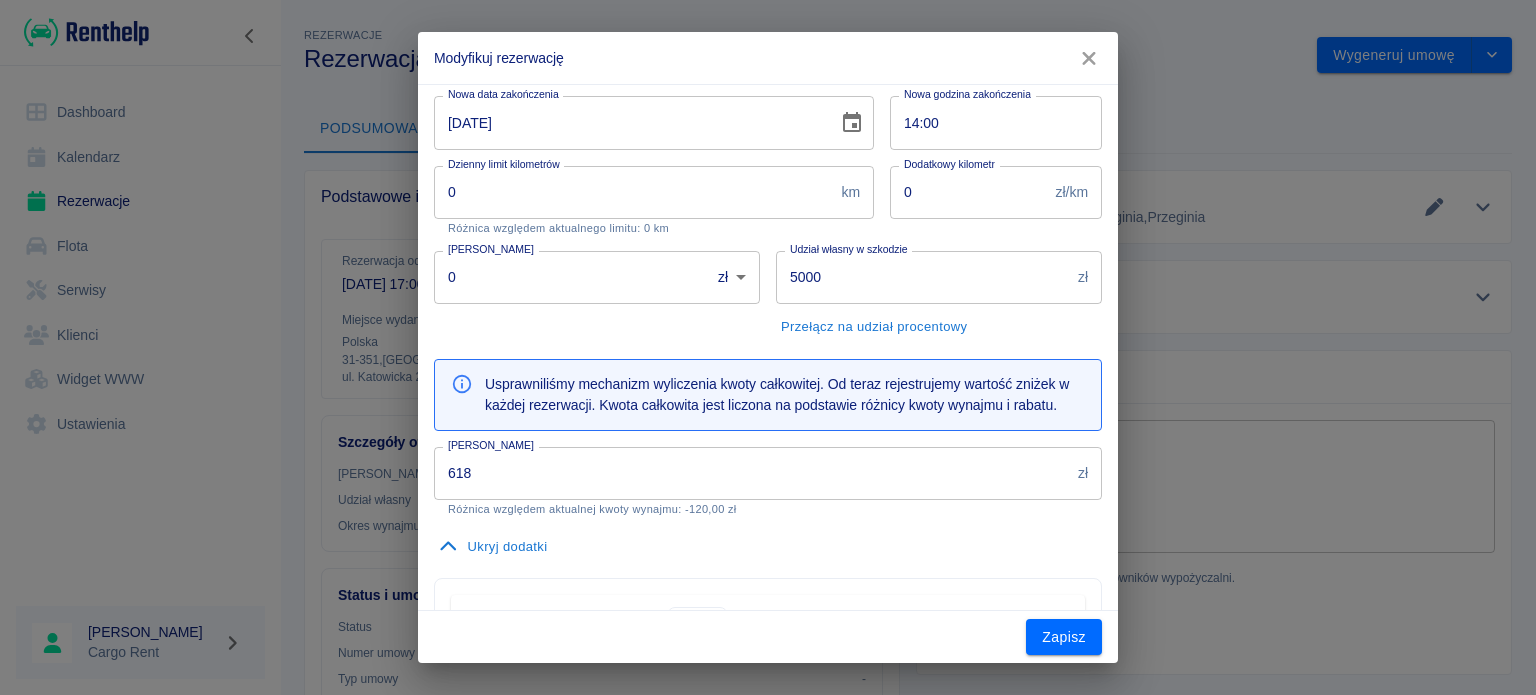 scroll, scrollTop: 214, scrollLeft: 0, axis: vertical 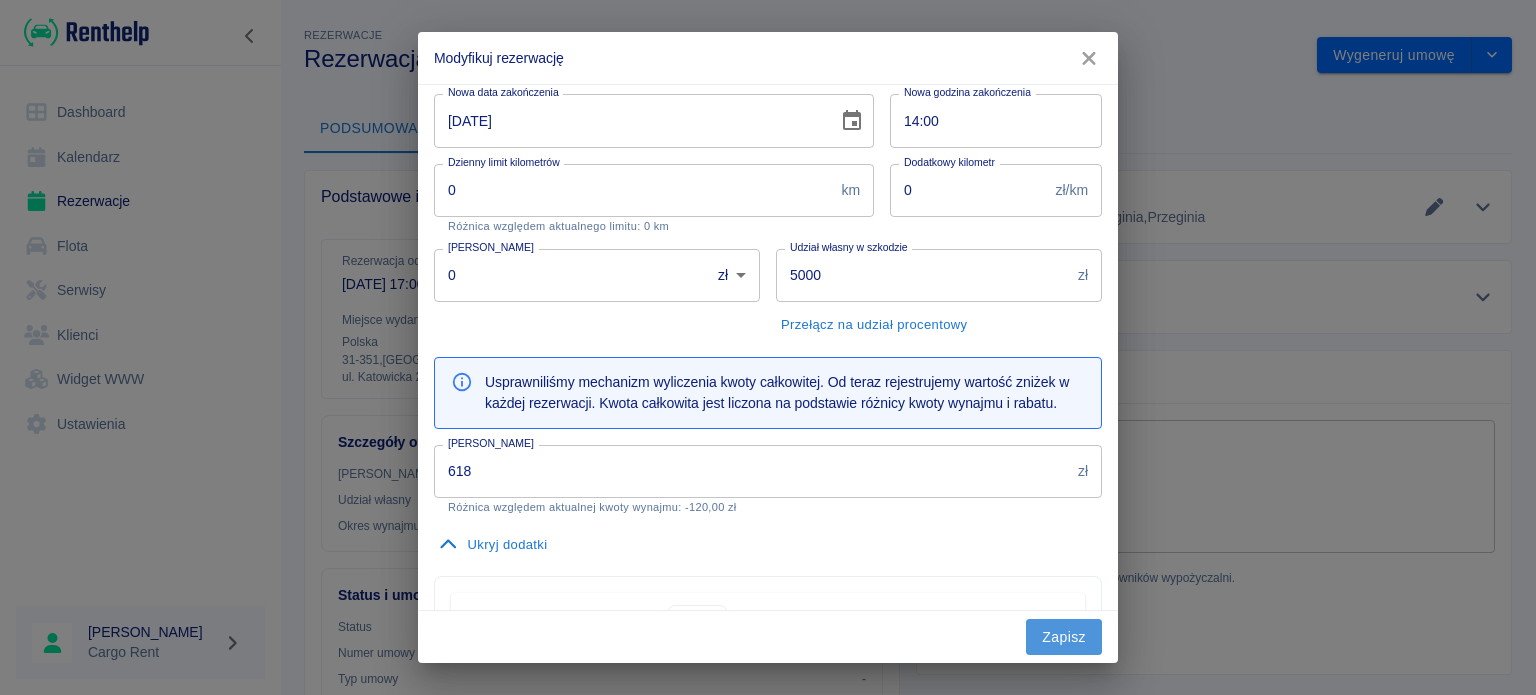 click on "Zapisz" at bounding box center (1064, 637) 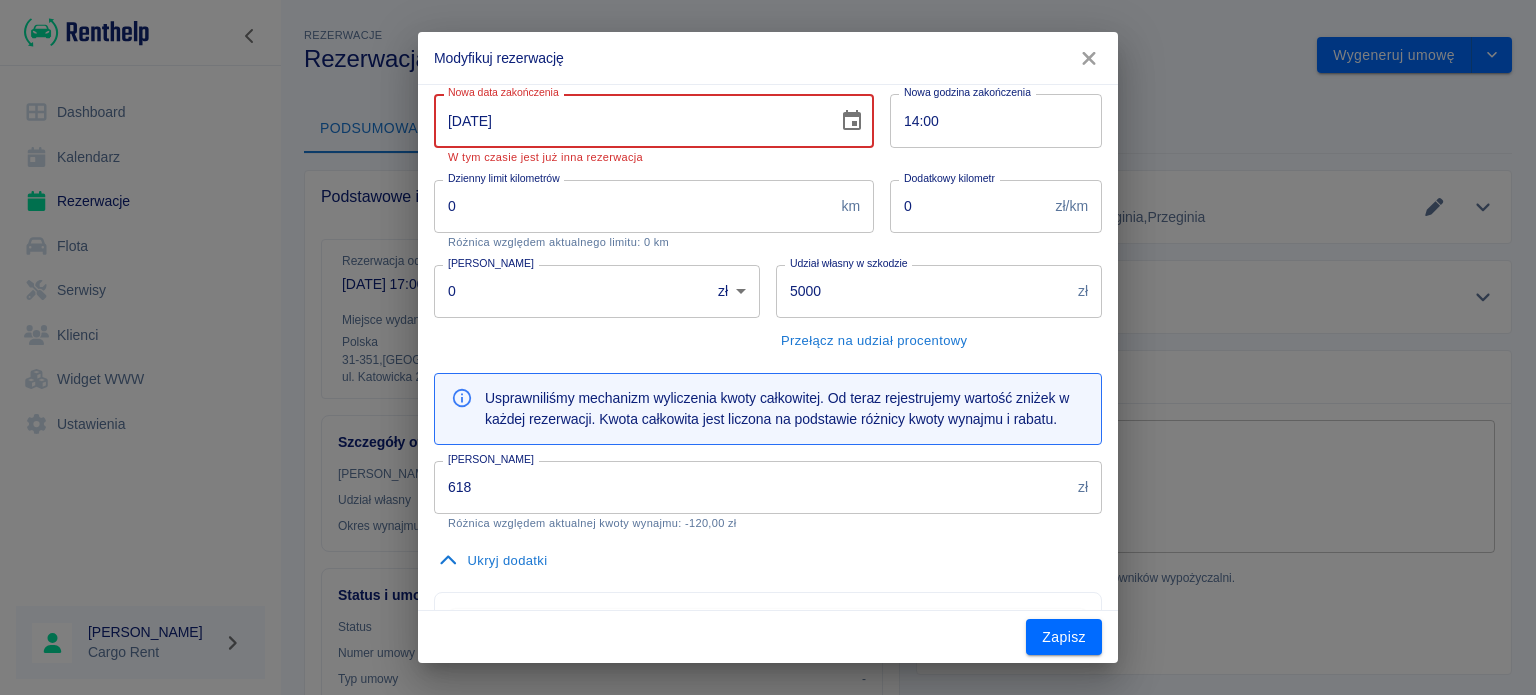 click on "[DATE]" at bounding box center (629, 120) 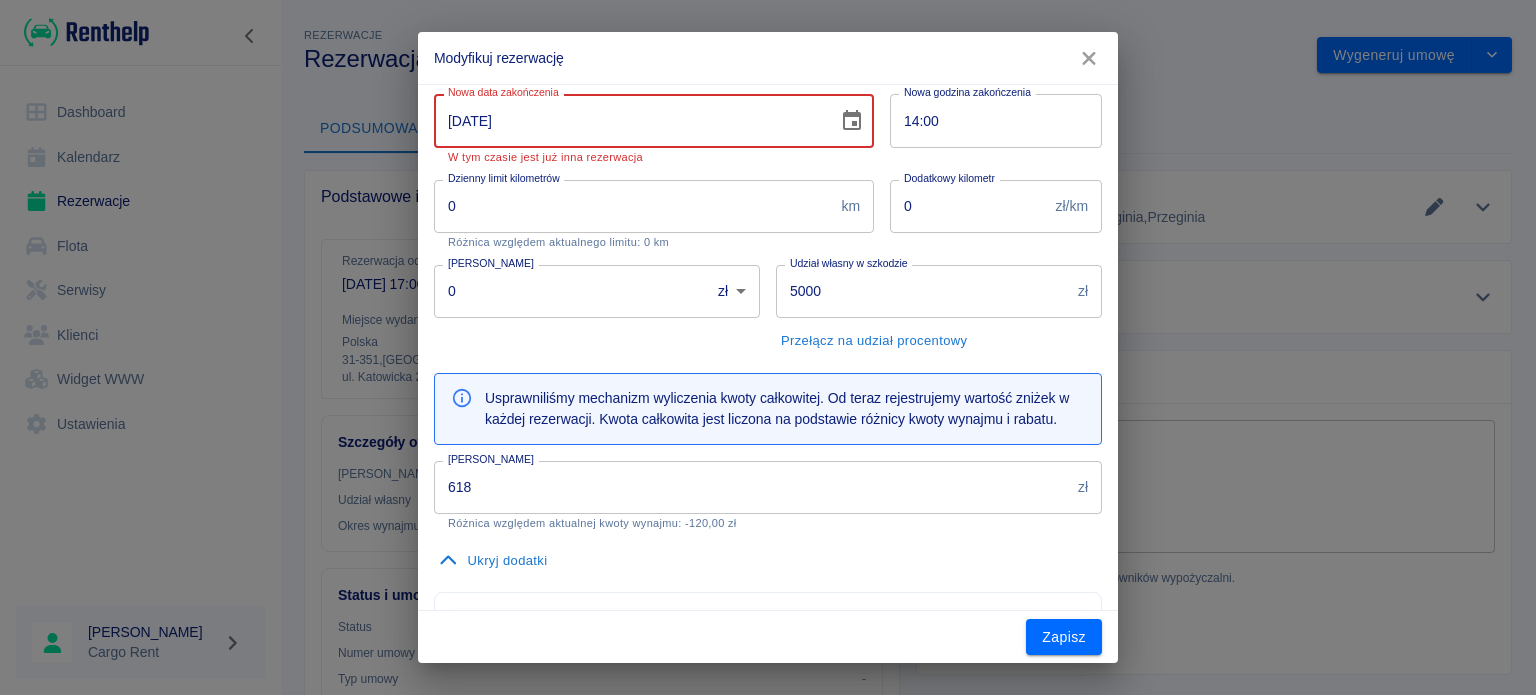 click 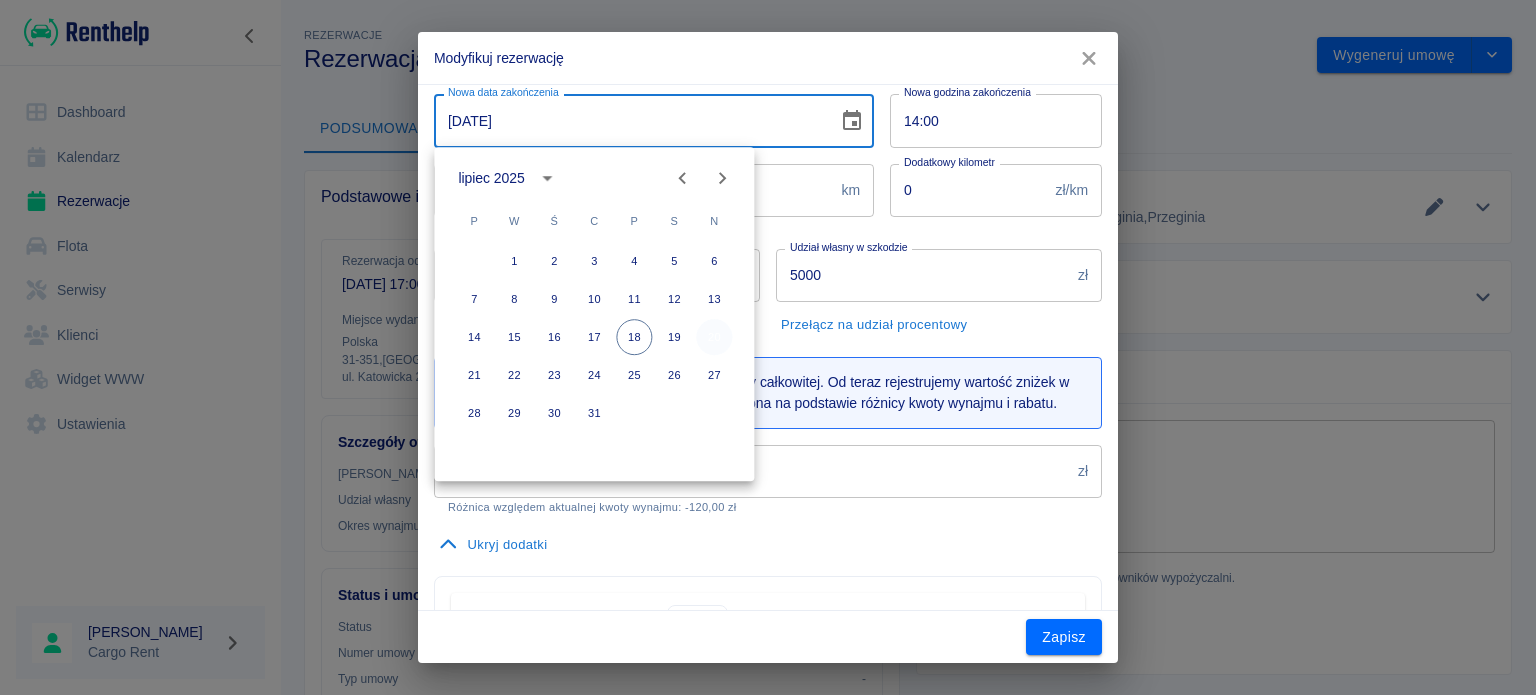 click on "20" at bounding box center (714, 337) 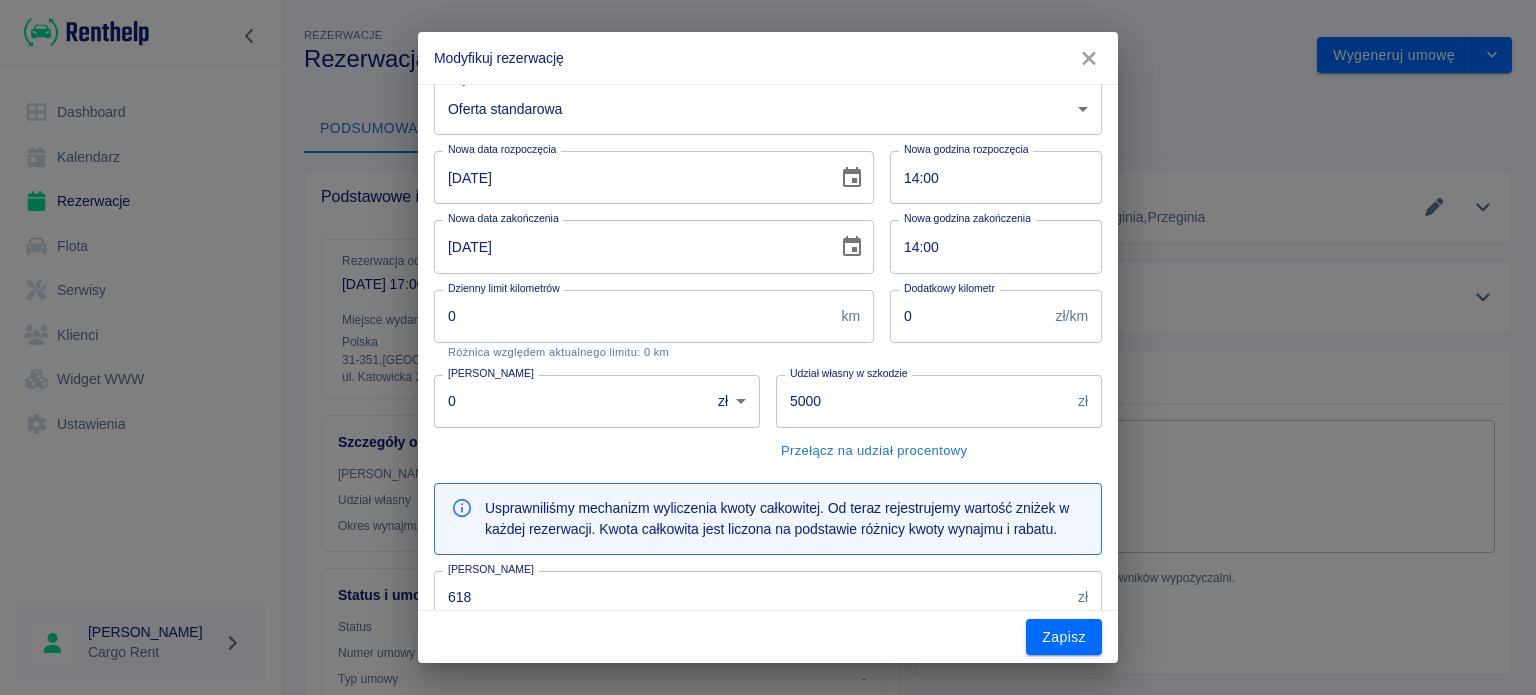 scroll, scrollTop: 87, scrollLeft: 0, axis: vertical 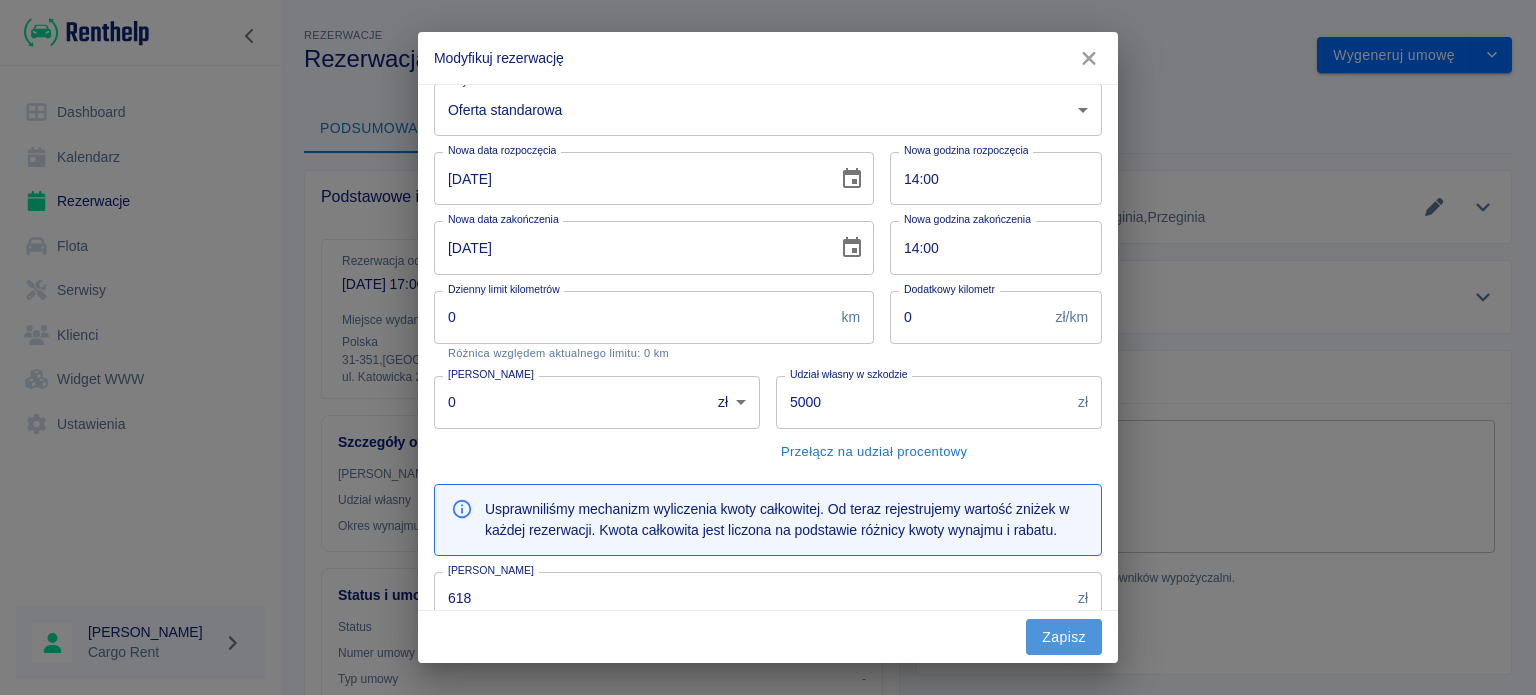 click on "Zapisz" at bounding box center [1064, 637] 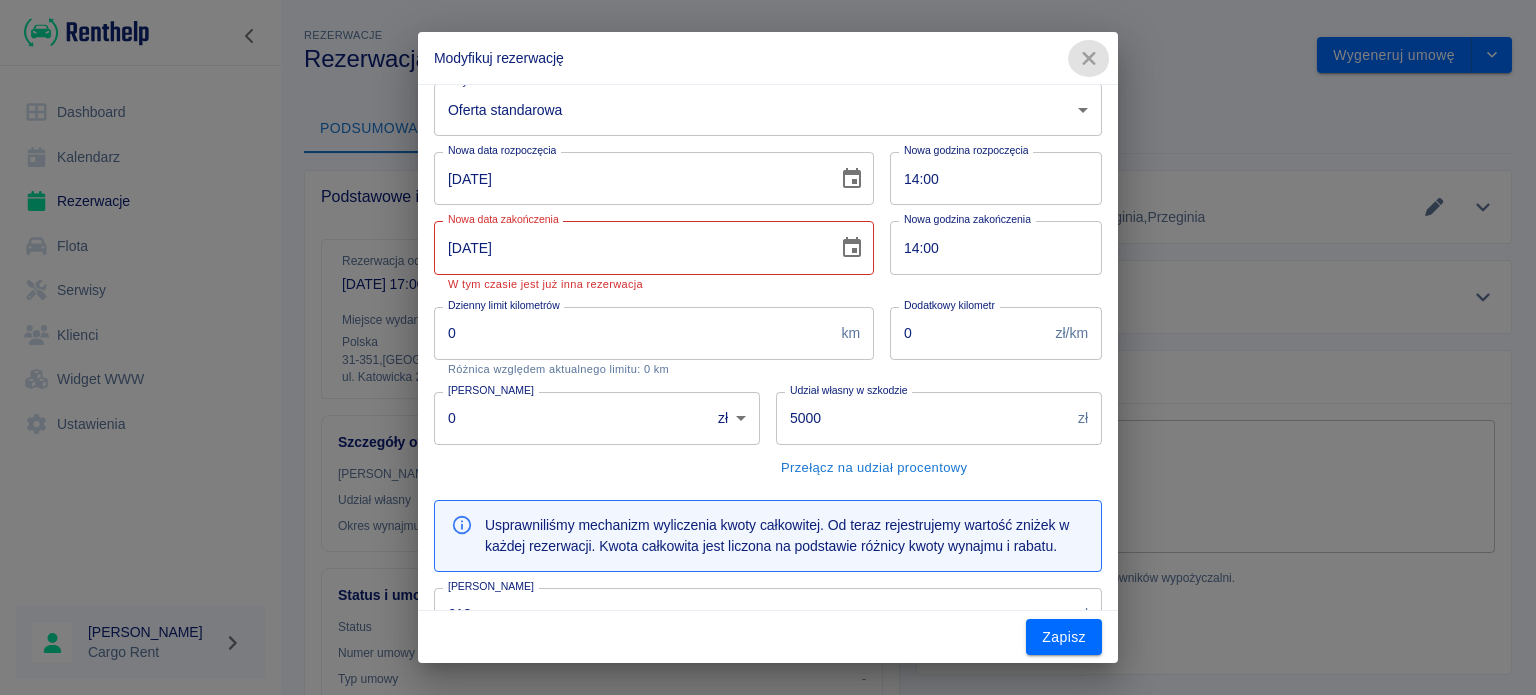 click 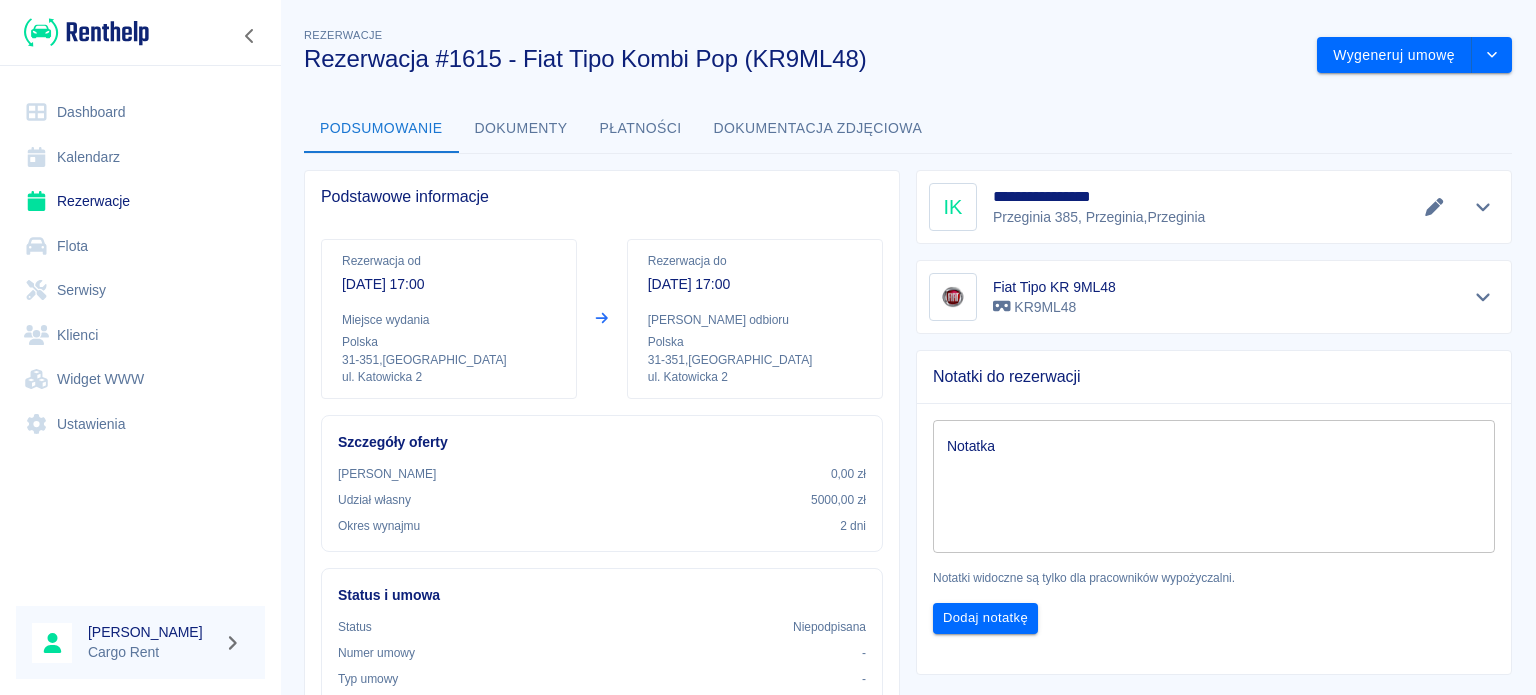 click at bounding box center [86, 32] 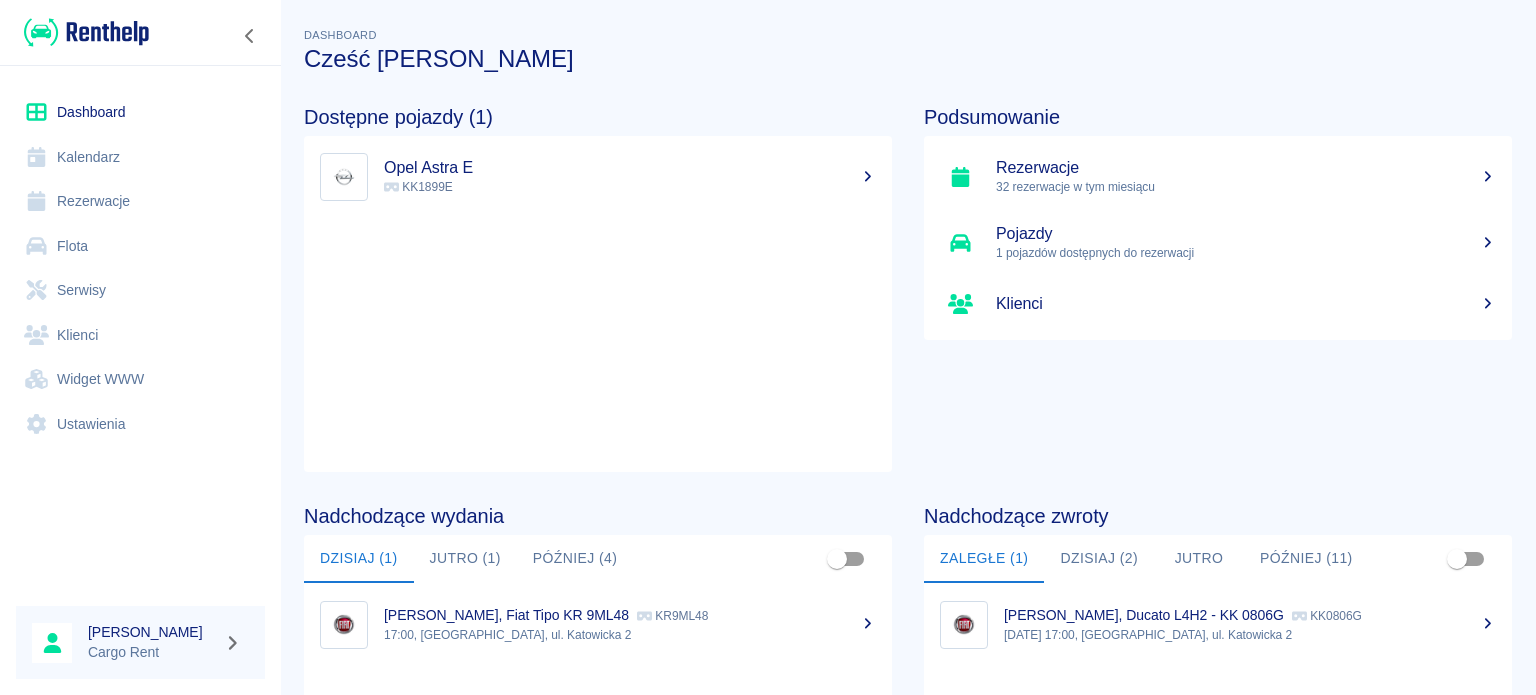 scroll, scrollTop: 348, scrollLeft: 0, axis: vertical 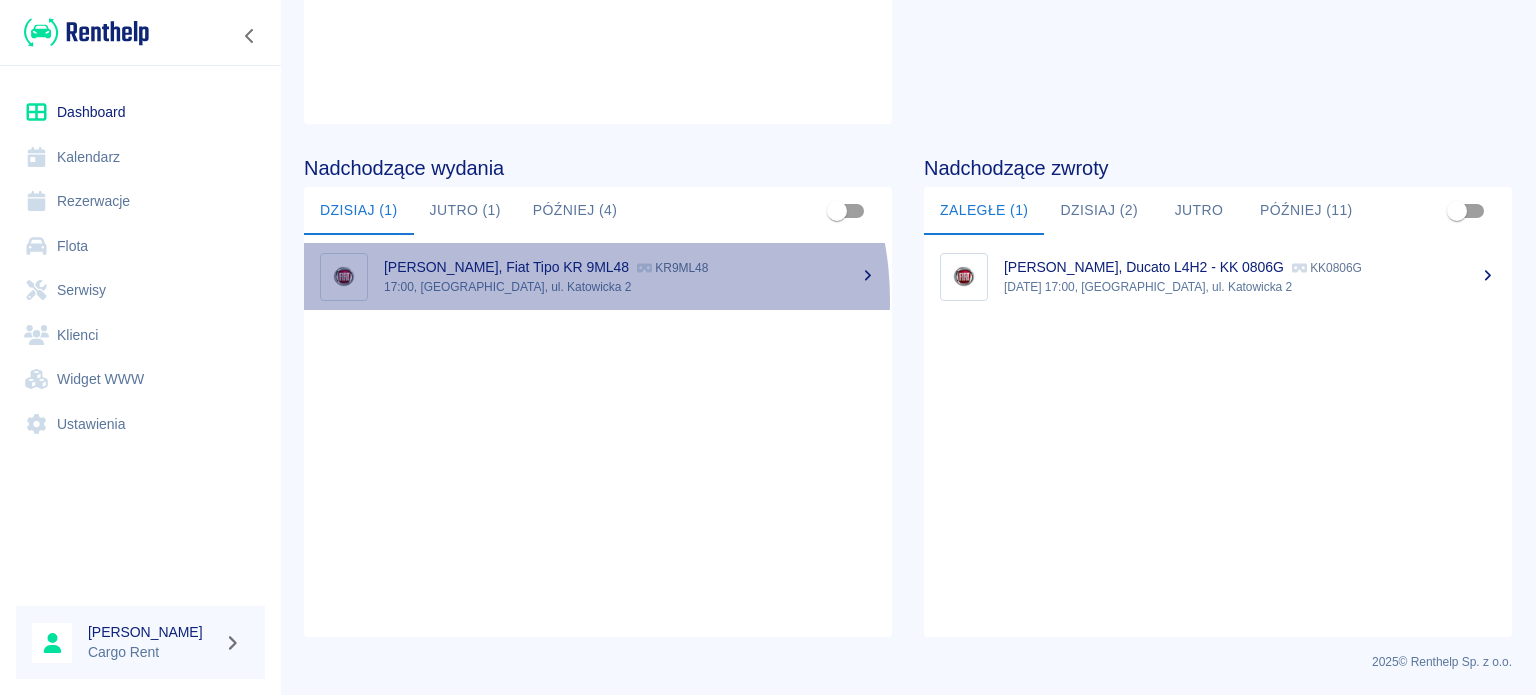 click on "Izabela Kasprzyk, Fiat Tipo KR 9ML48   KR9ML48 17:00, Kraków, ul. Katowicka 2" at bounding box center (598, 276) 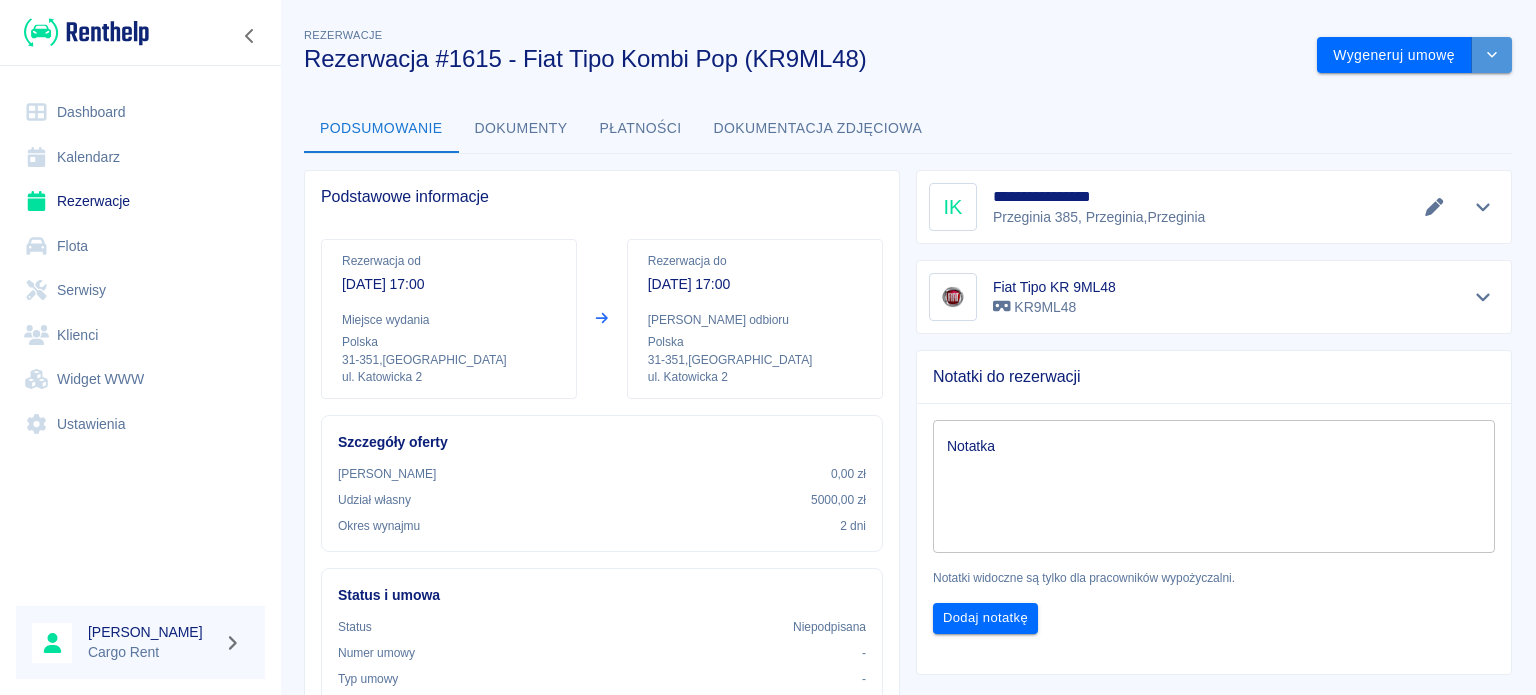 click at bounding box center (1492, 55) 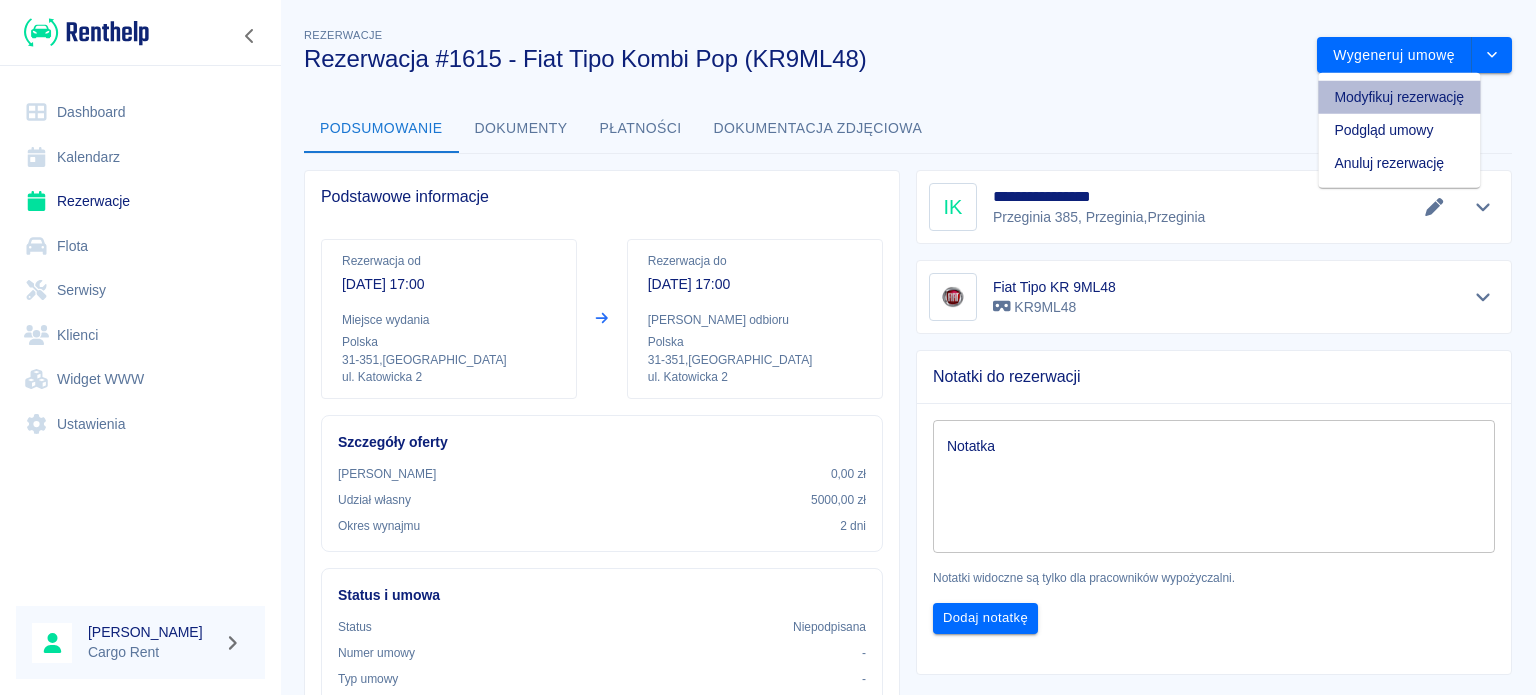 click on "Modyfikuj rezerwację" at bounding box center [1399, 97] 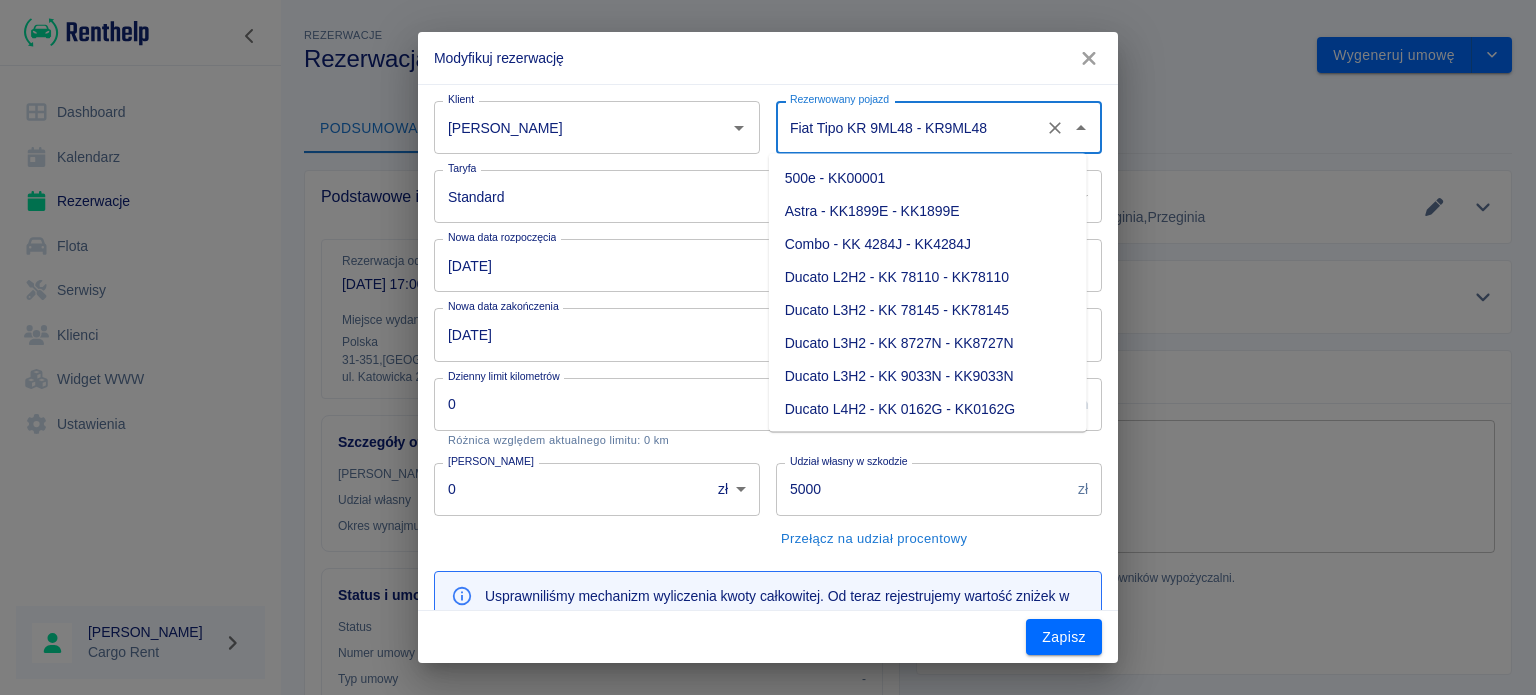 click on "Fiat Tipo KR 9ML48 - KR9ML48" at bounding box center (911, 127) 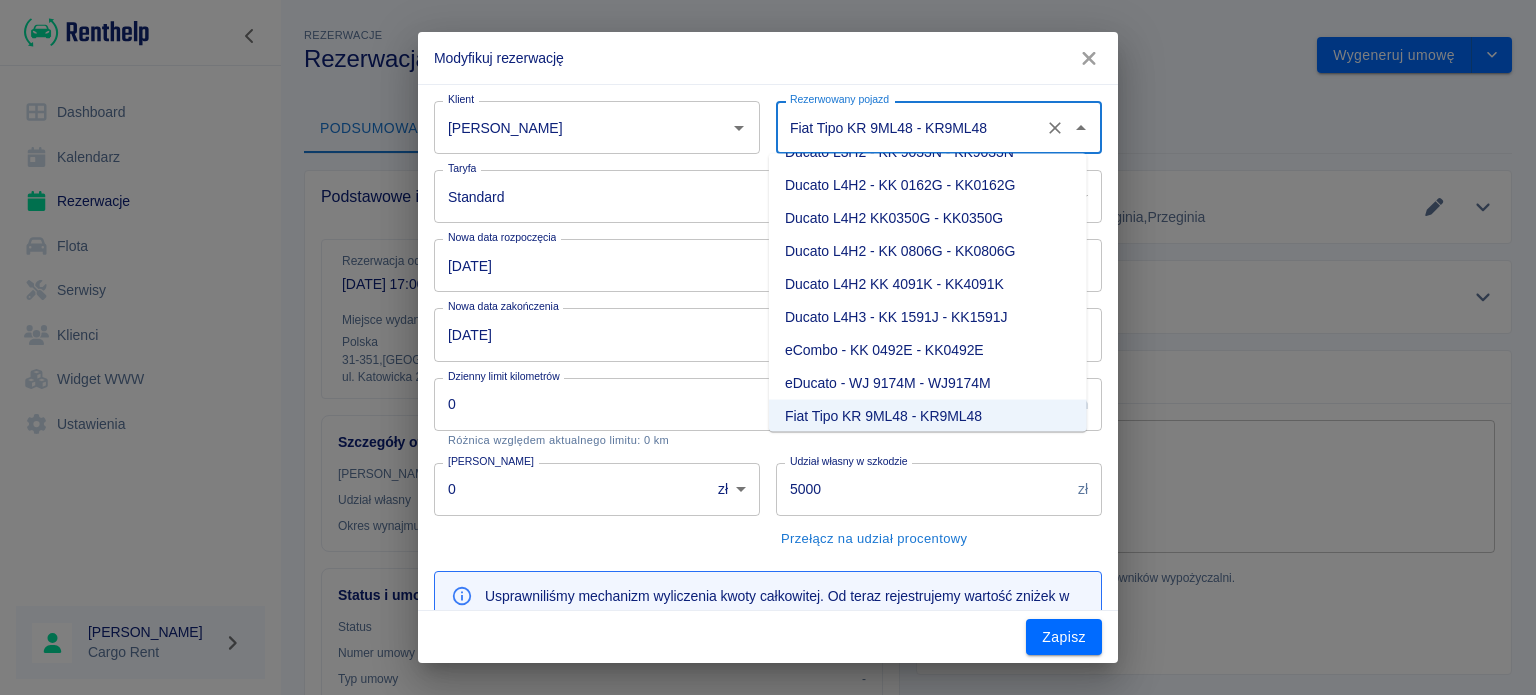 click on "Ducato L4H2 - KK 0162G - KK0162G" at bounding box center [928, 185] 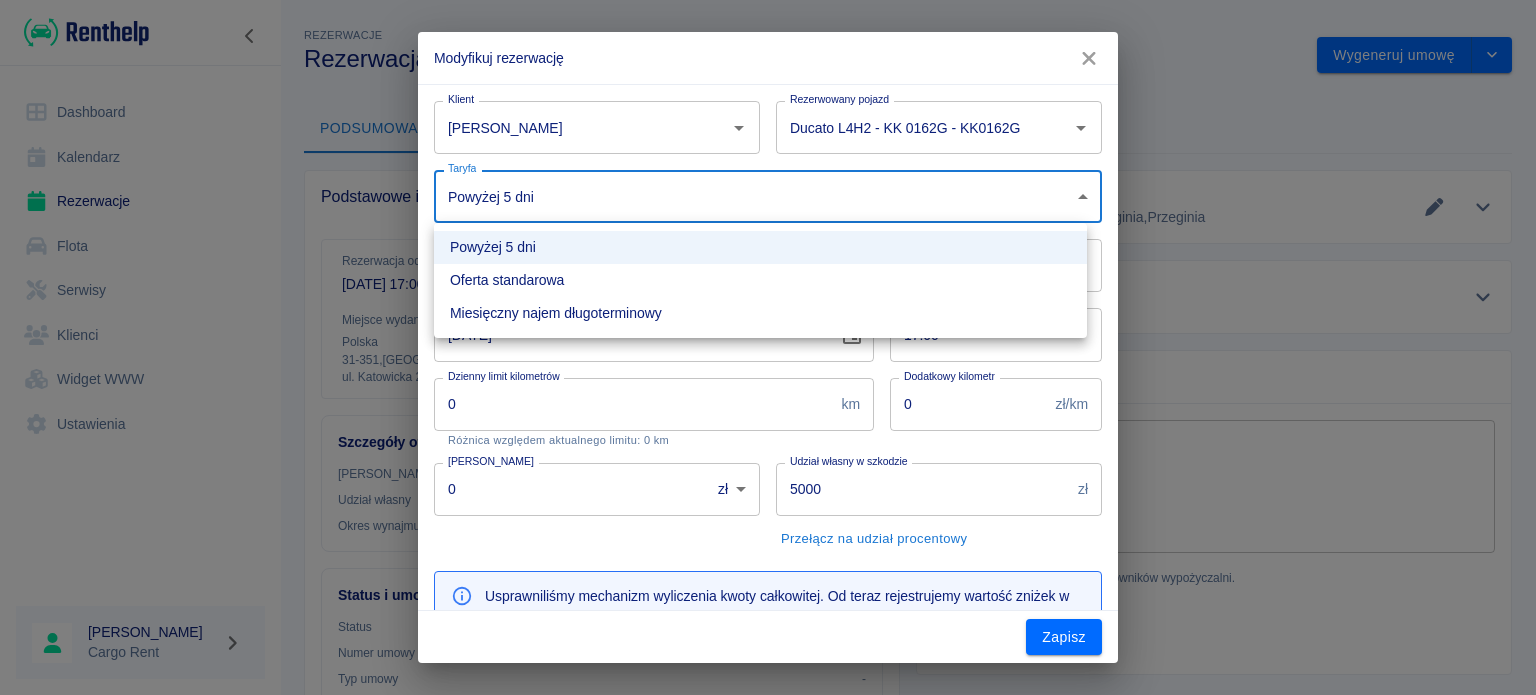 click on "**********" at bounding box center [768, 347] 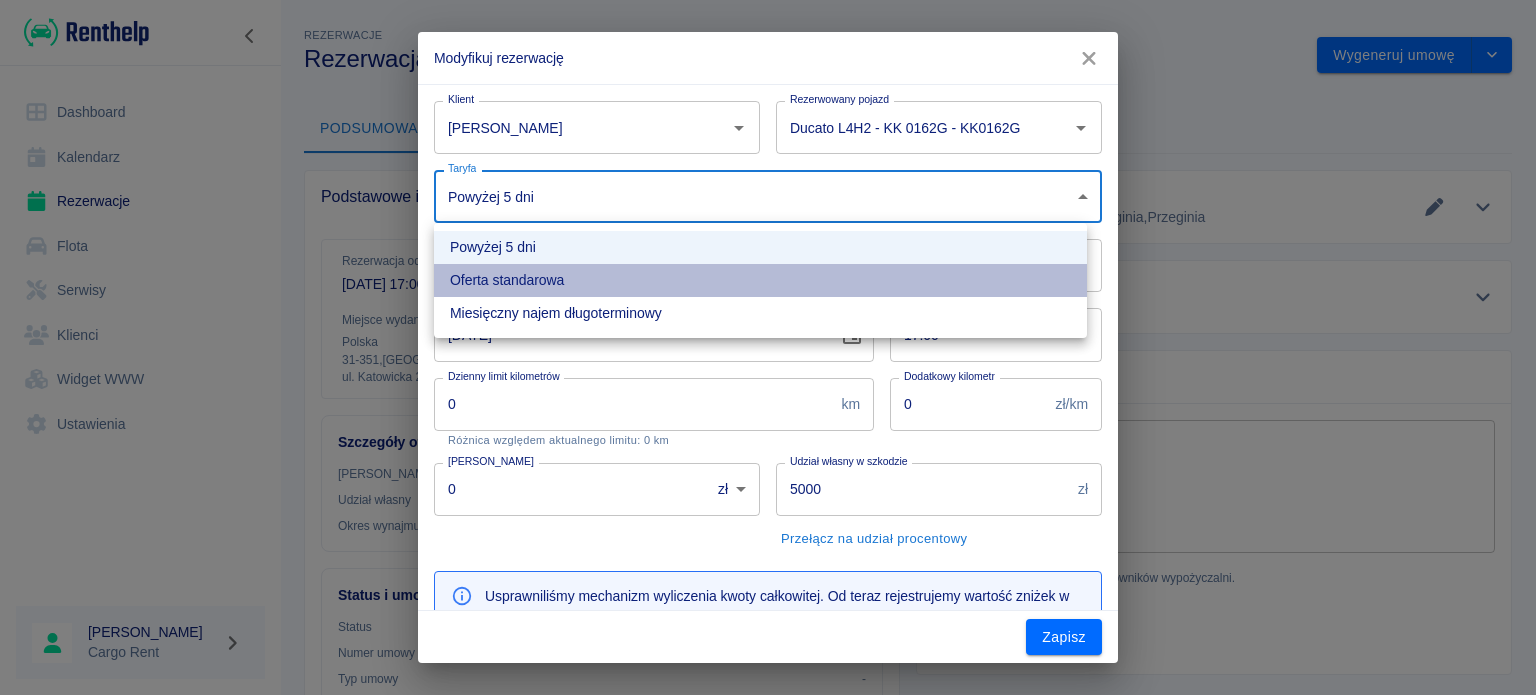 click on "Oferta standarowa" at bounding box center [760, 280] 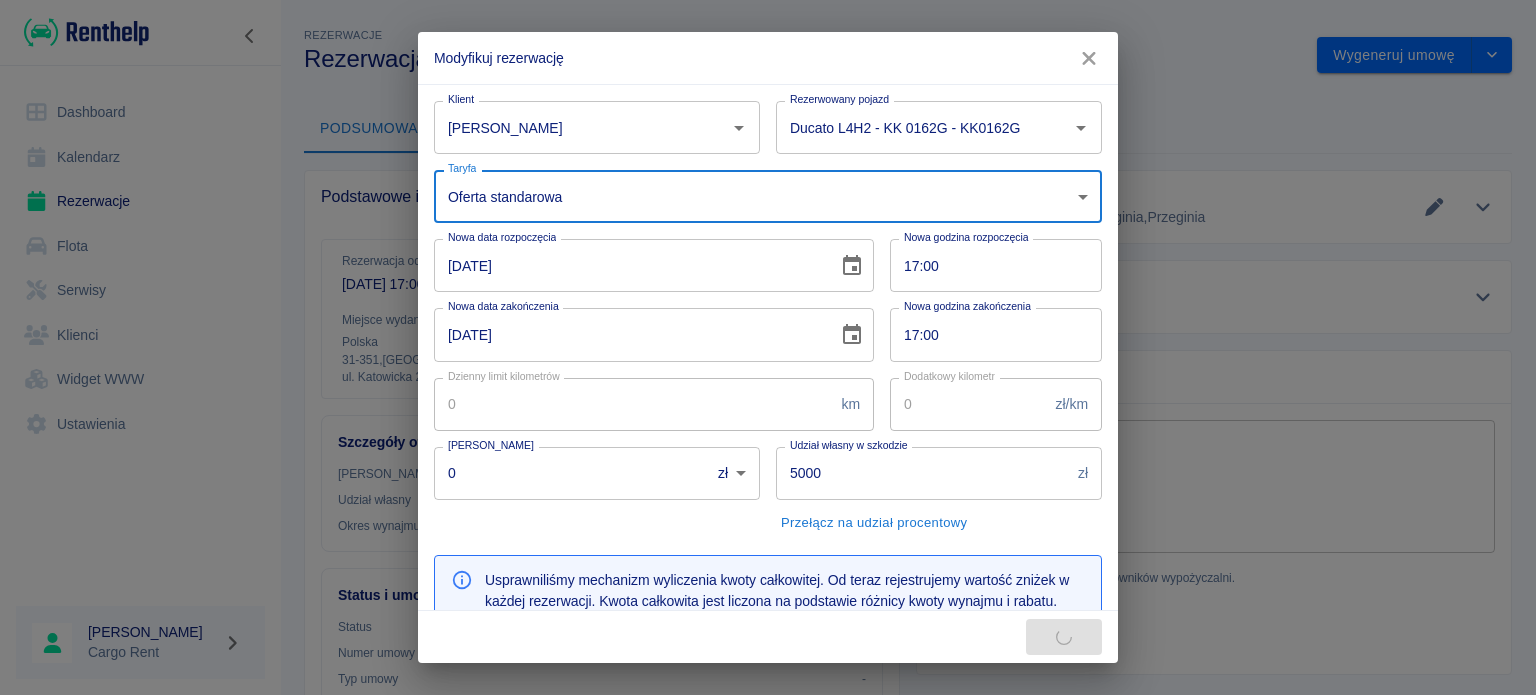 type on "618" 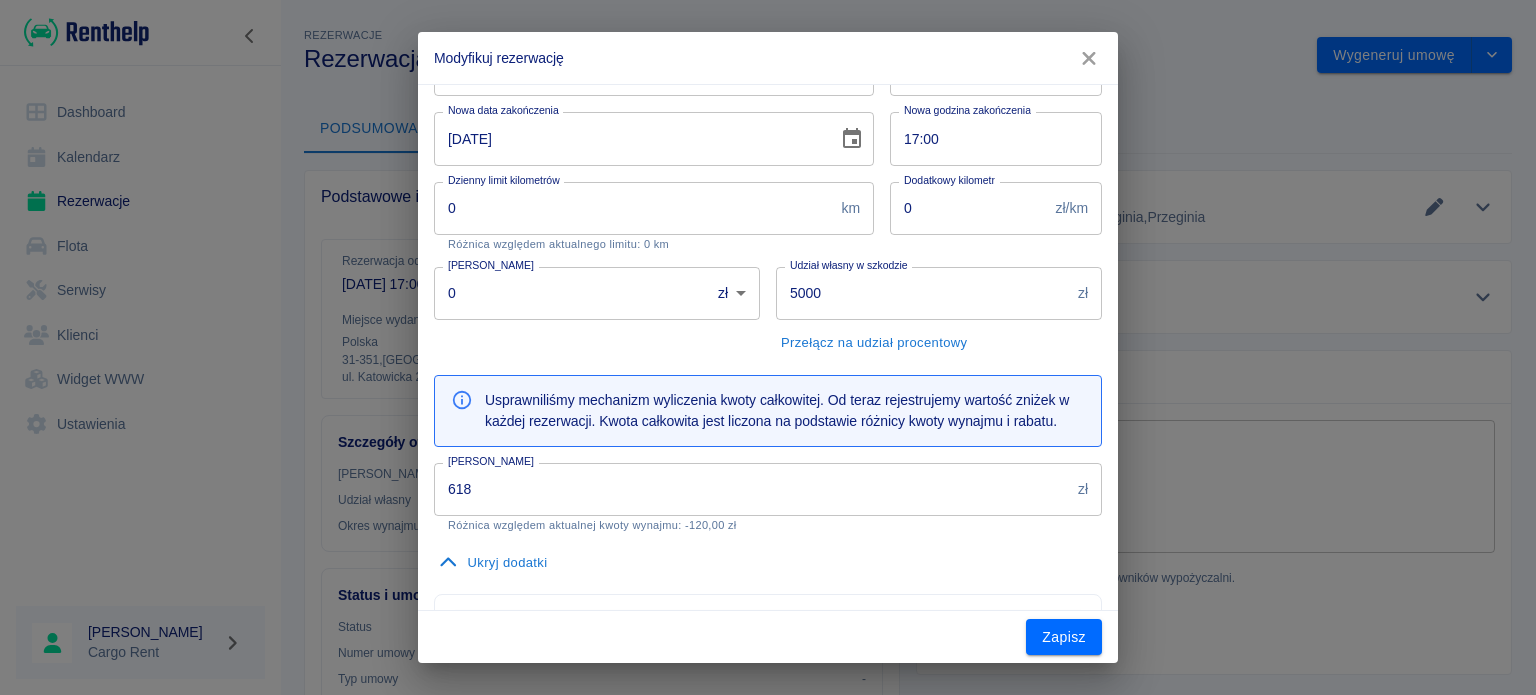 scroll, scrollTop: 204, scrollLeft: 0, axis: vertical 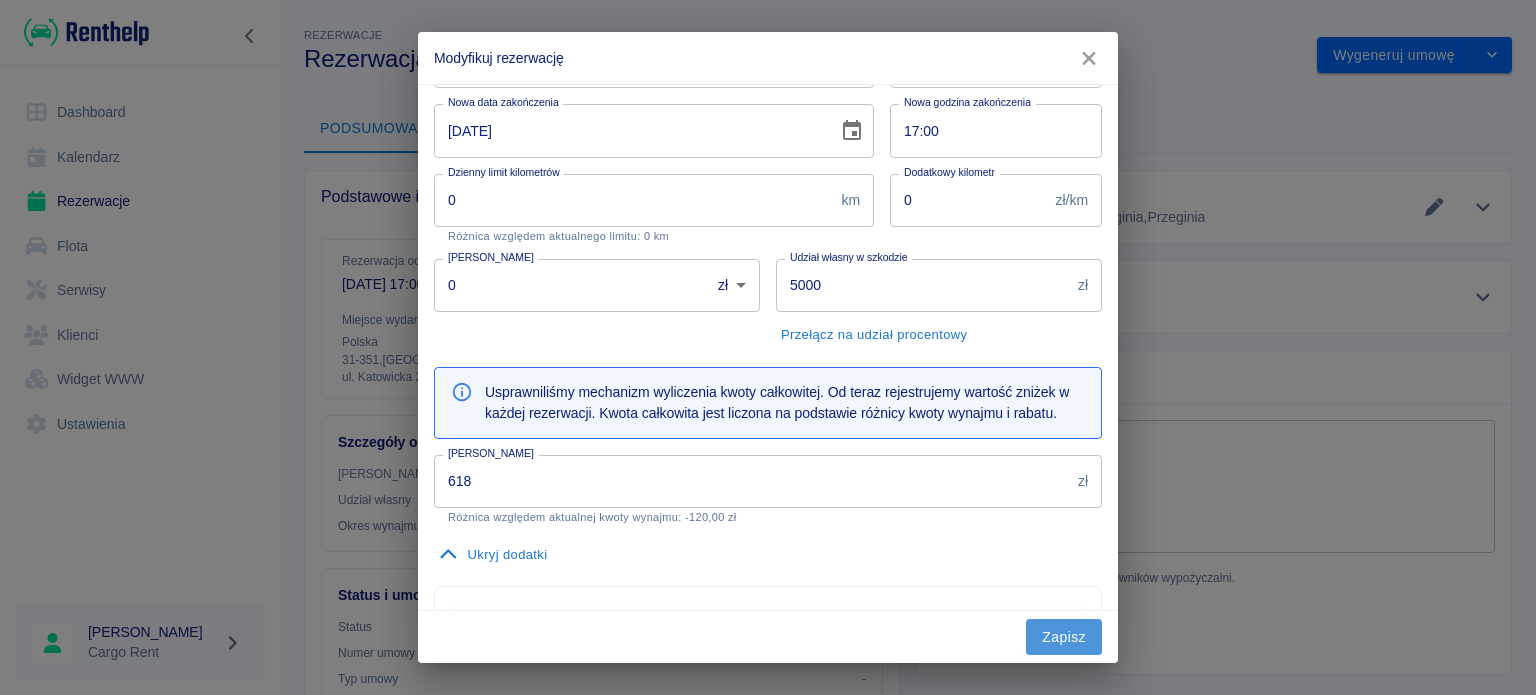 click on "Zapisz" at bounding box center [1064, 637] 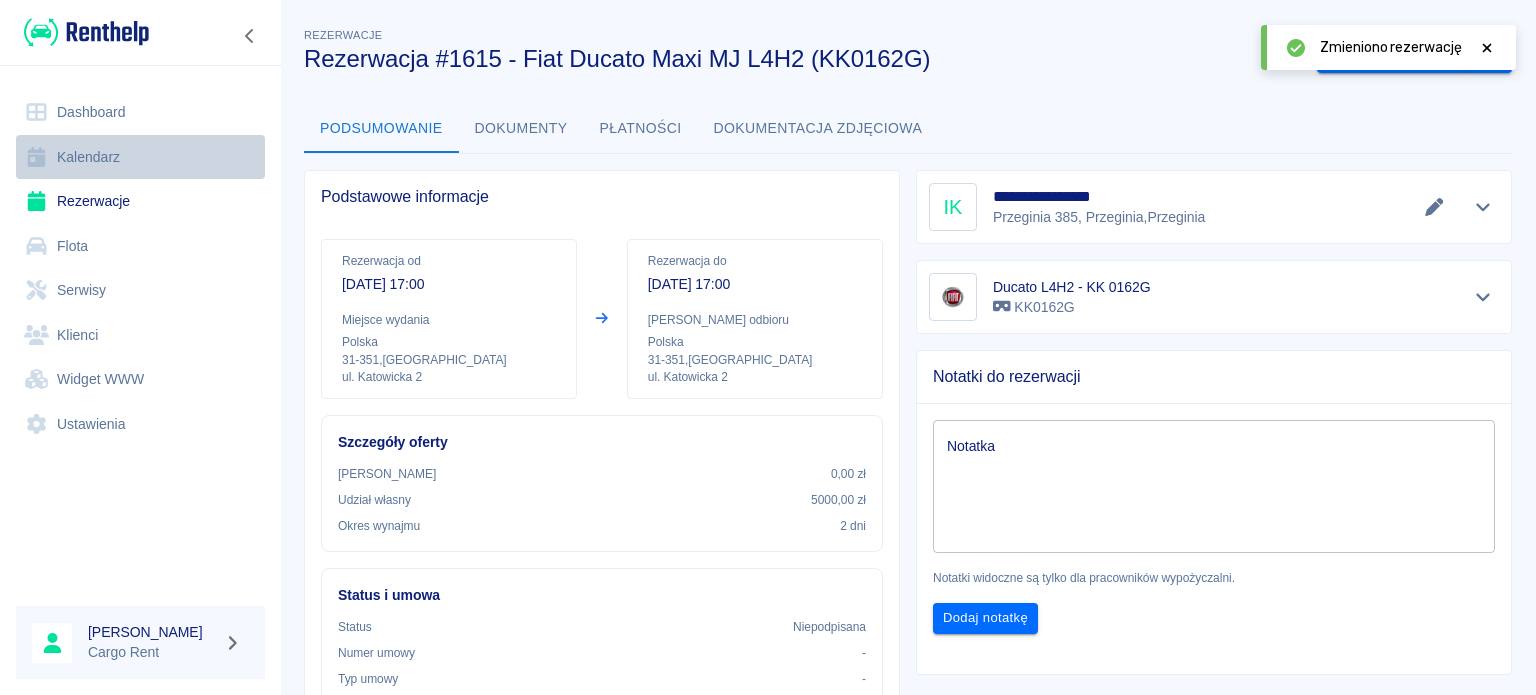 click on "Kalendarz" at bounding box center (140, 157) 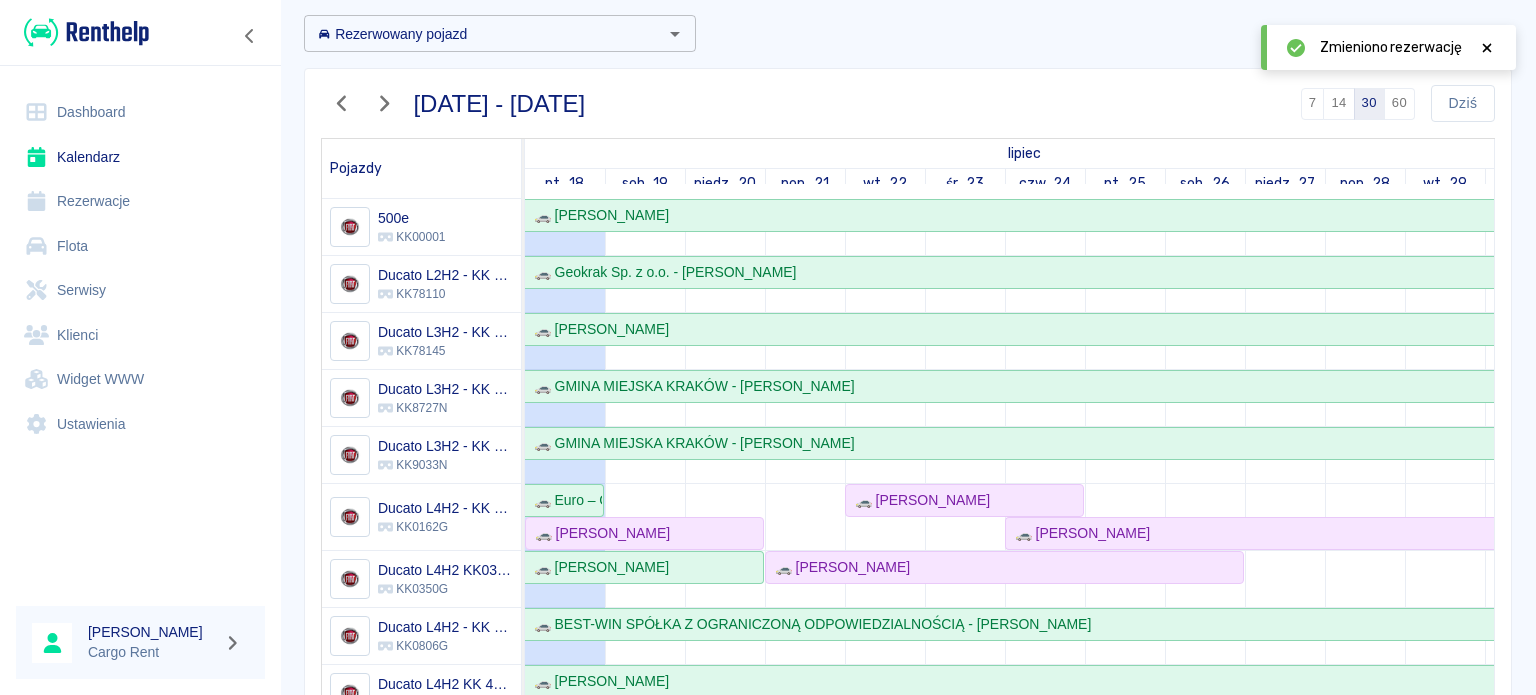 scroll, scrollTop: 92, scrollLeft: 0, axis: vertical 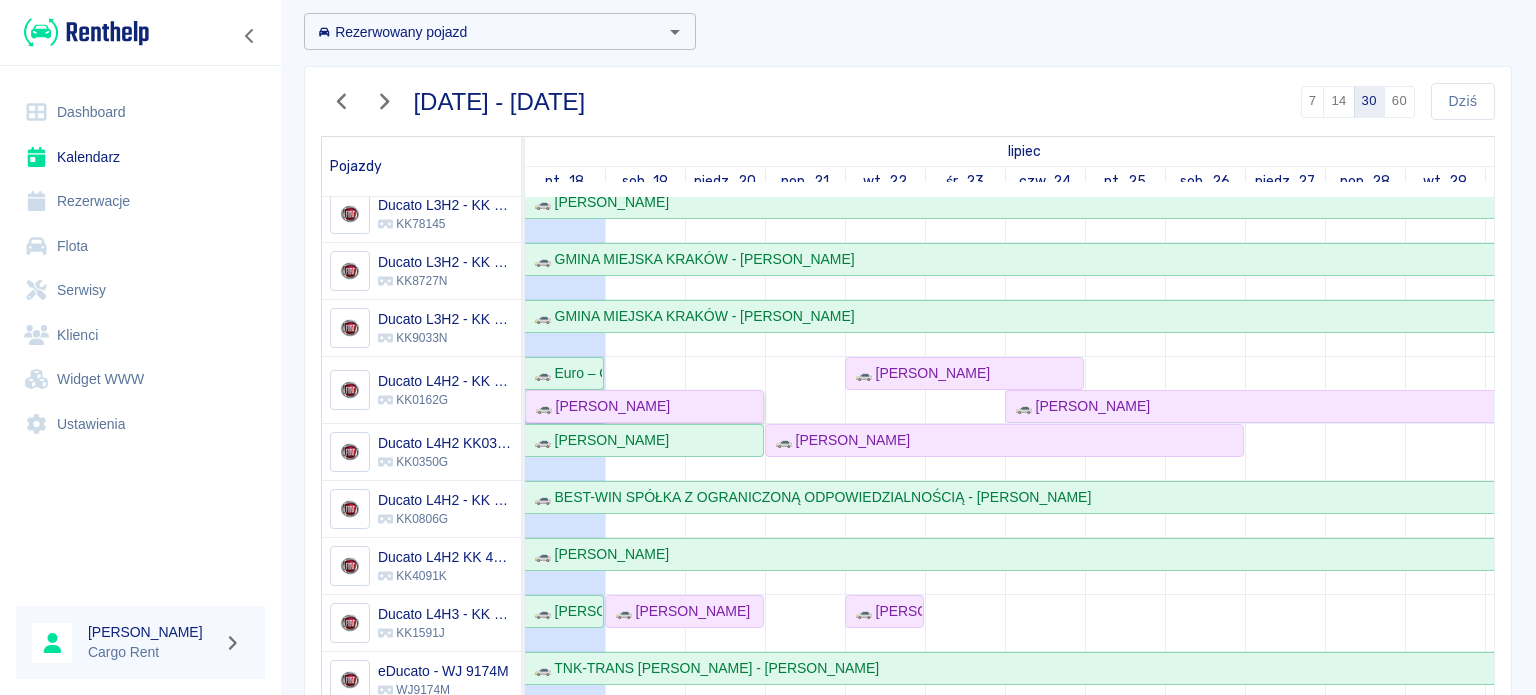 click on "🚗 [PERSON_NAME]" at bounding box center (598, 406) 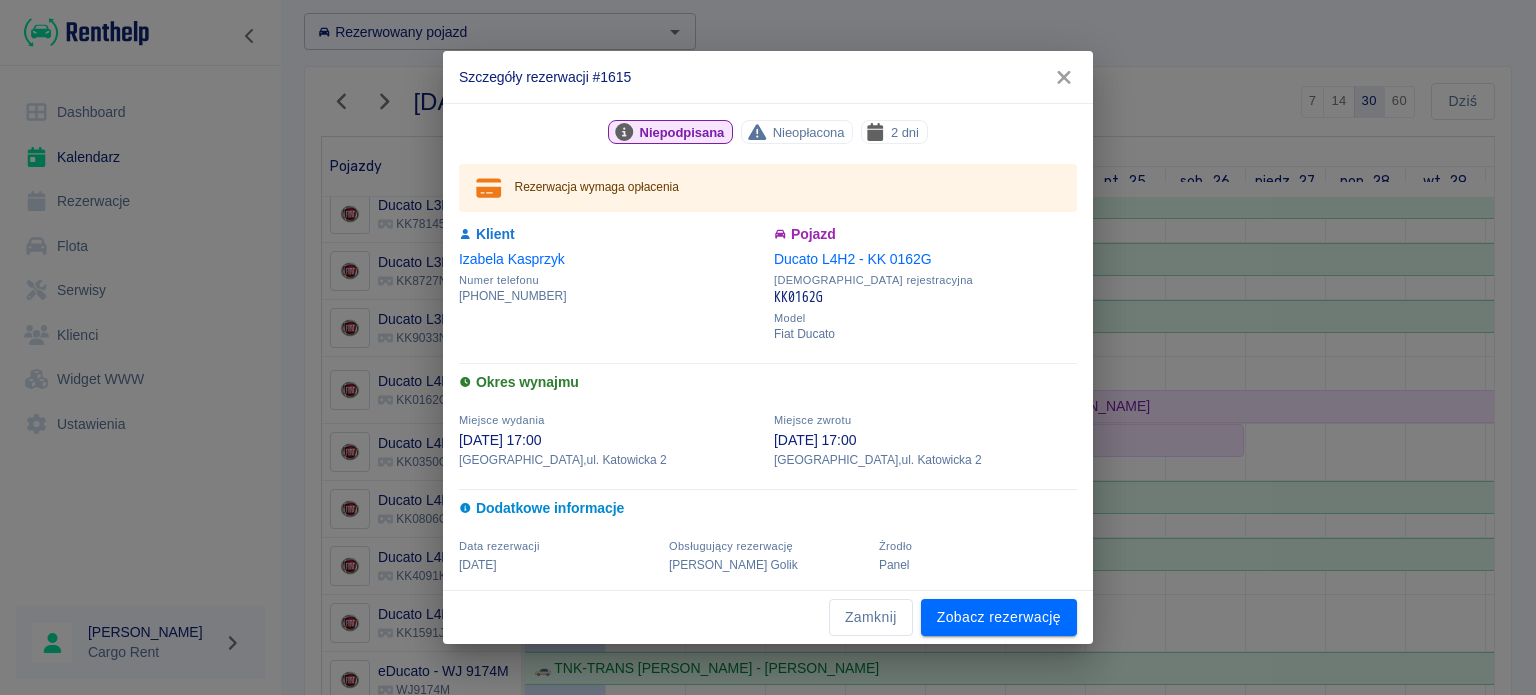 click 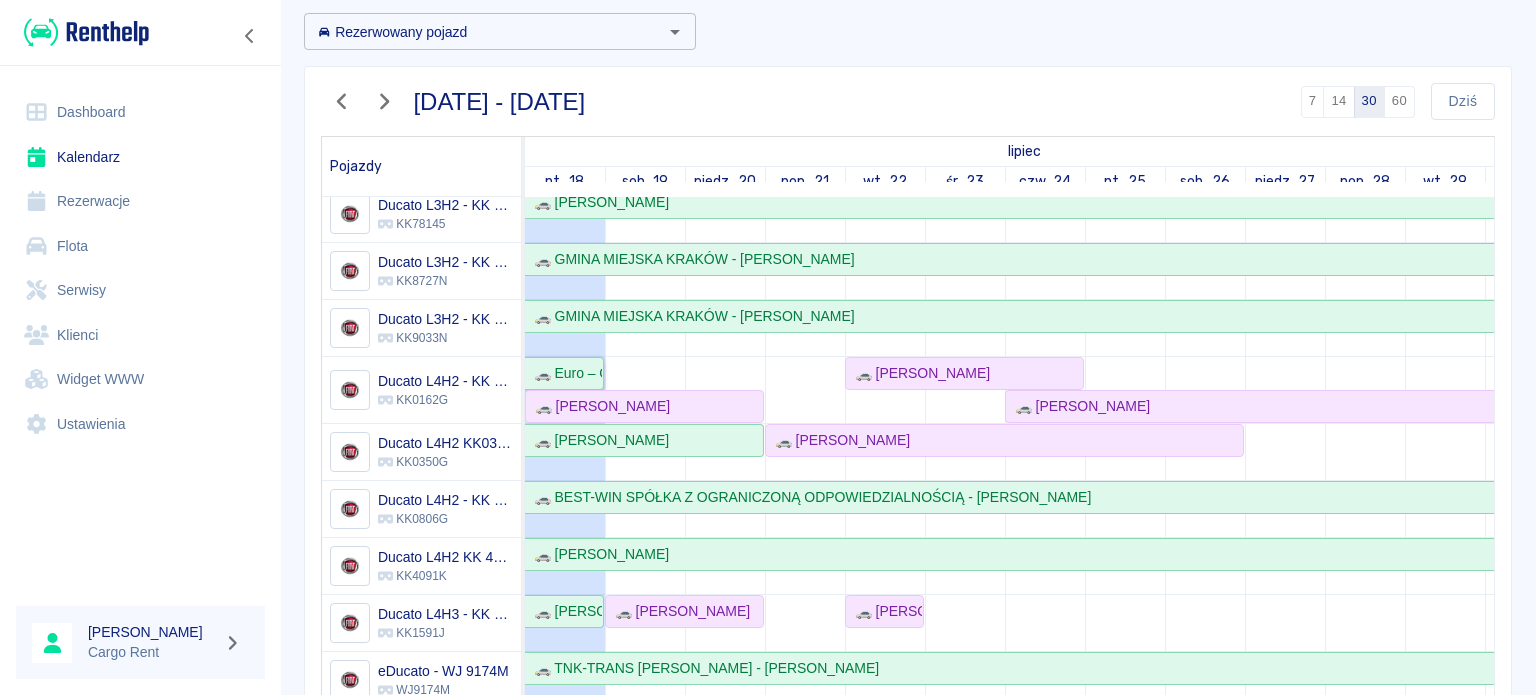 click on "🚗 Euro – Glas [PERSON_NAME] Noga S.J - [PERSON_NAME]" at bounding box center [564, 373] 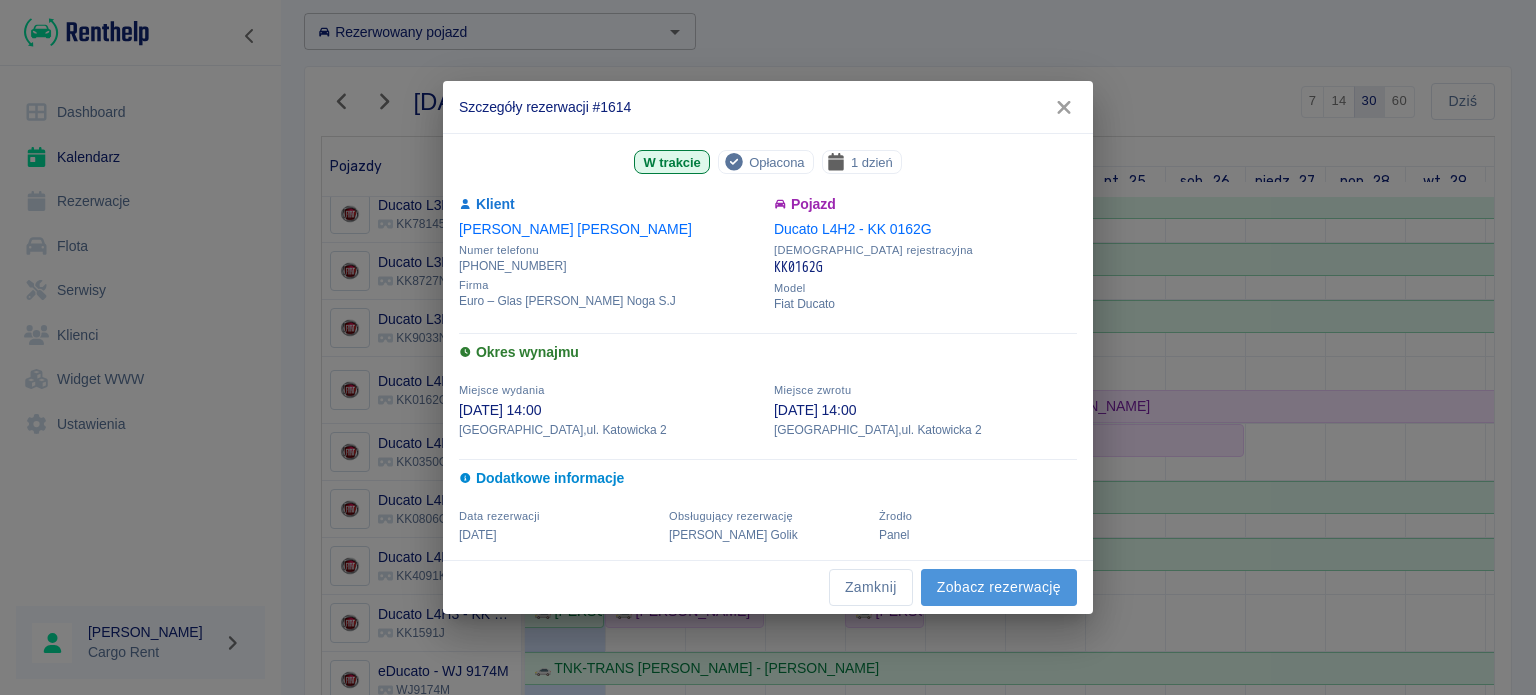 click on "Zobacz rezerwację" at bounding box center (999, 587) 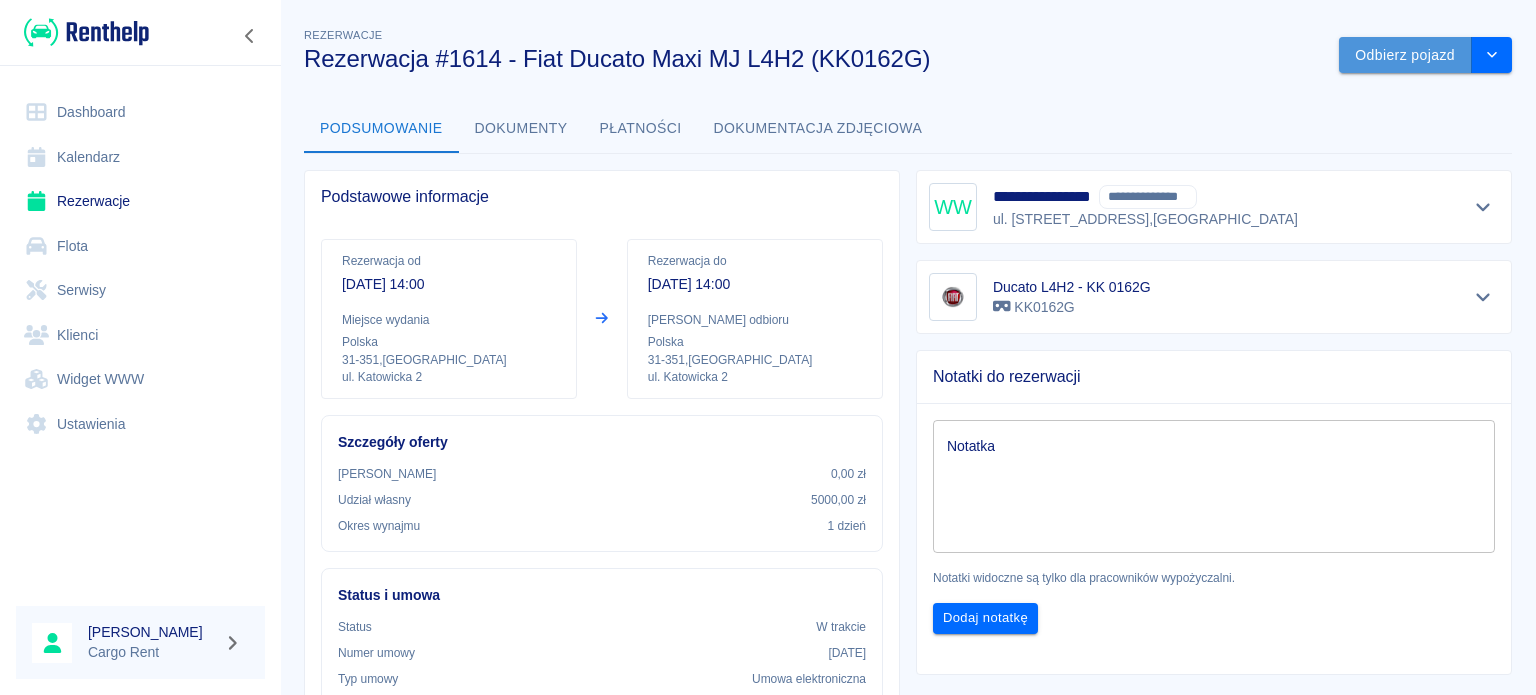 click on "Odbierz pojazd" at bounding box center [1405, 55] 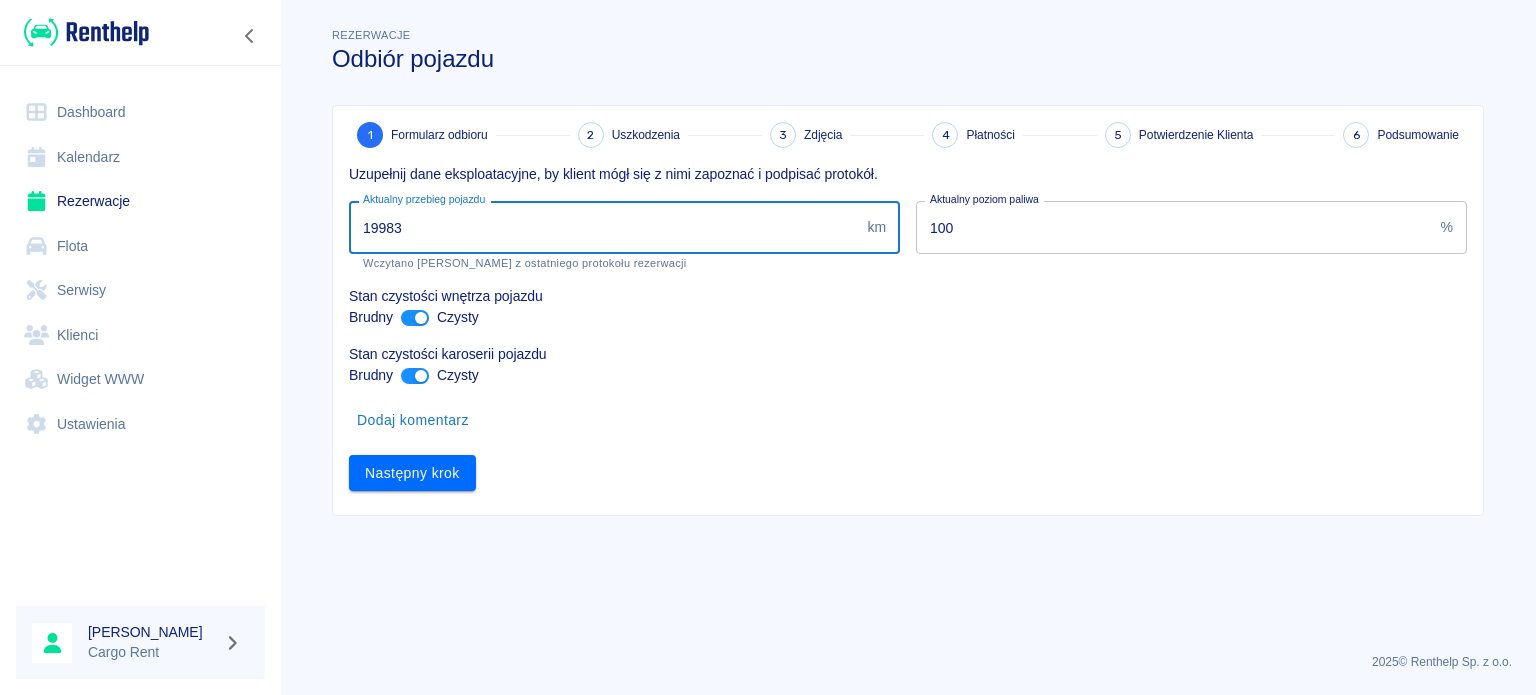 click on "19983" at bounding box center (604, 227) 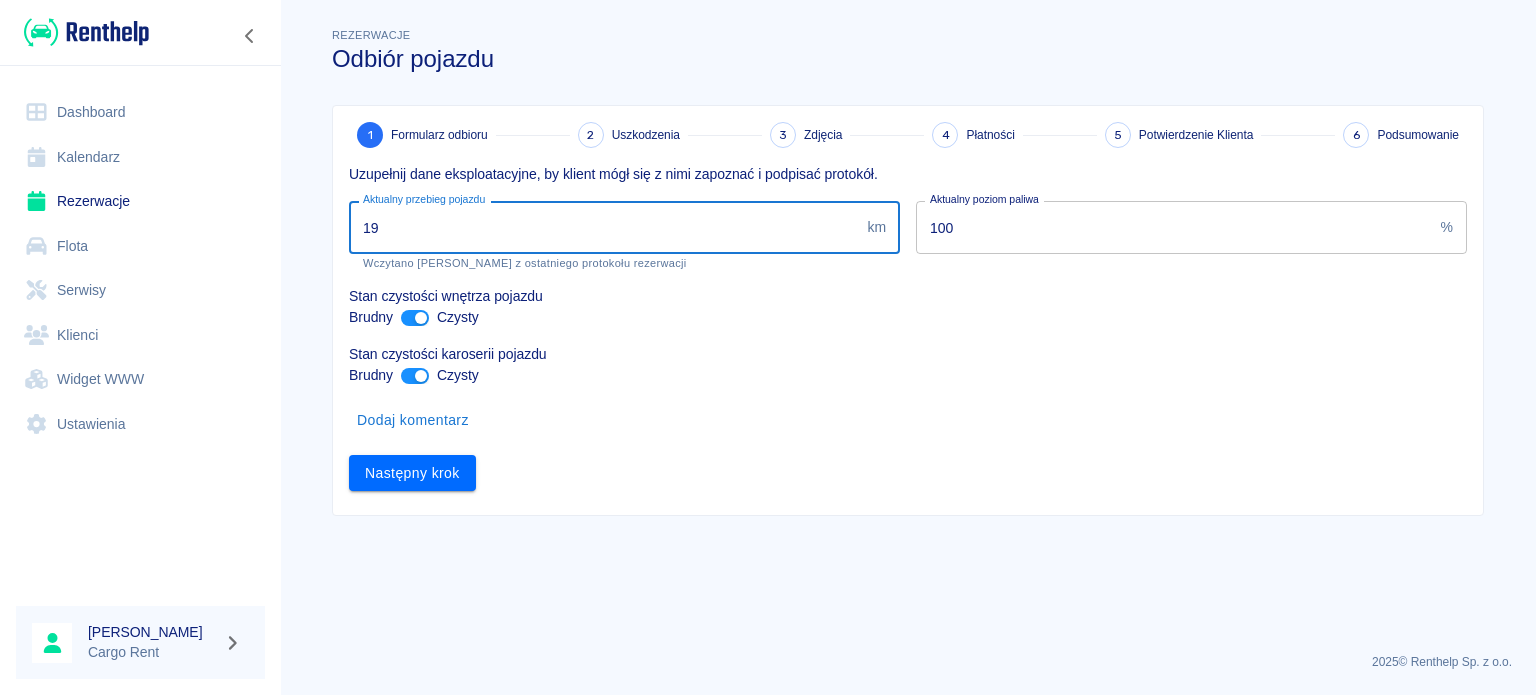 type on "1" 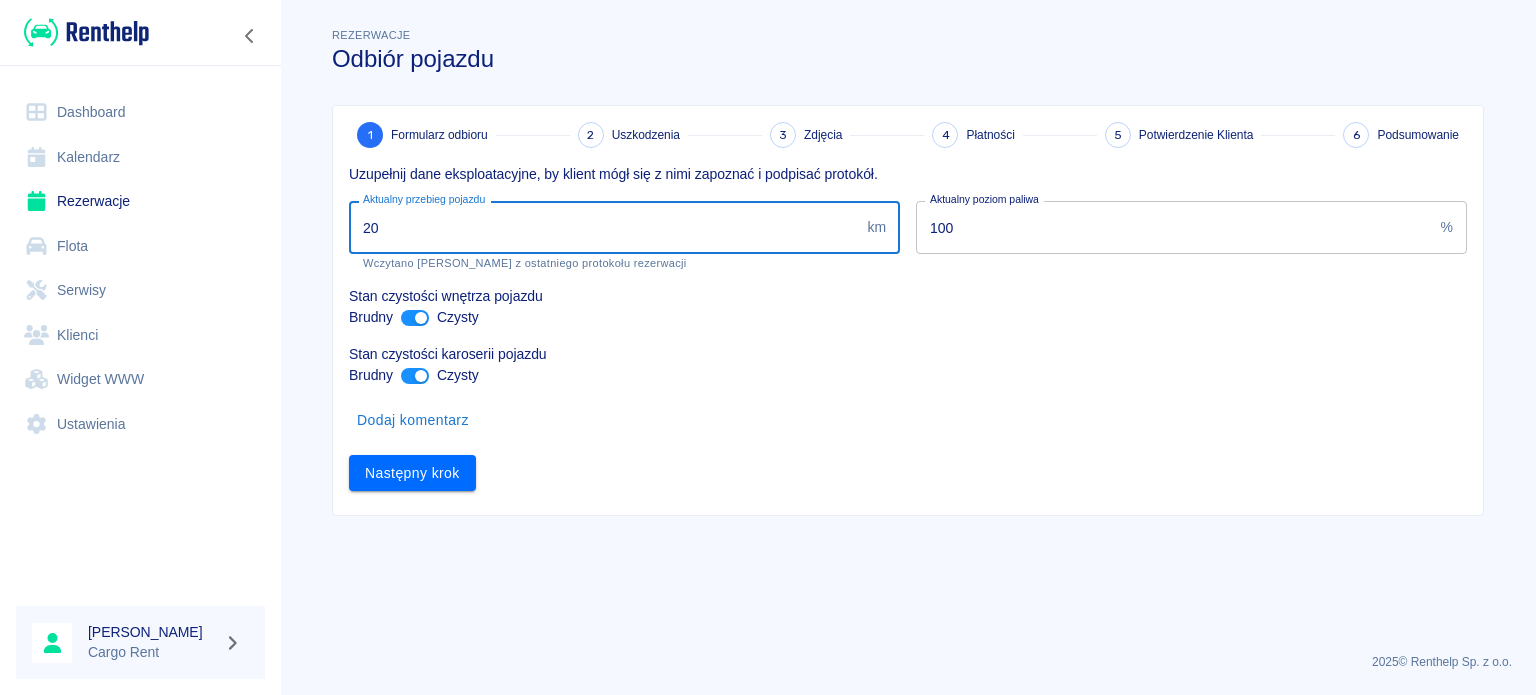 click on "20" at bounding box center (604, 227) 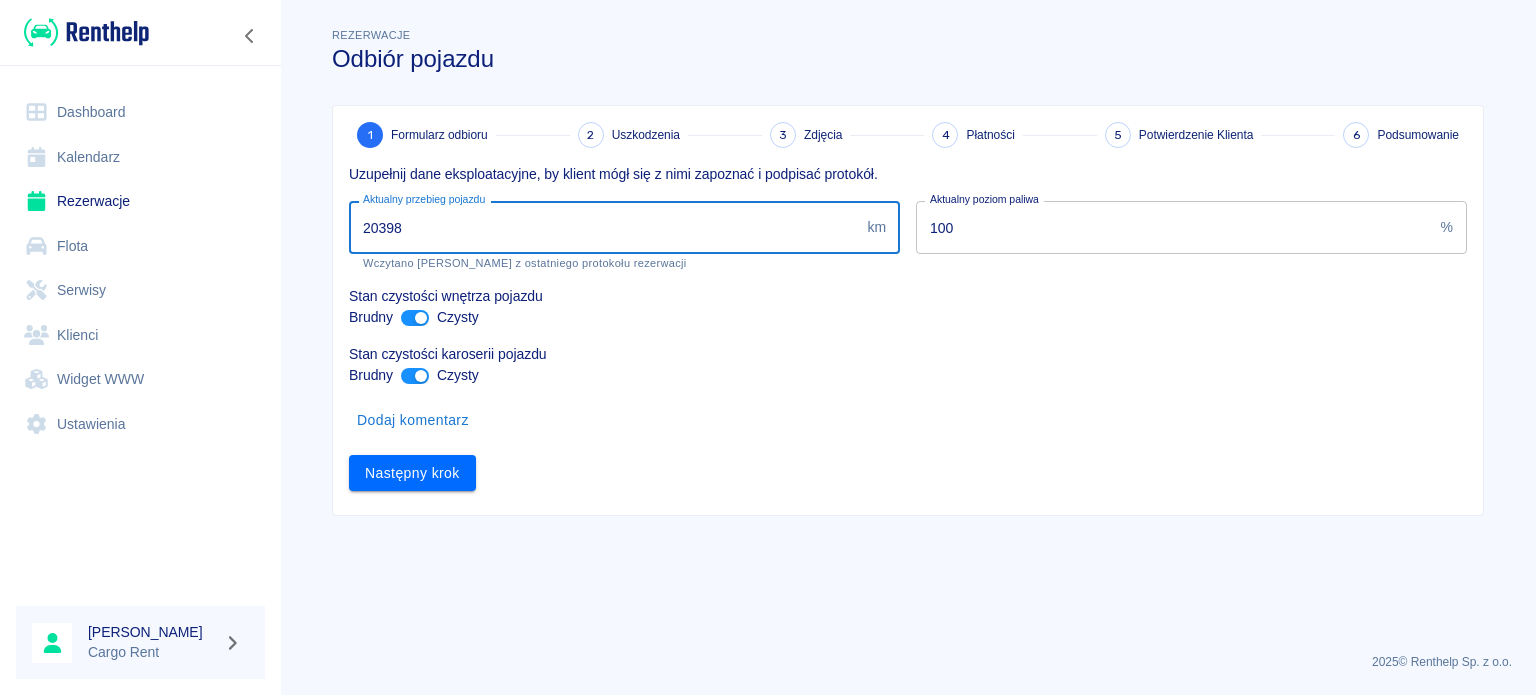 click on "20398" at bounding box center [604, 227] 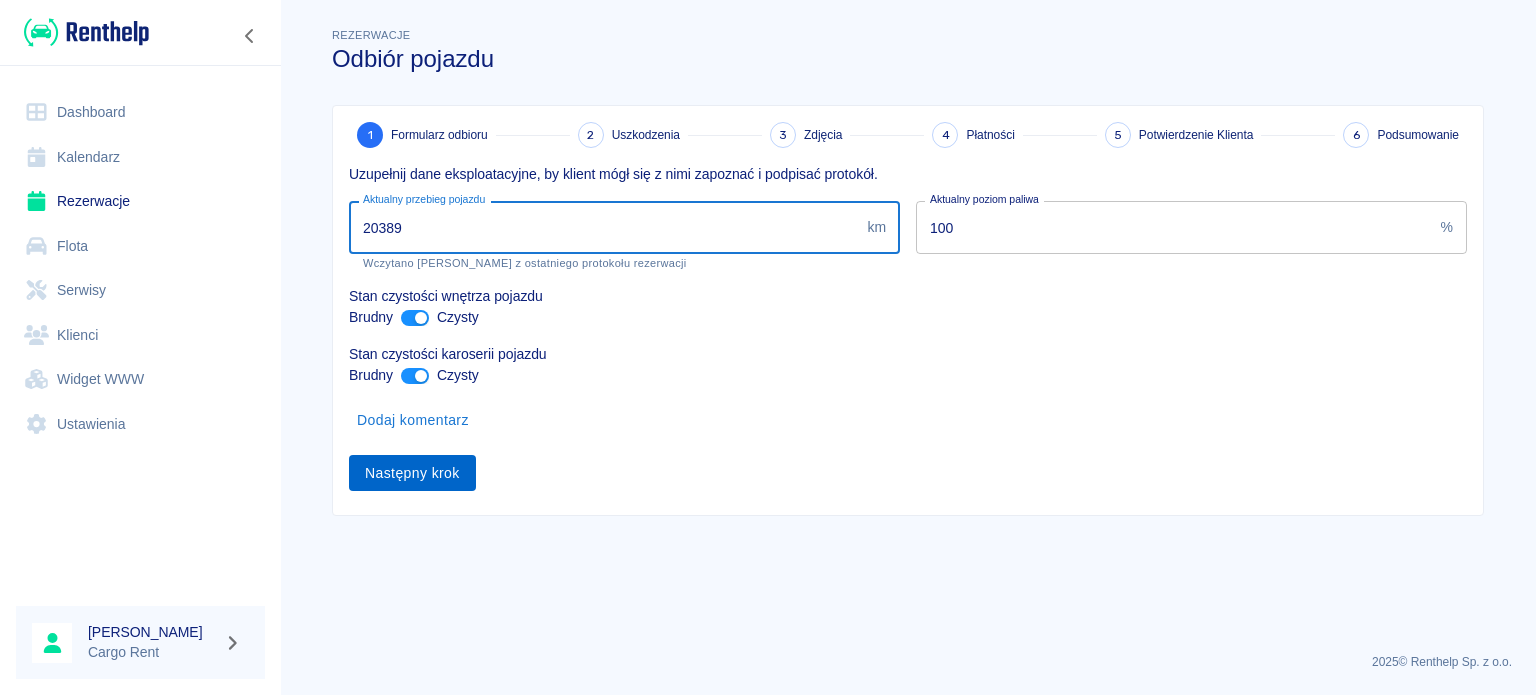 type on "20389" 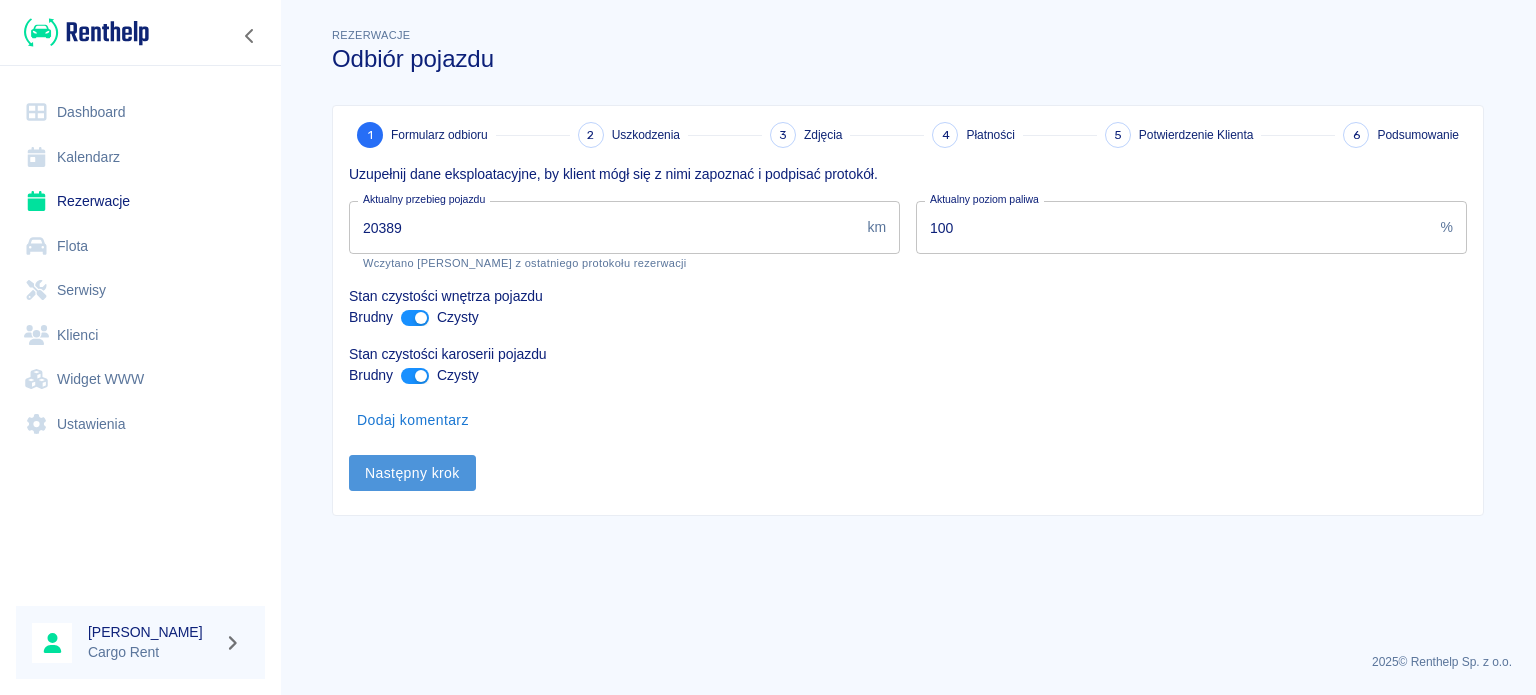 click on "Następny krok" at bounding box center [412, 473] 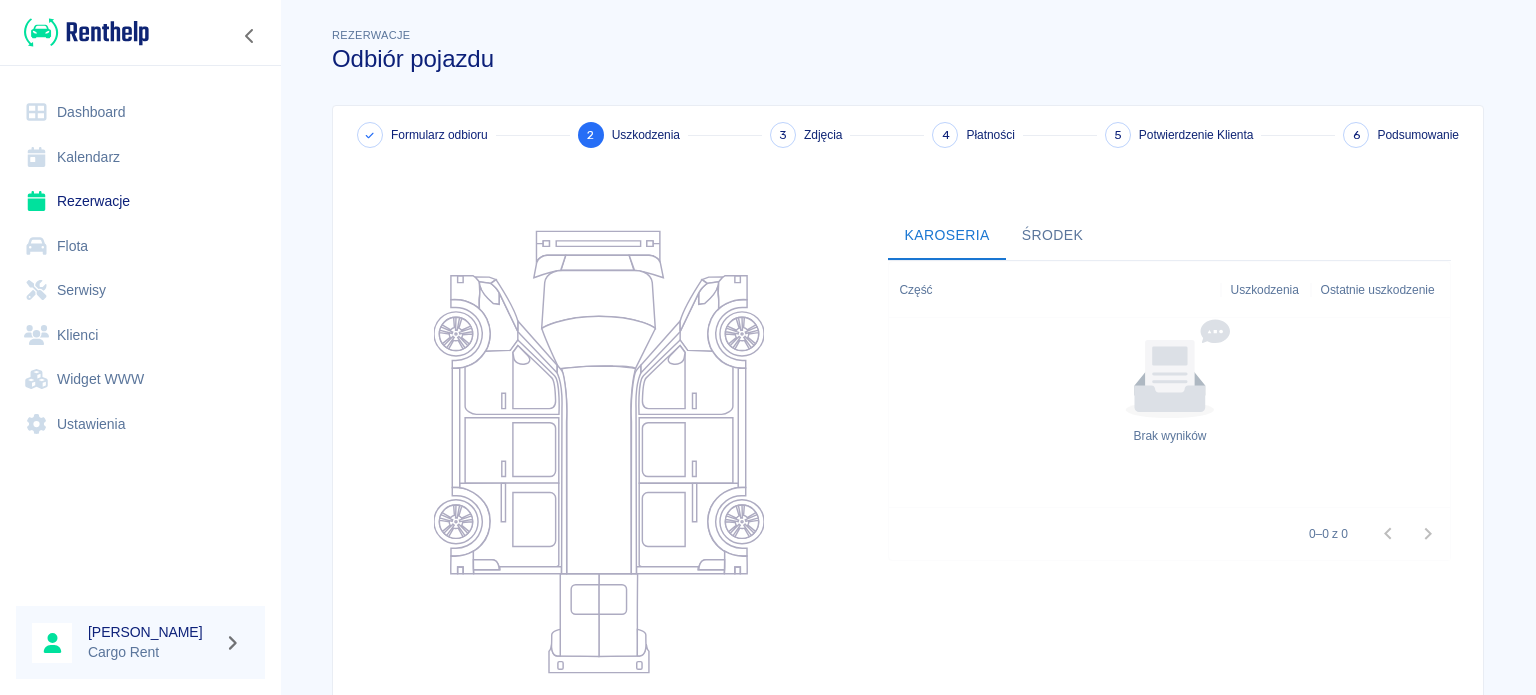scroll, scrollTop: 224, scrollLeft: 0, axis: vertical 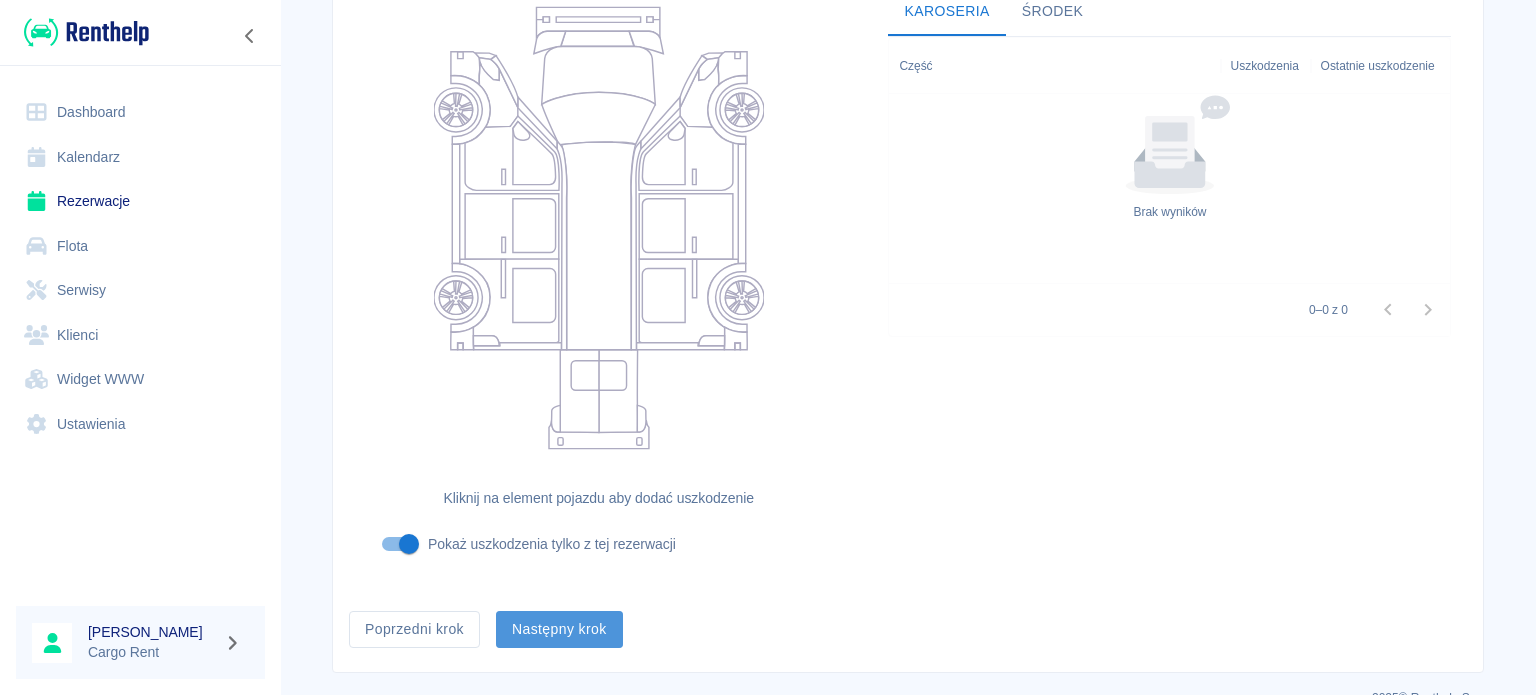click on "Następny krok" at bounding box center (559, 629) 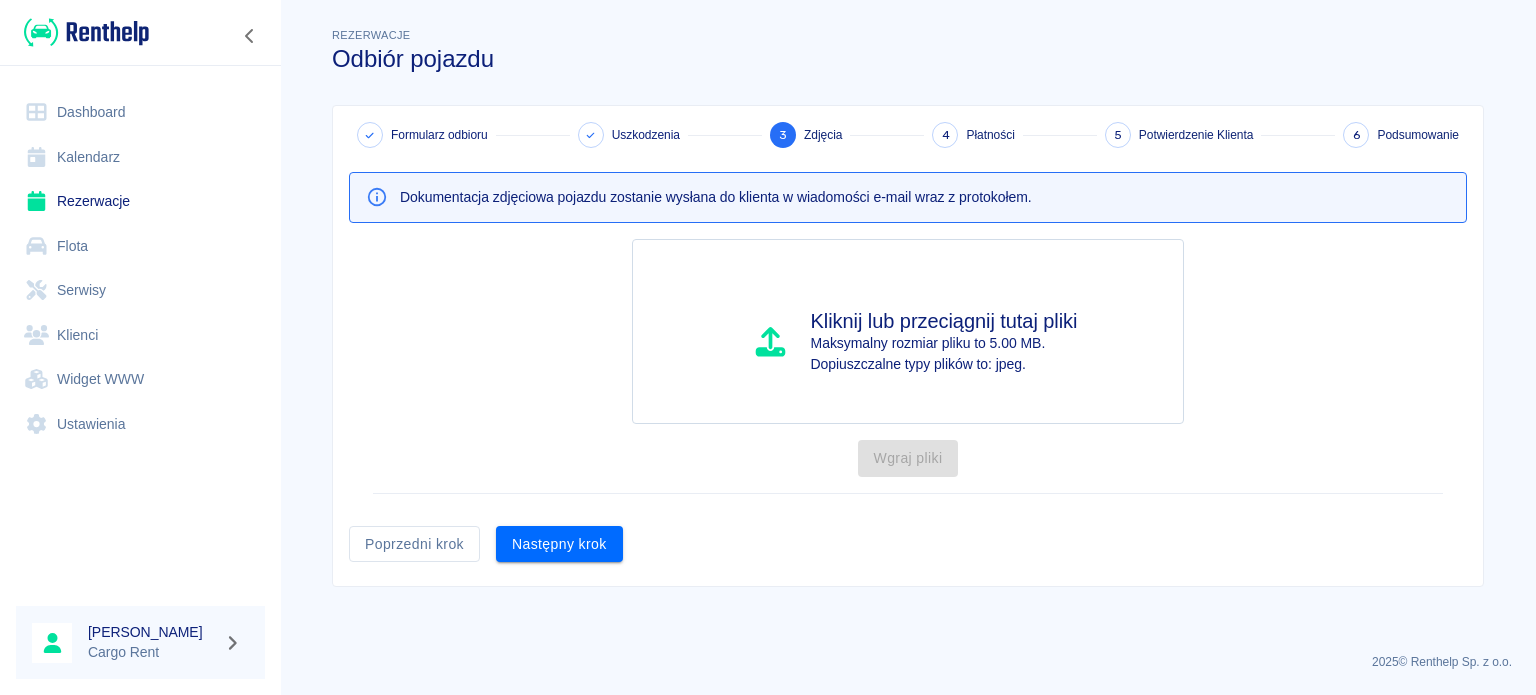 scroll, scrollTop: 0, scrollLeft: 0, axis: both 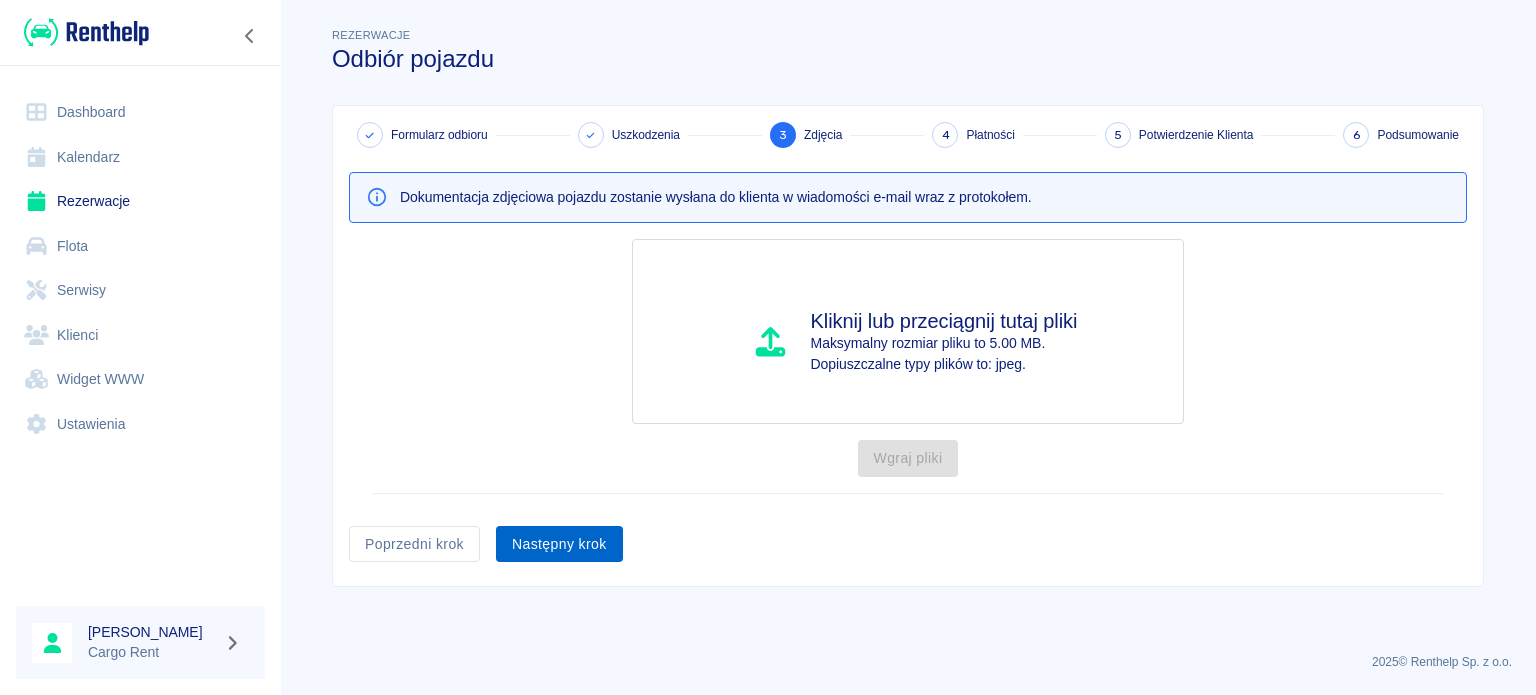 click on "Następny krok" at bounding box center (559, 544) 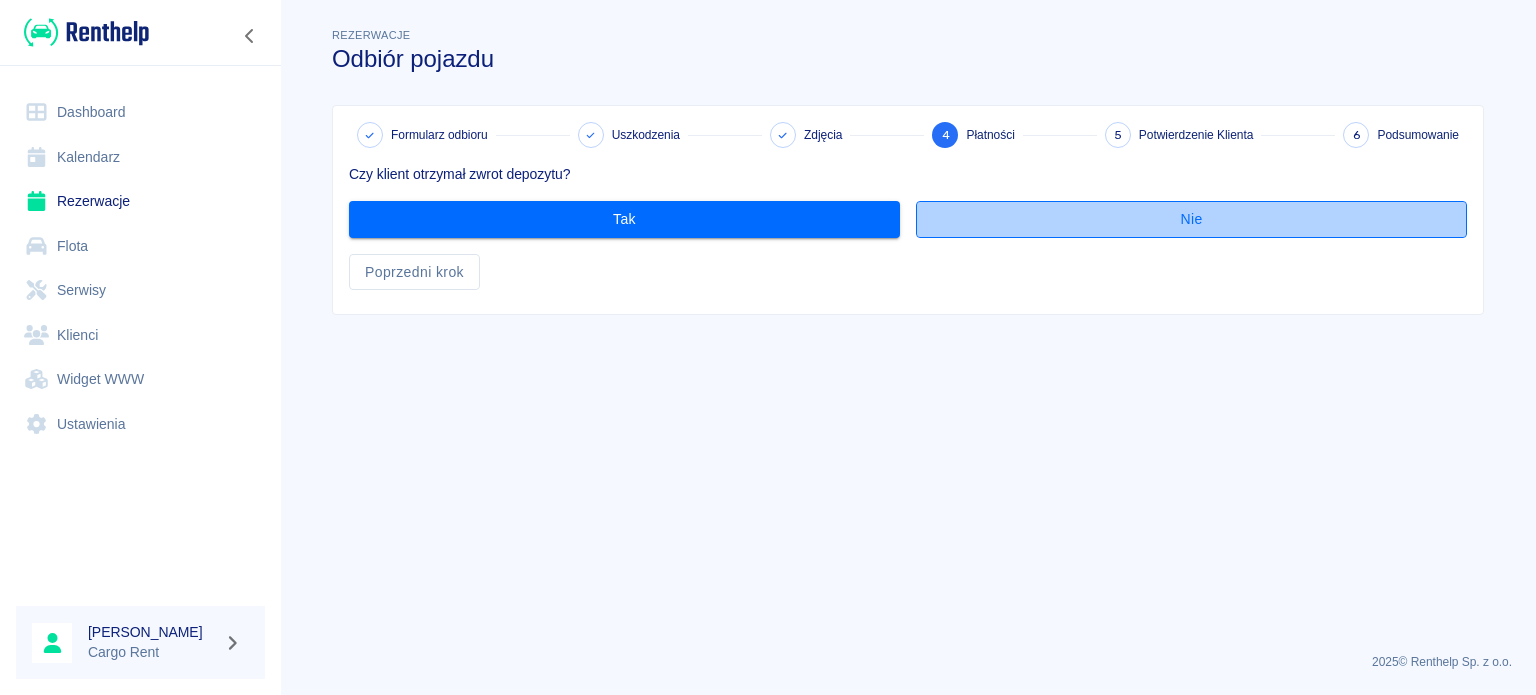 click on "Nie" at bounding box center (1191, 219) 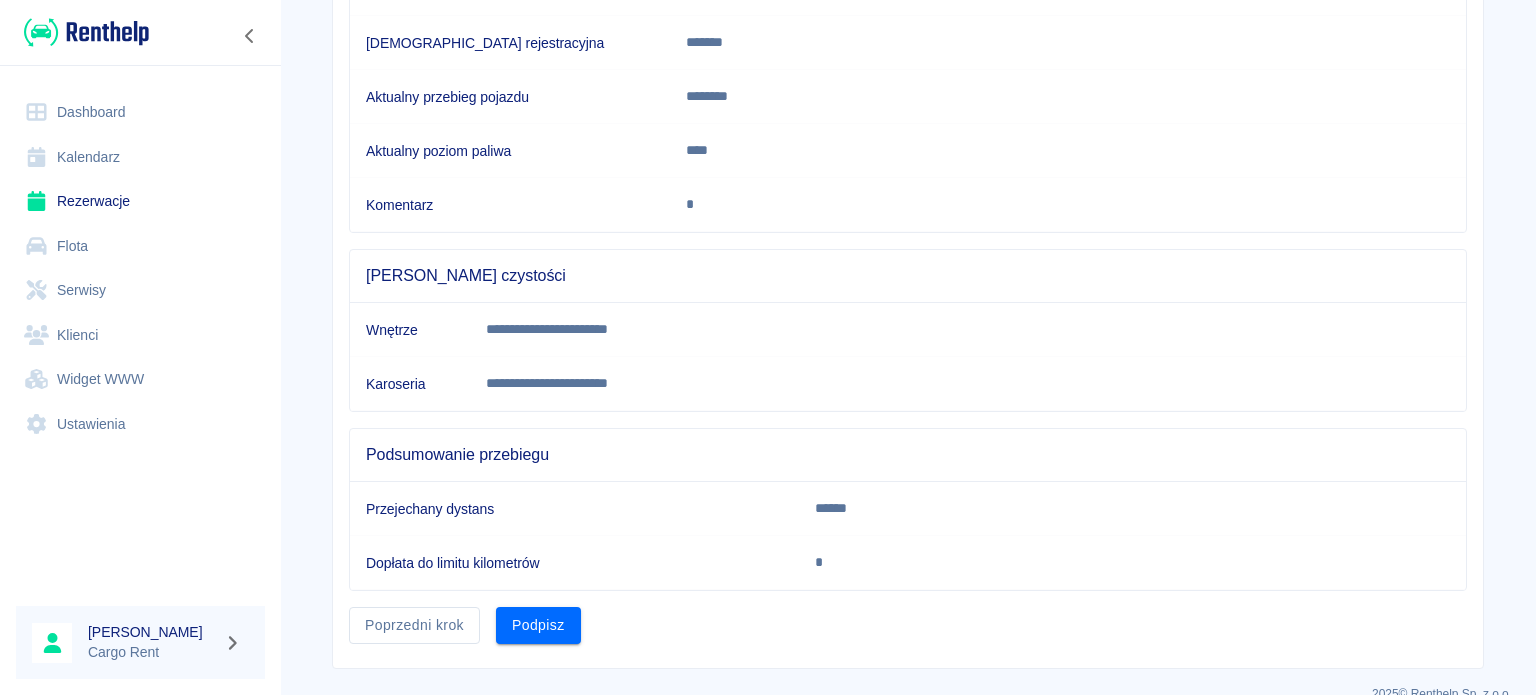 scroll, scrollTop: 374, scrollLeft: 0, axis: vertical 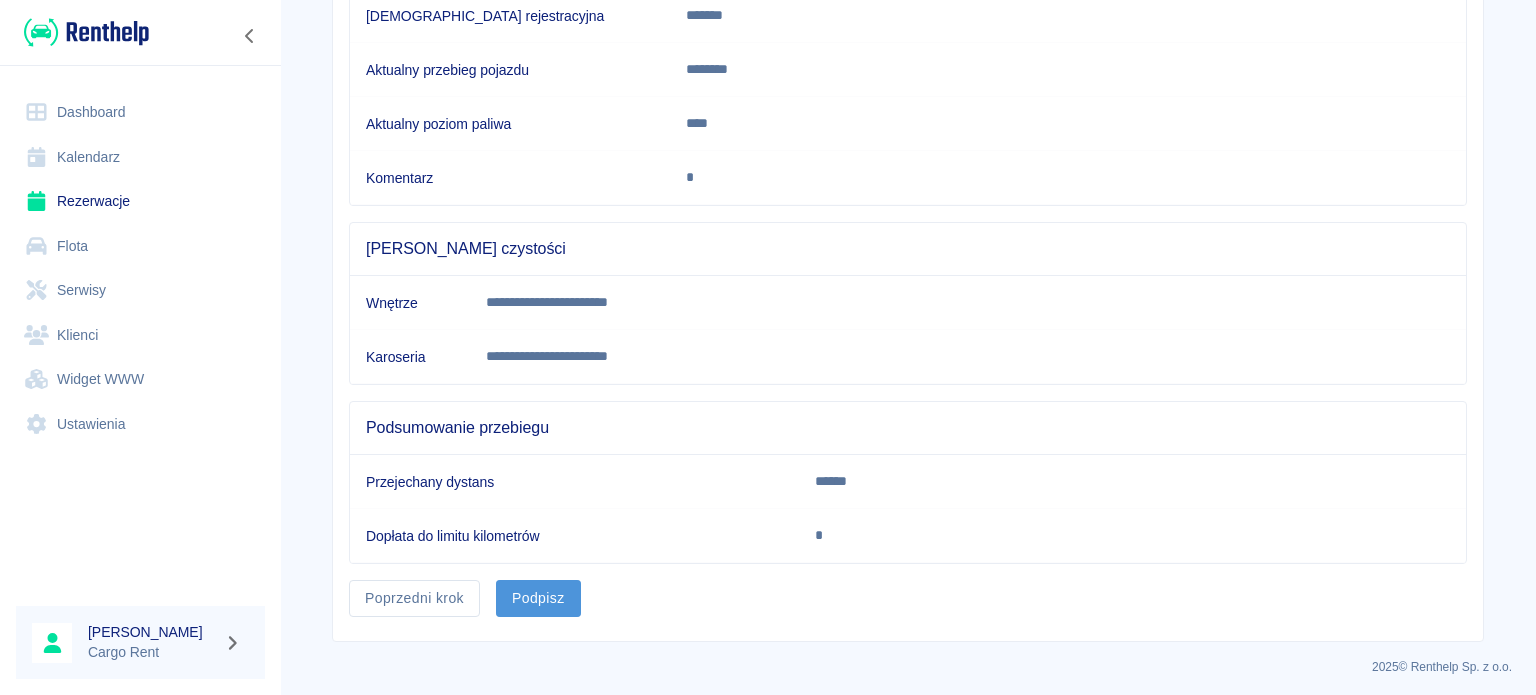 click on "Podpisz" at bounding box center [538, 598] 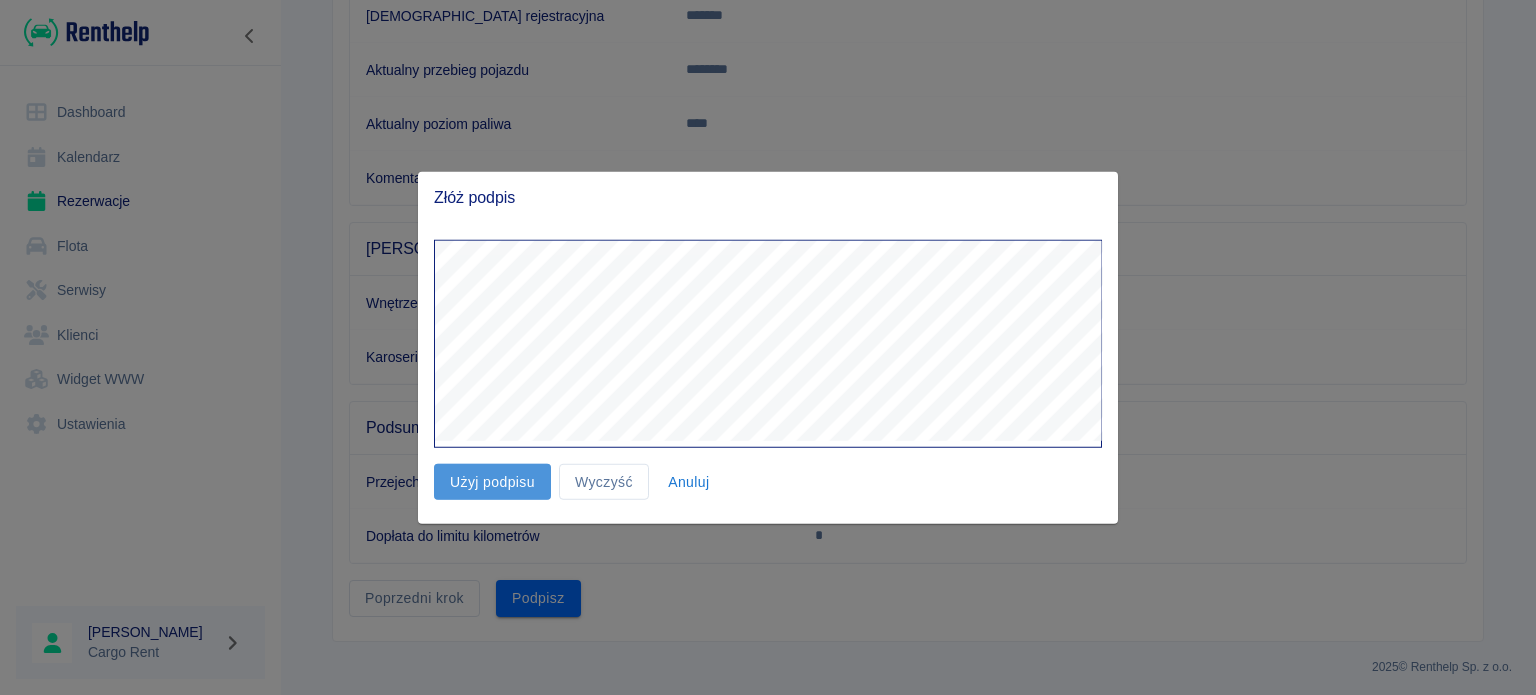 click on "Użyj podpisu" at bounding box center (492, 481) 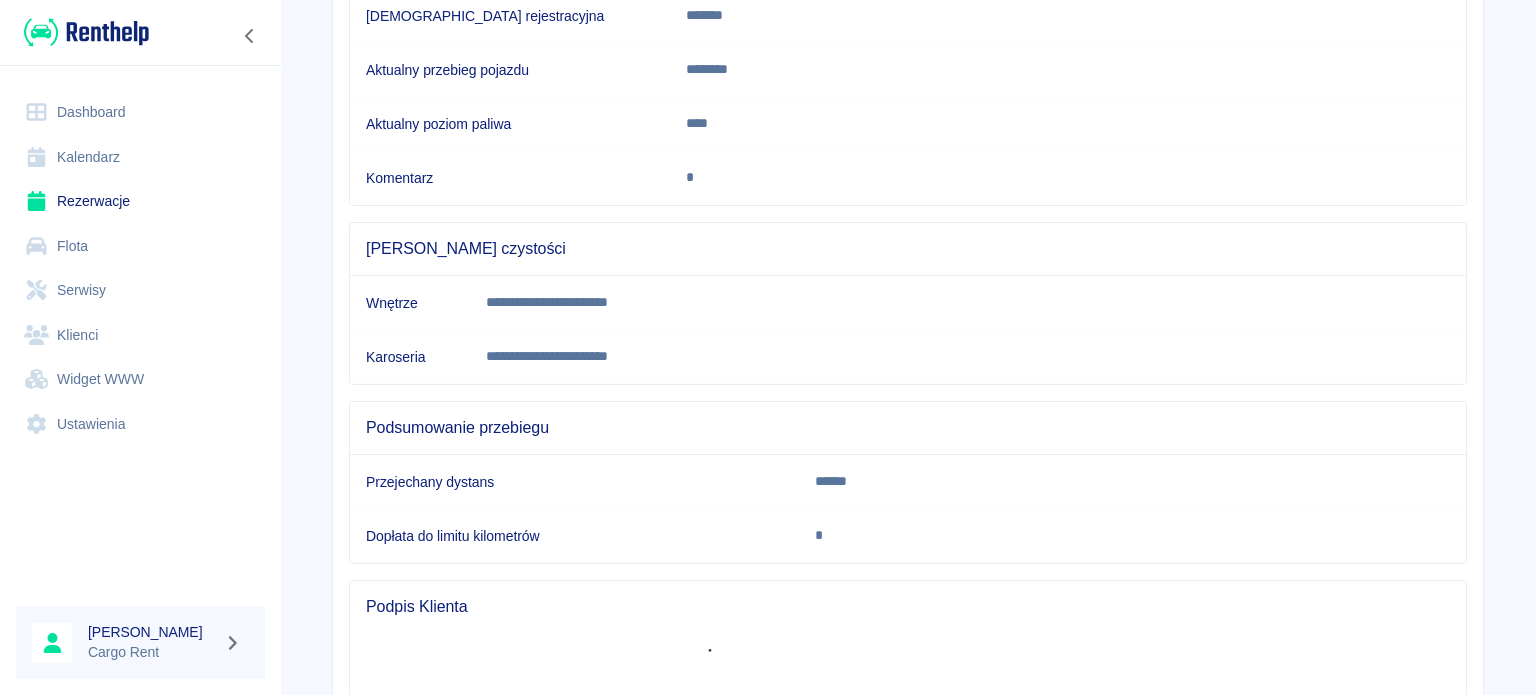 scroll, scrollTop: 621, scrollLeft: 0, axis: vertical 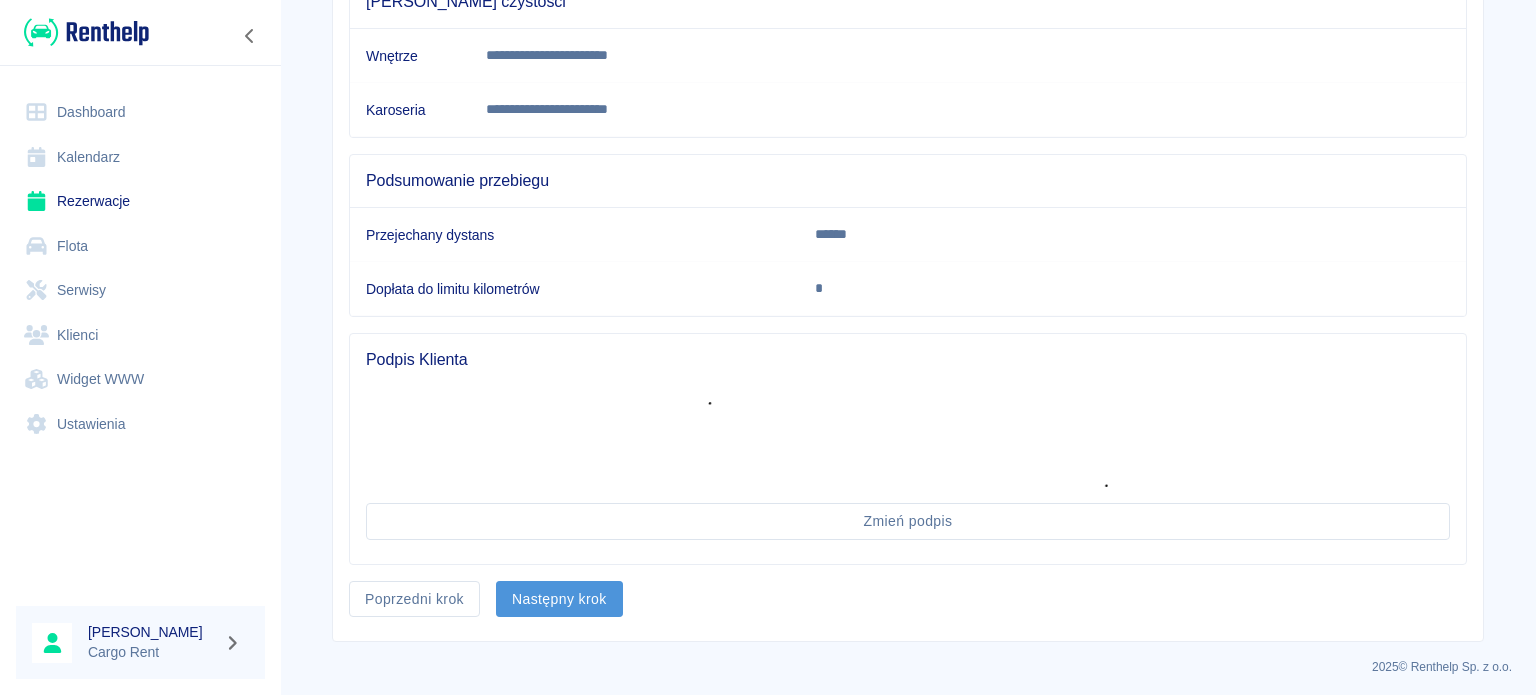 click on "Następny krok" at bounding box center [559, 599] 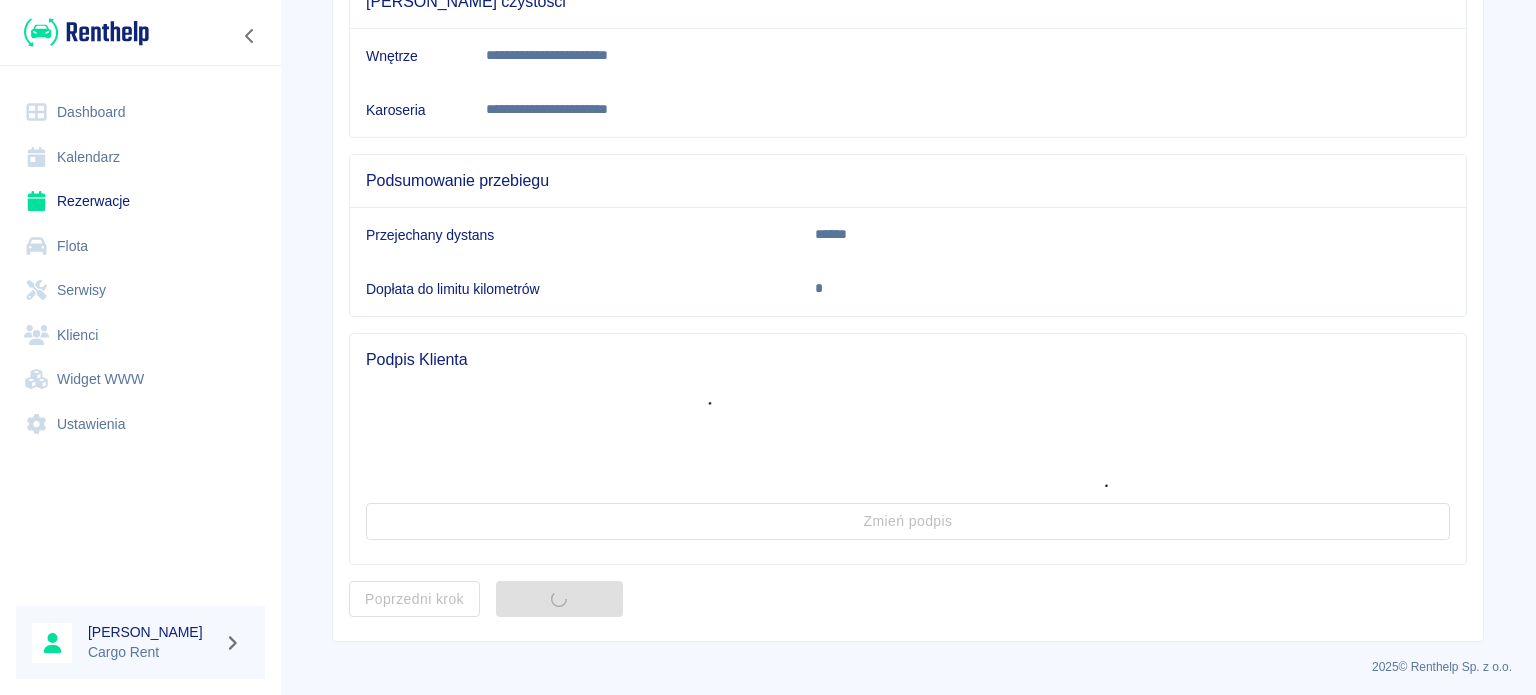 scroll, scrollTop: 0, scrollLeft: 0, axis: both 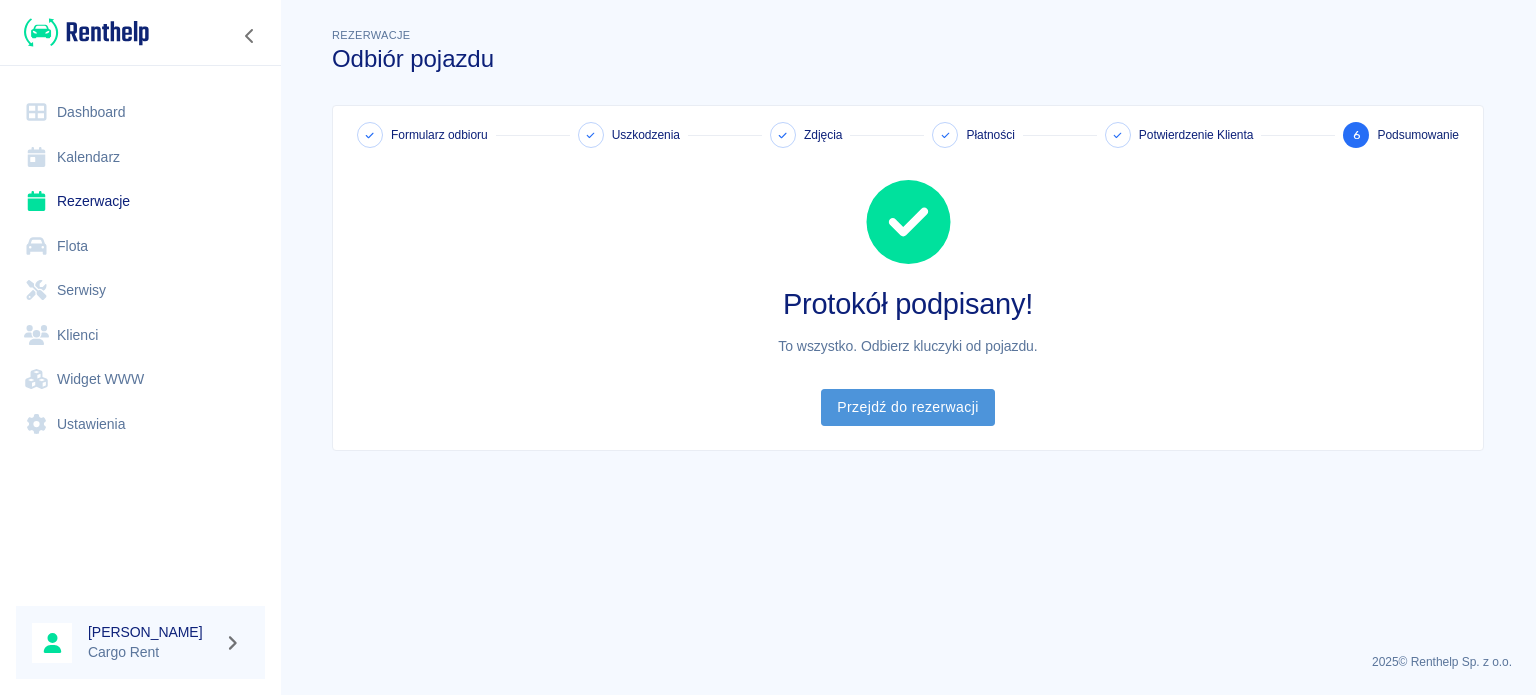 click on "Przejdź do rezerwacji" at bounding box center [907, 407] 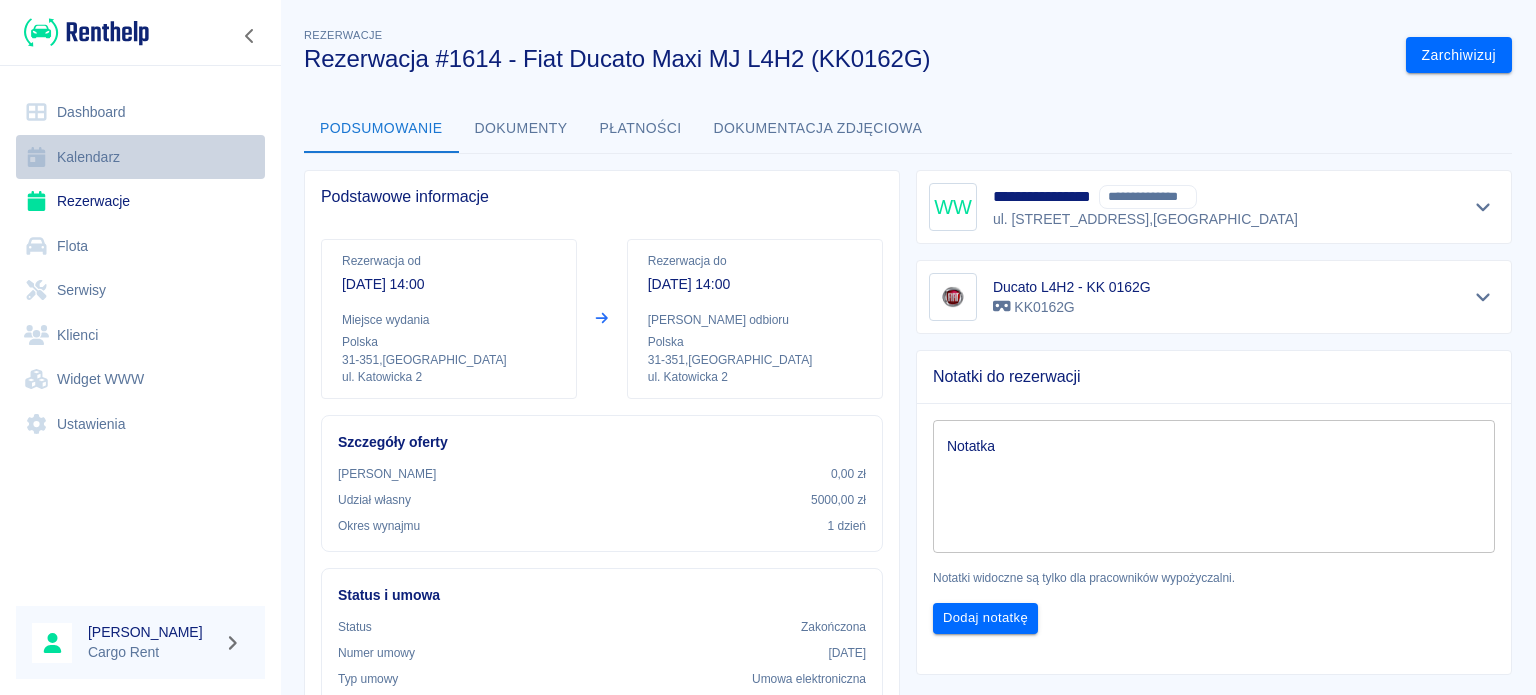 click on "Kalendarz" at bounding box center [140, 157] 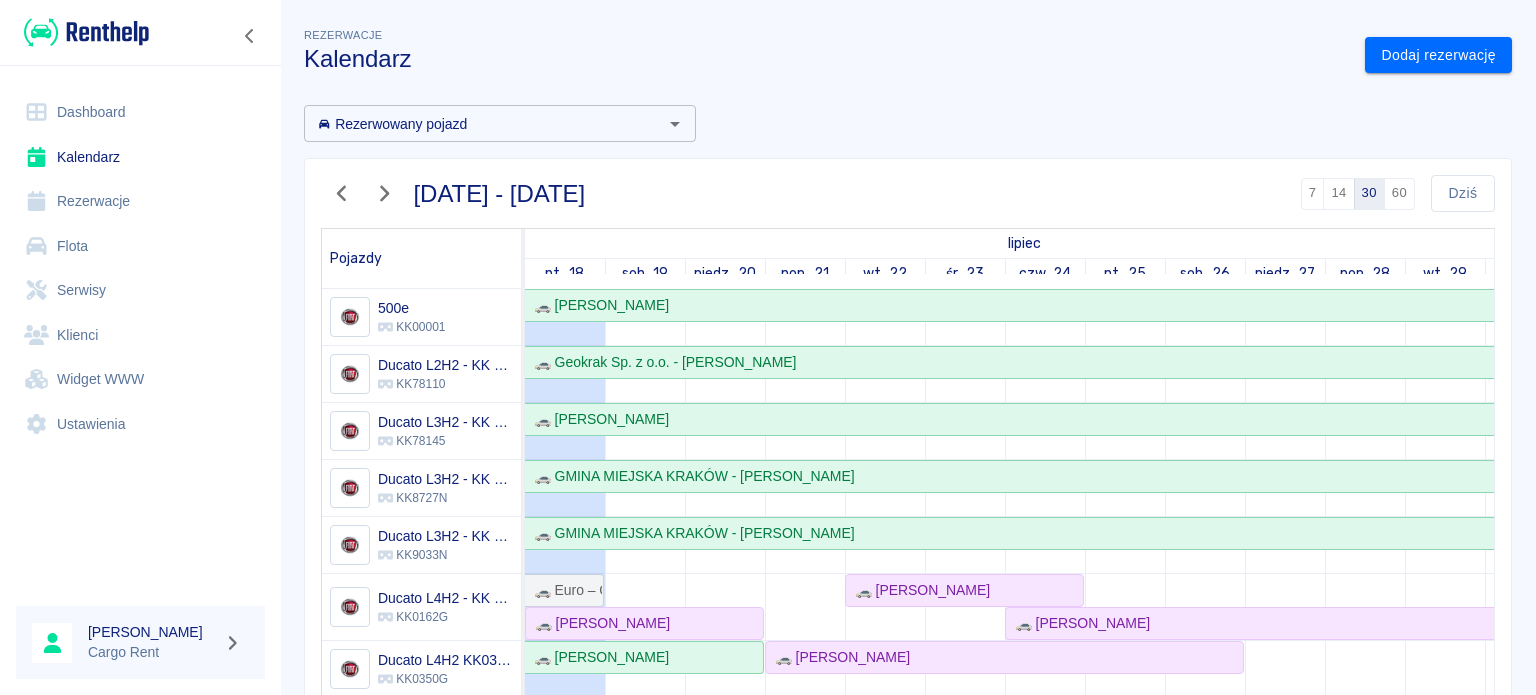 scroll, scrollTop: 136, scrollLeft: 0, axis: vertical 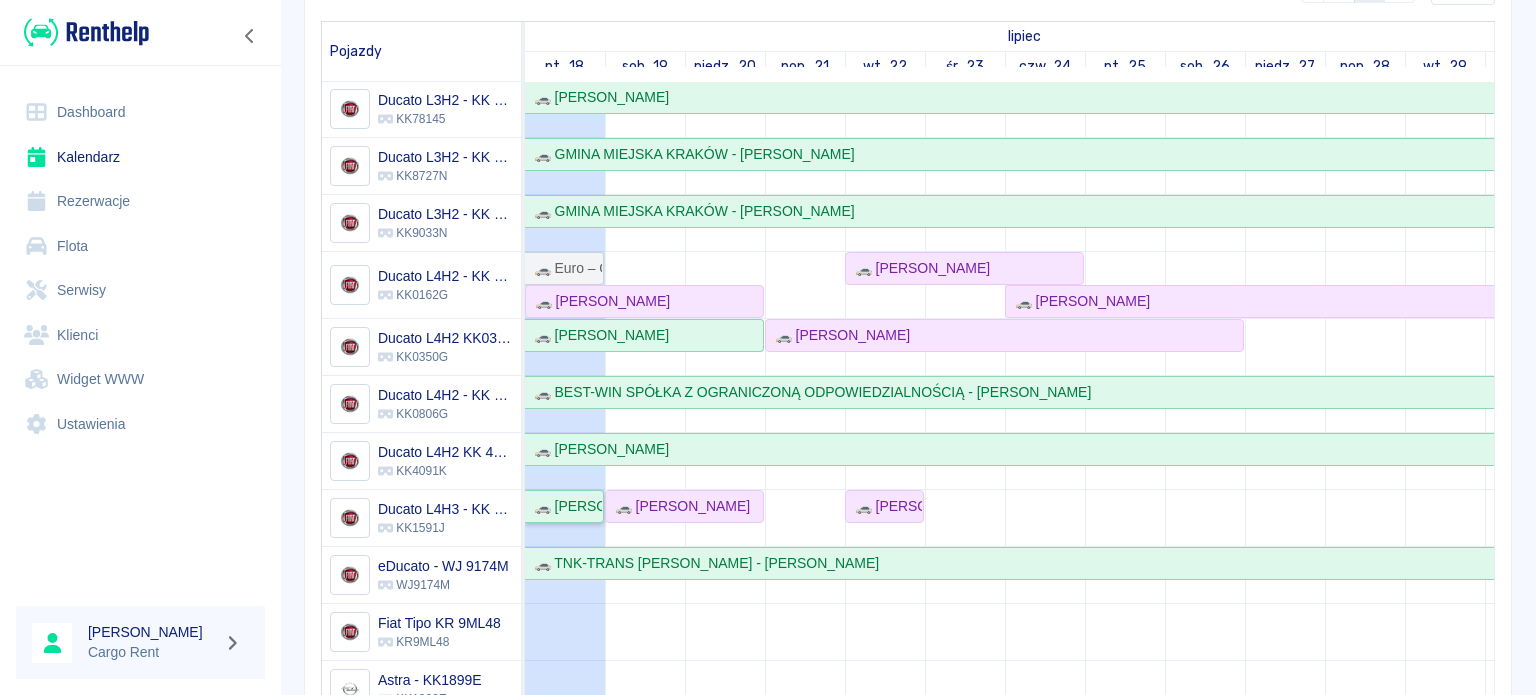 click on "🚗 [PERSON_NAME]" at bounding box center [564, 506] 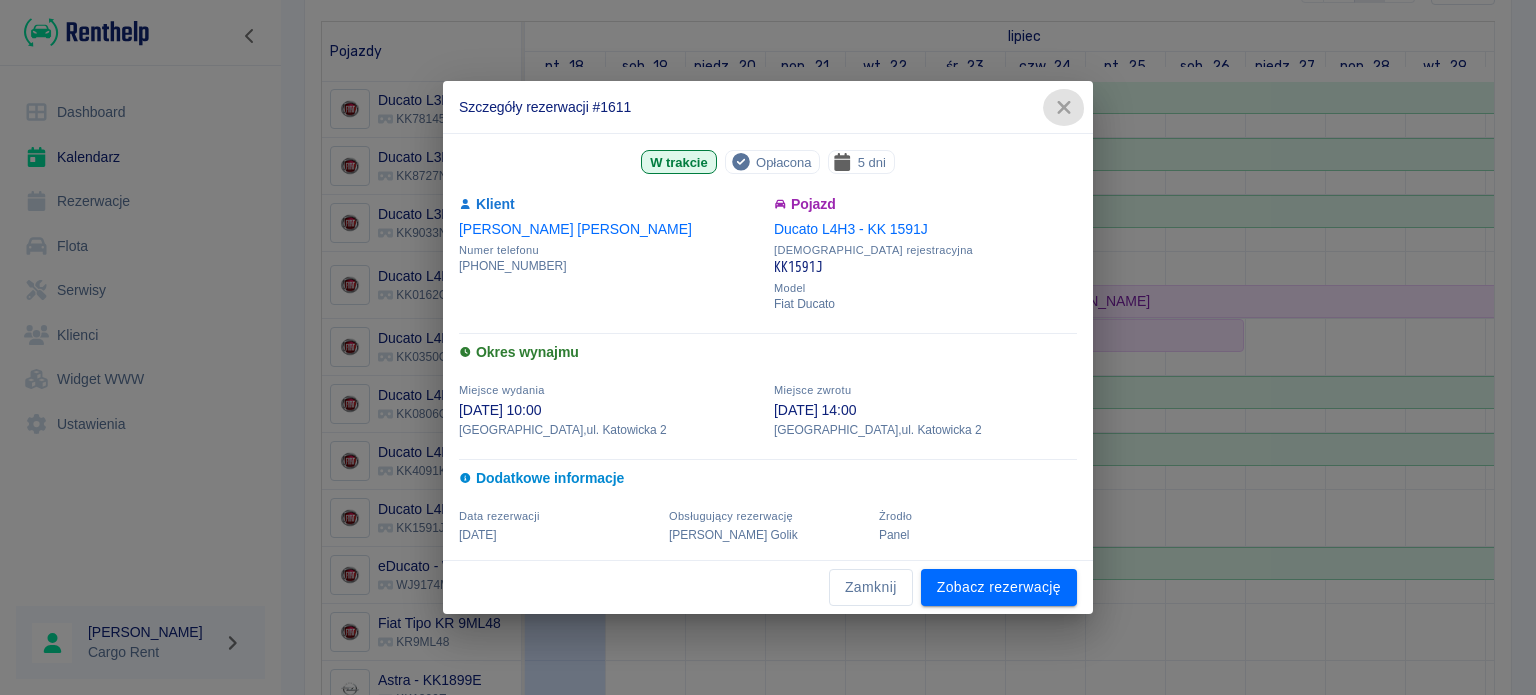 click 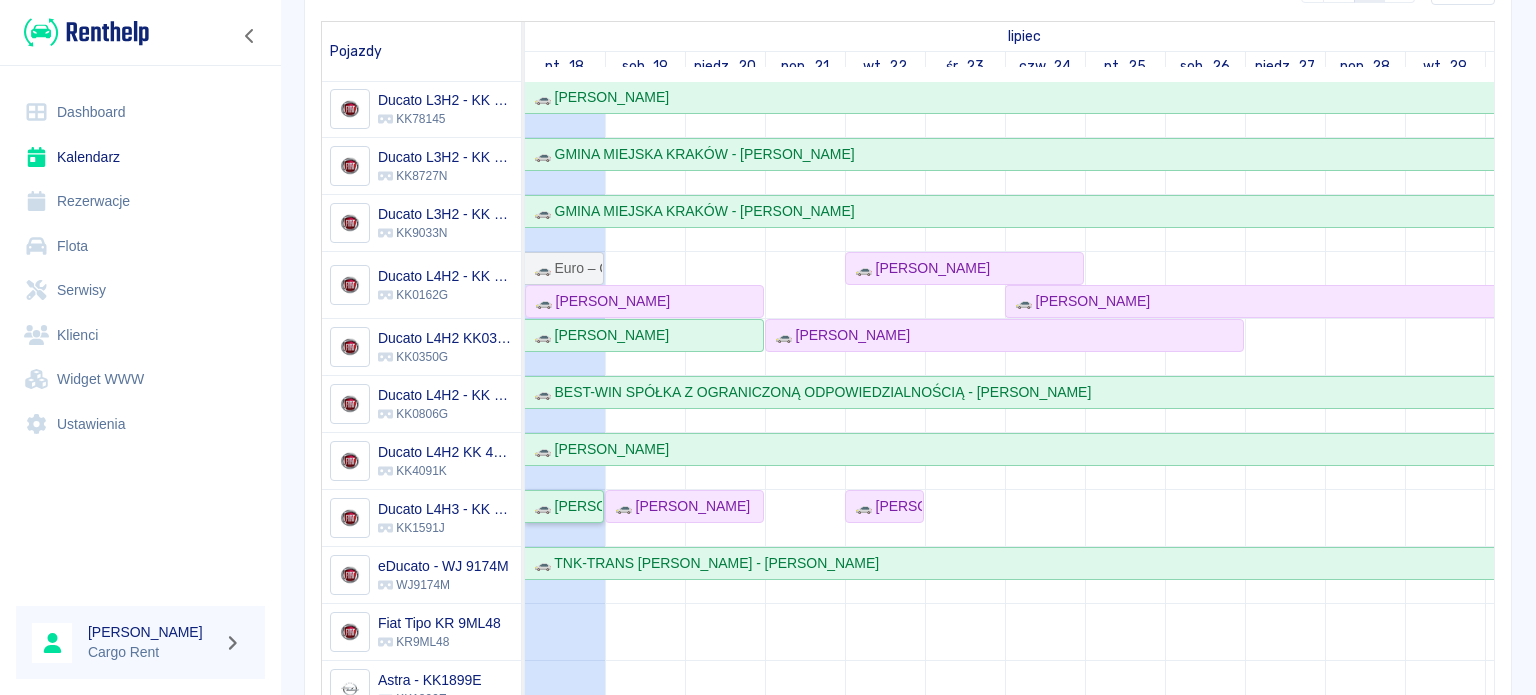 click on "🚗 [PERSON_NAME]" at bounding box center [564, 506] 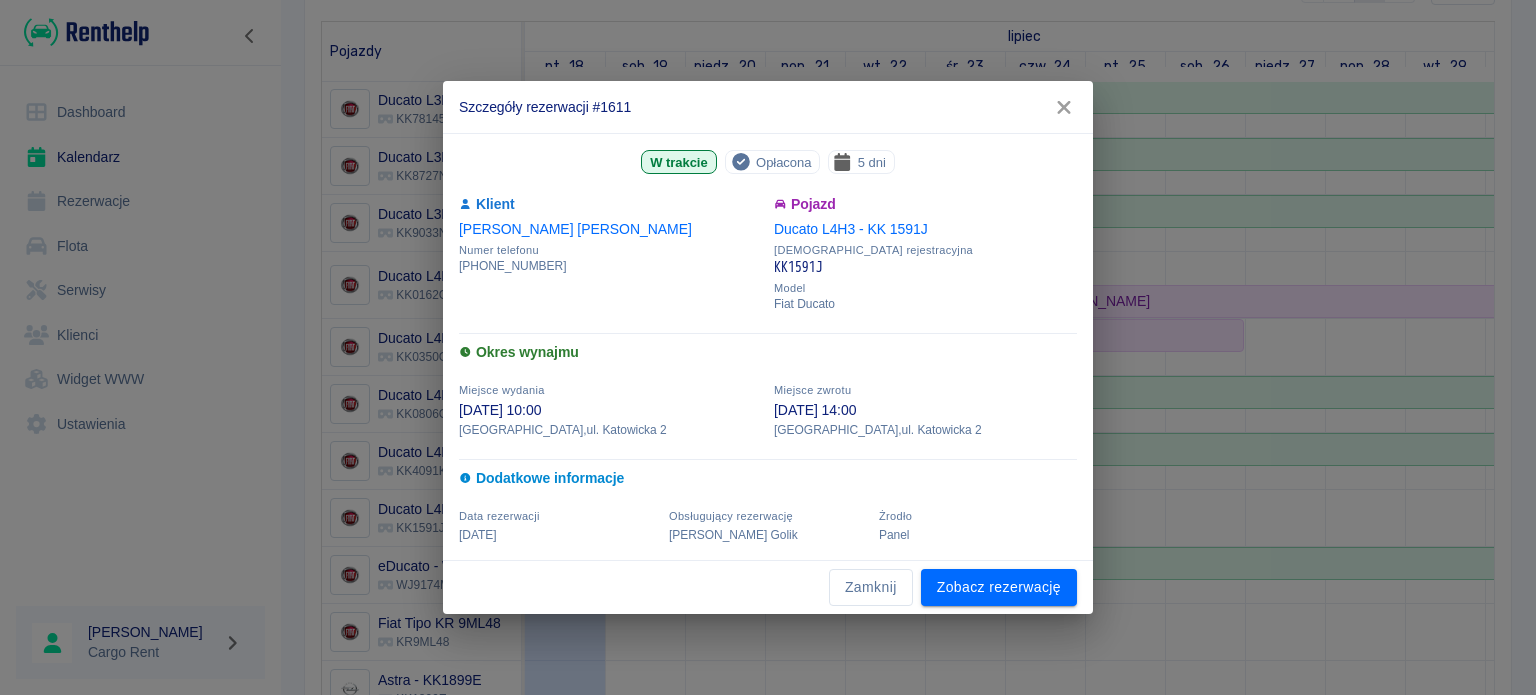 click 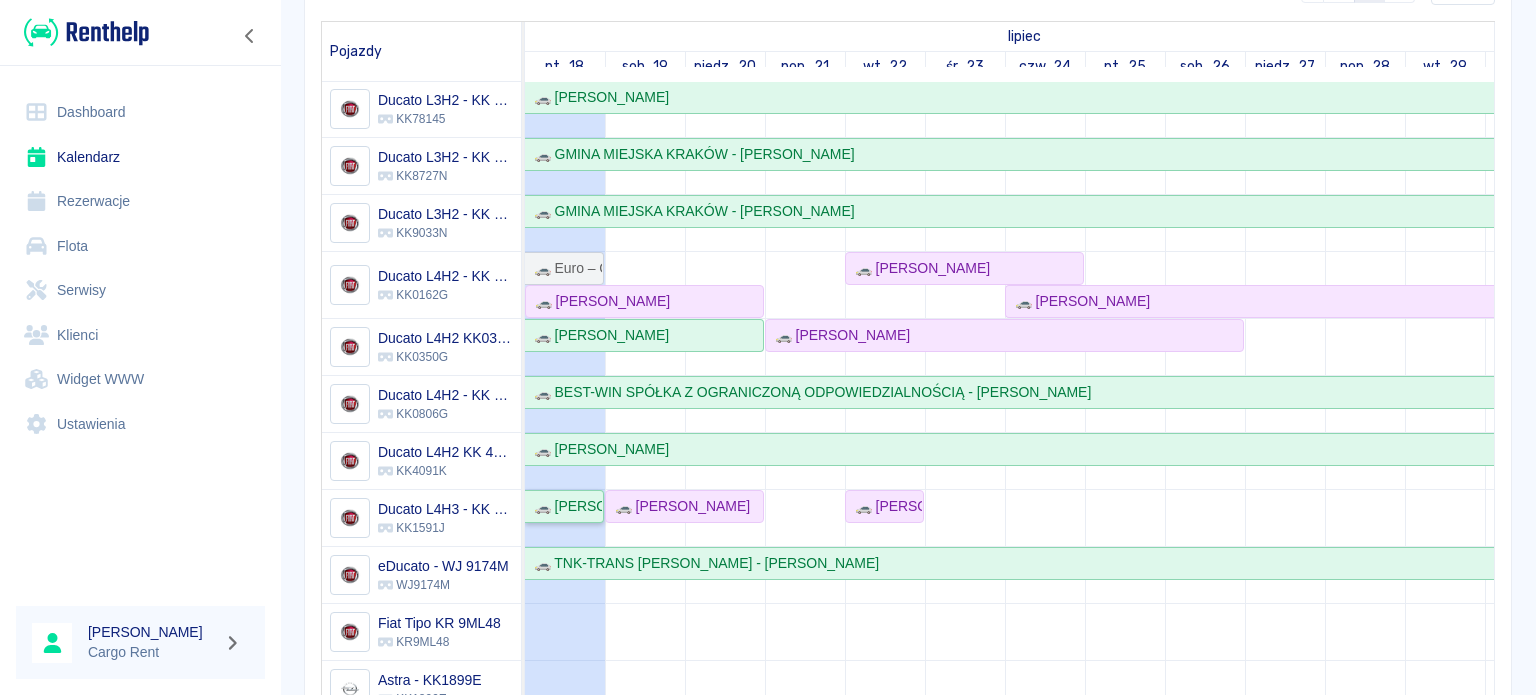 click on "🚗 [PERSON_NAME]" at bounding box center [564, 506] 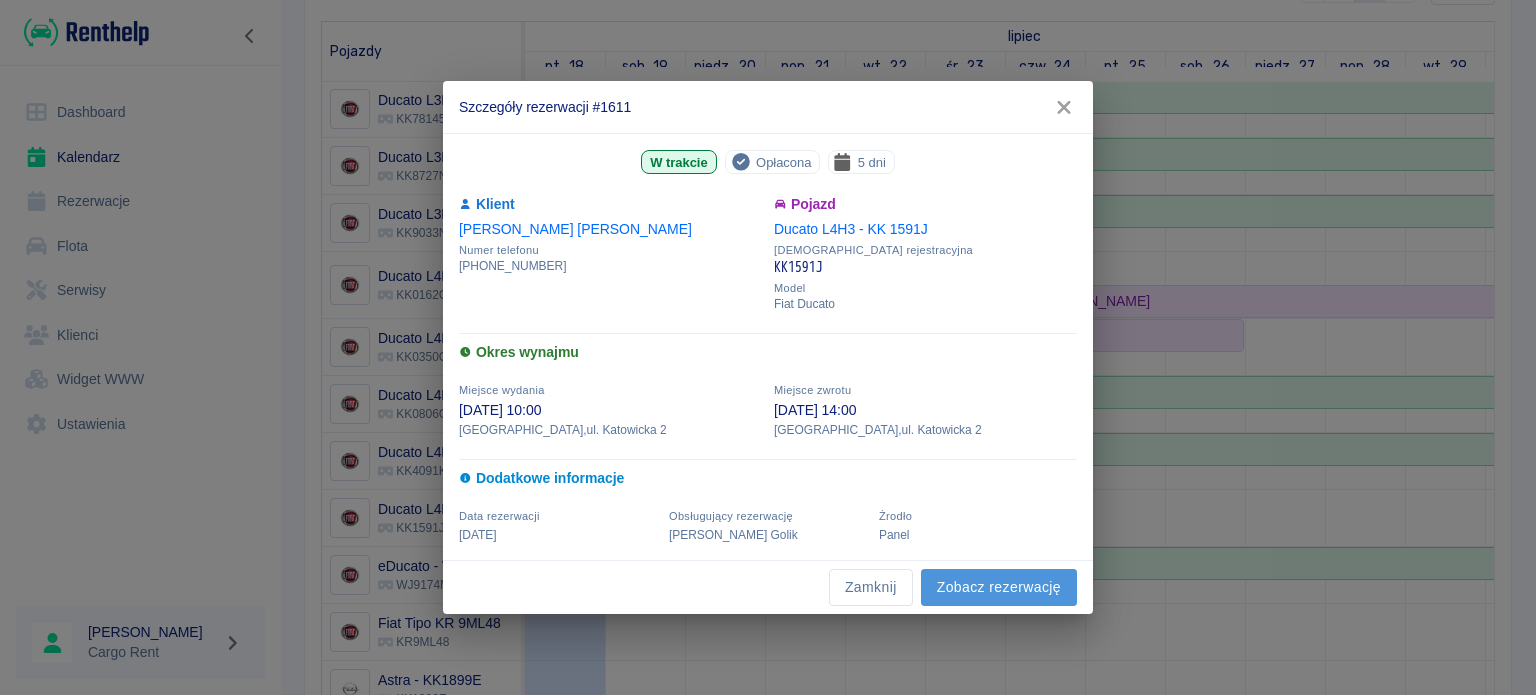click on "Zobacz rezerwację" at bounding box center (999, 587) 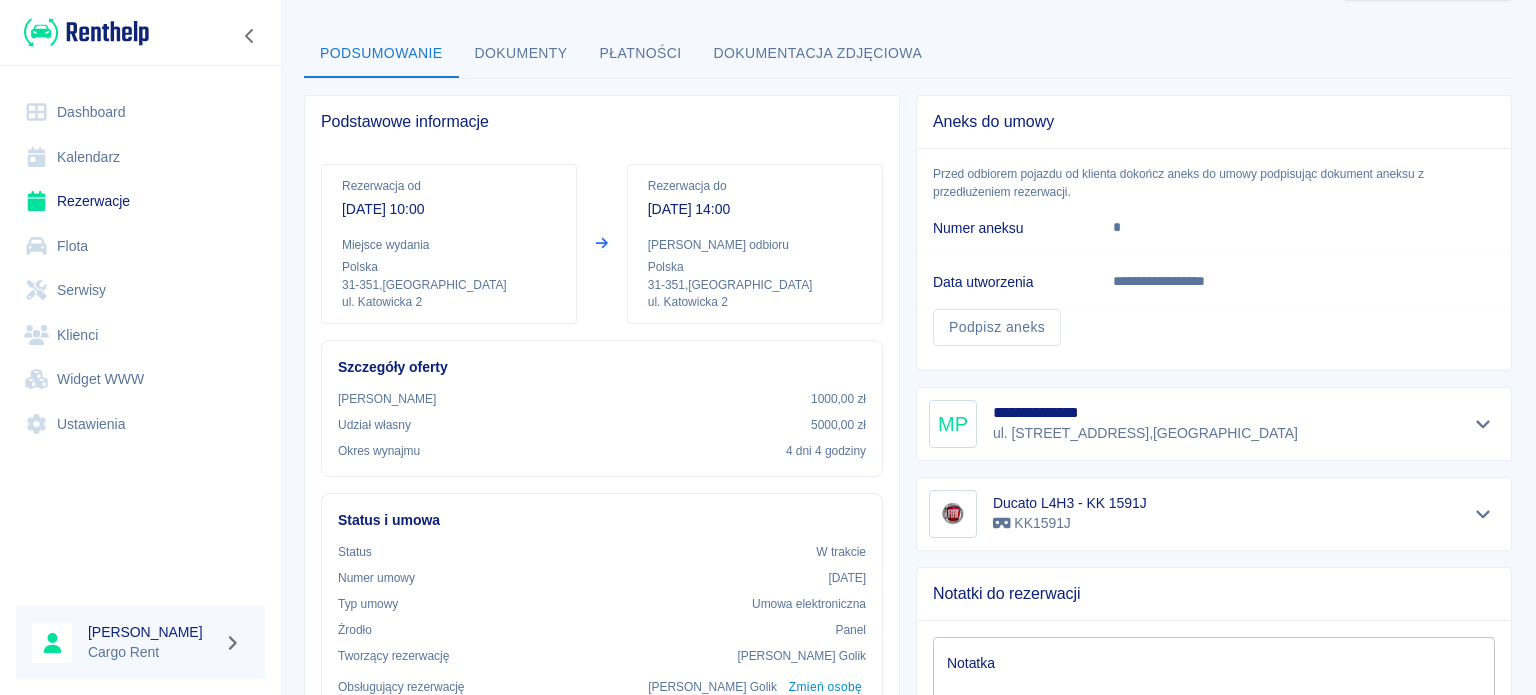scroll, scrollTop: 0, scrollLeft: 0, axis: both 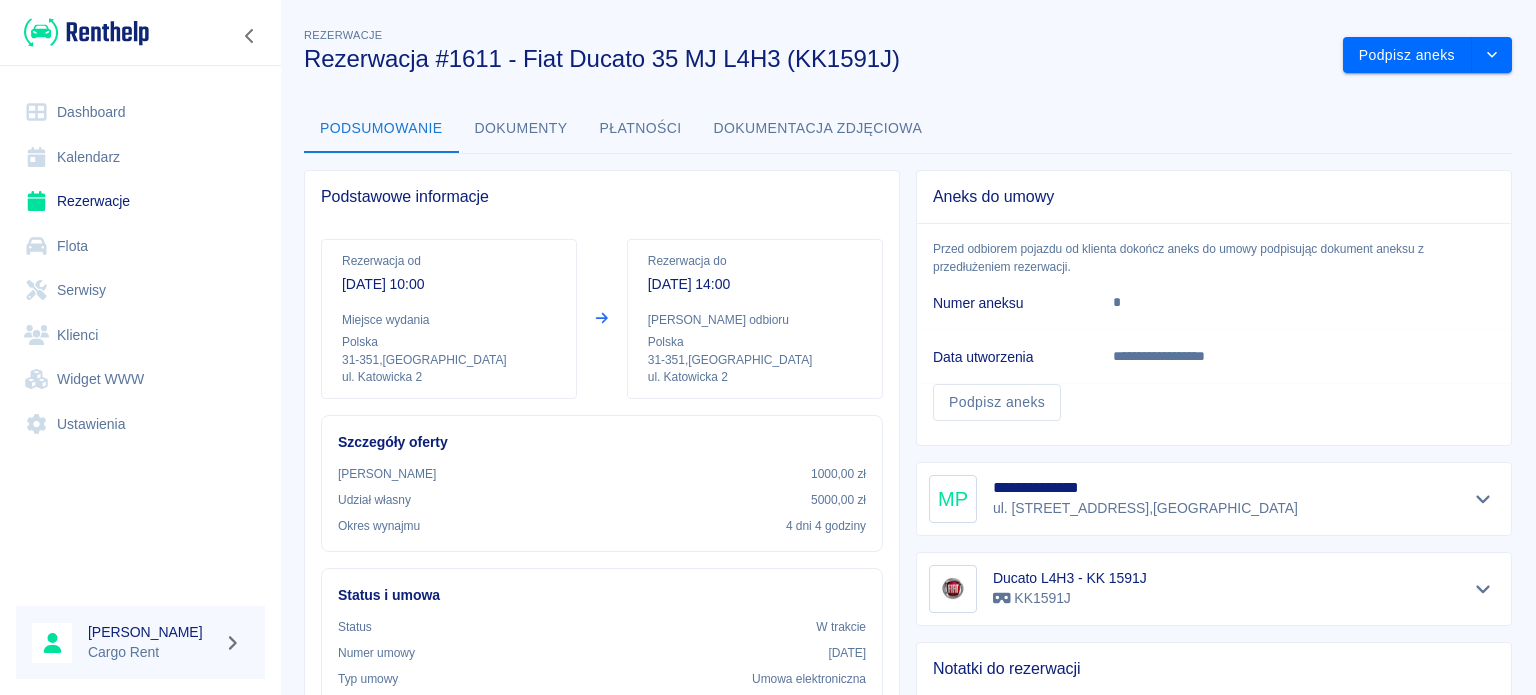 click at bounding box center (140, 32) 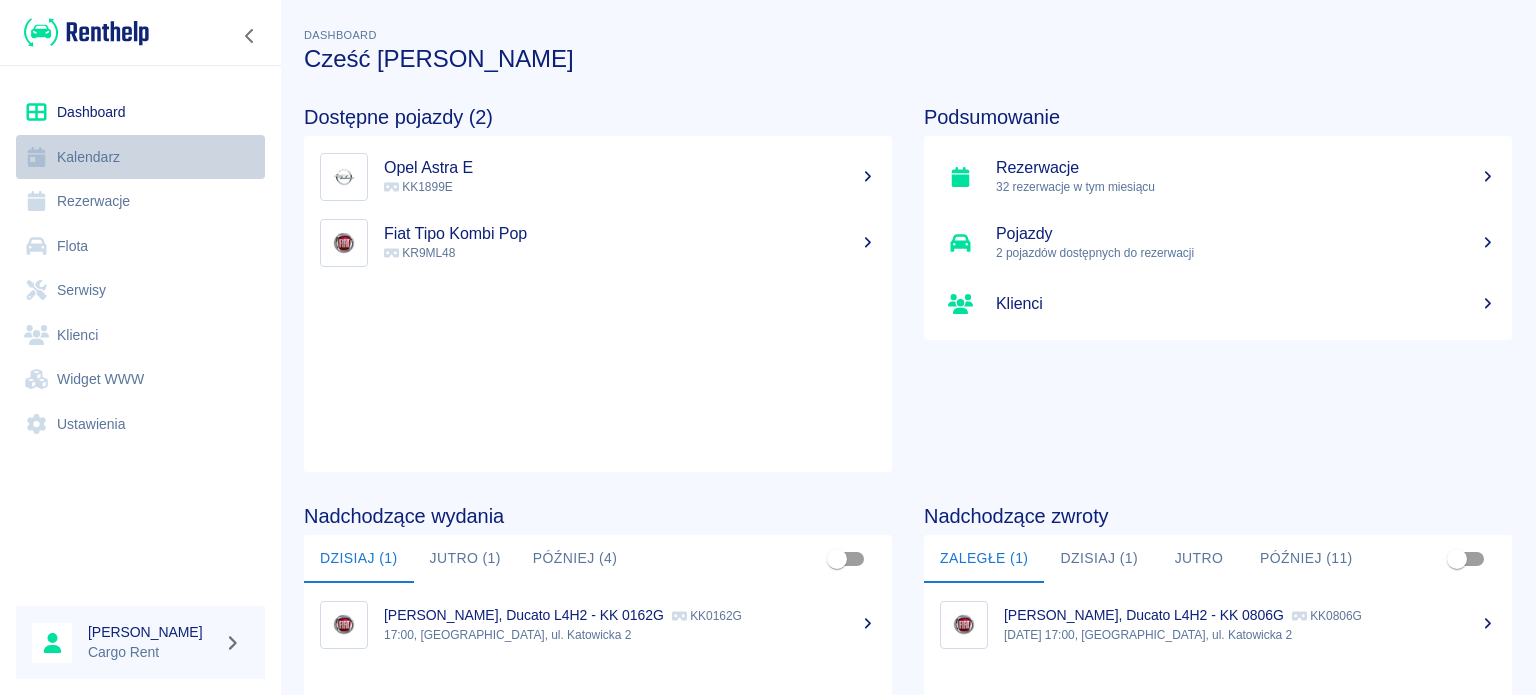 click on "Kalendarz" at bounding box center [140, 157] 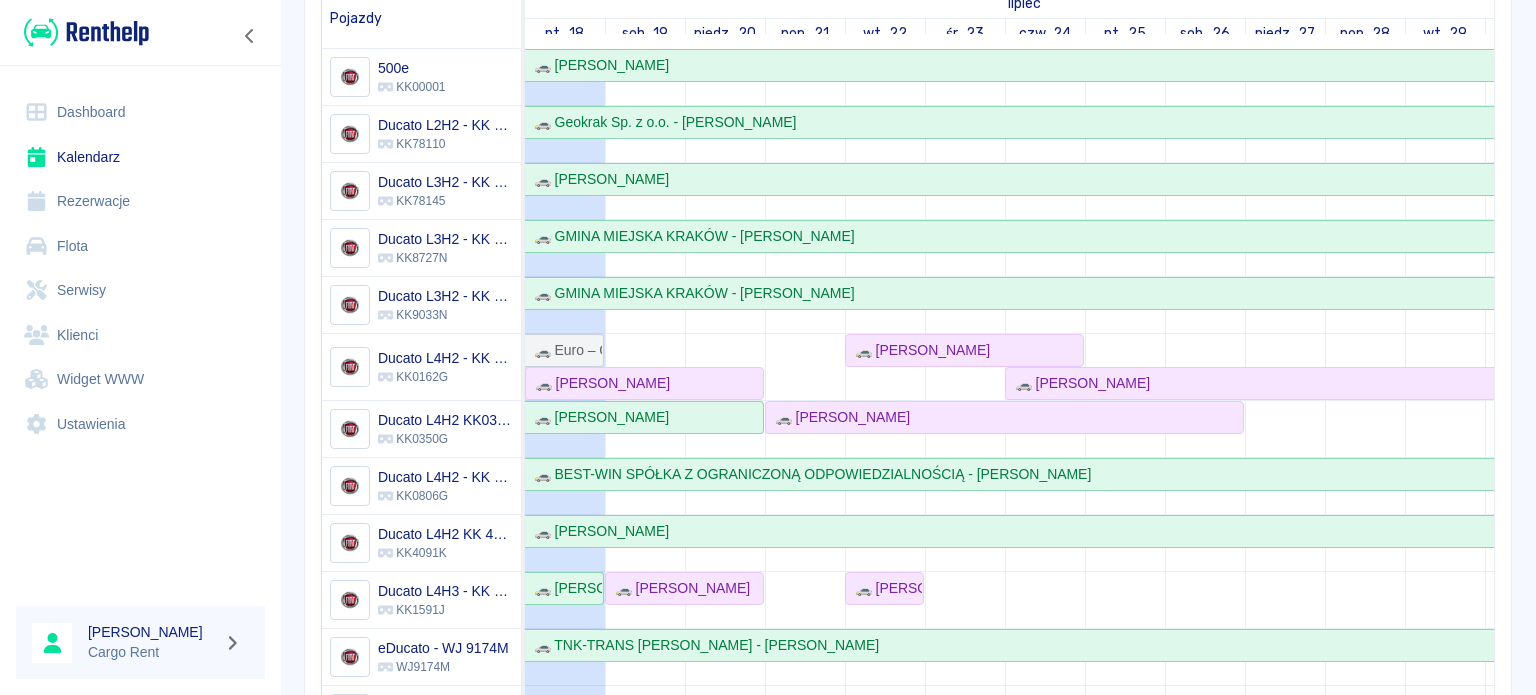 scroll, scrollTop: 240, scrollLeft: 0, axis: vertical 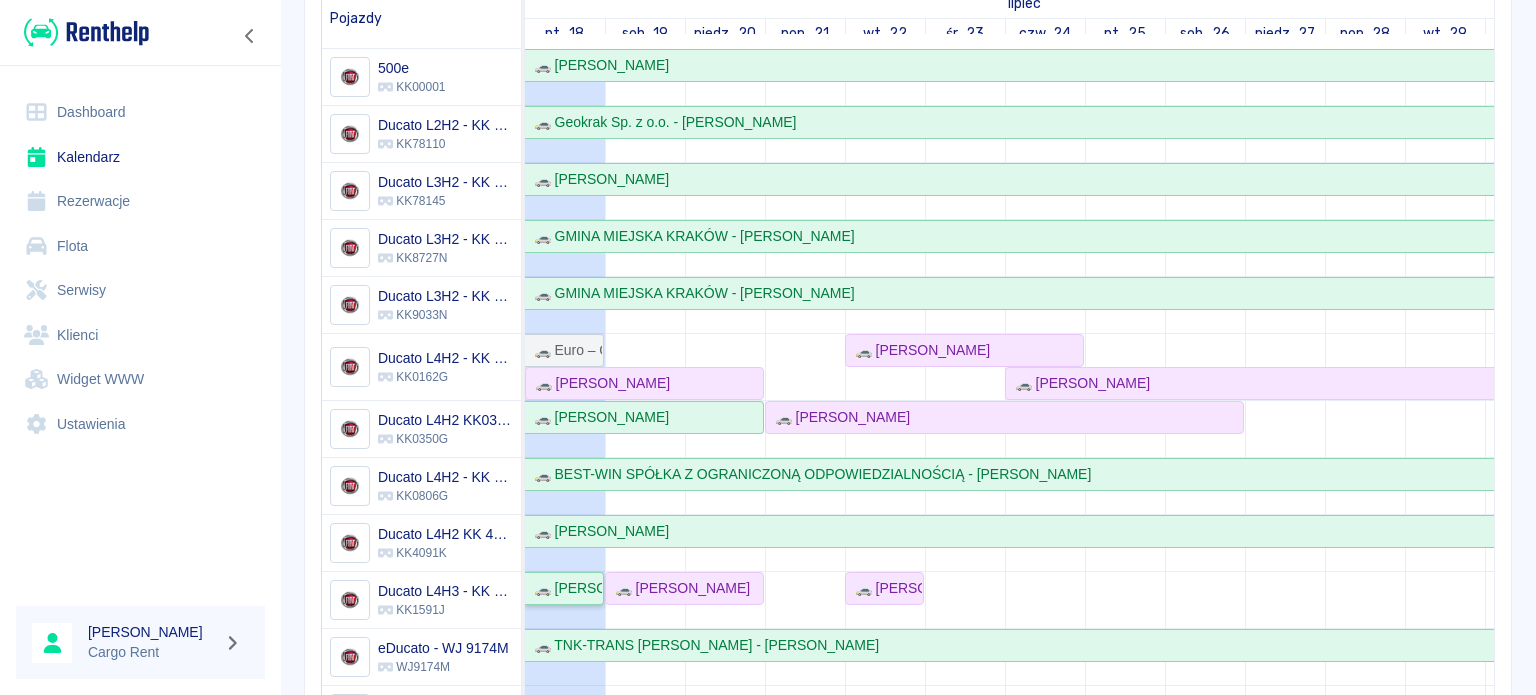 click on "🚗 [PERSON_NAME]" at bounding box center [564, 588] 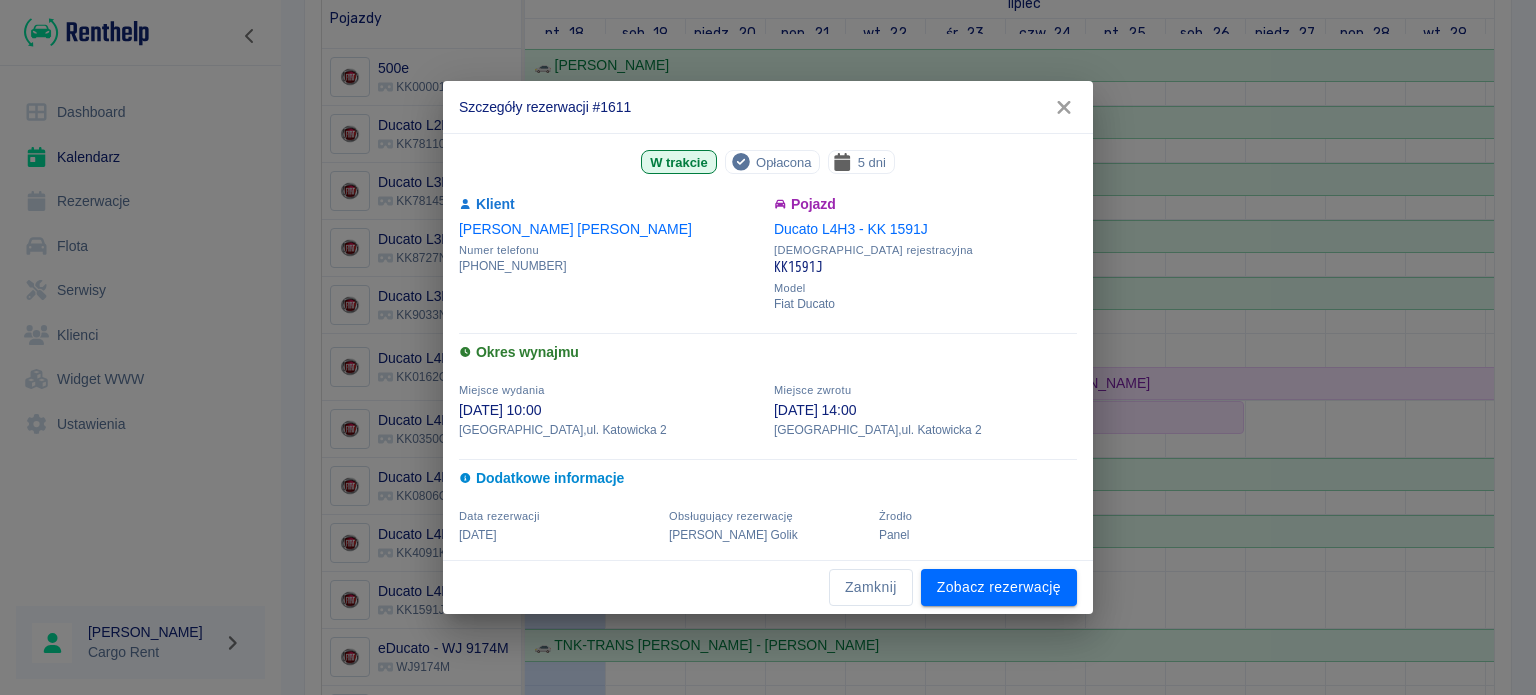 click 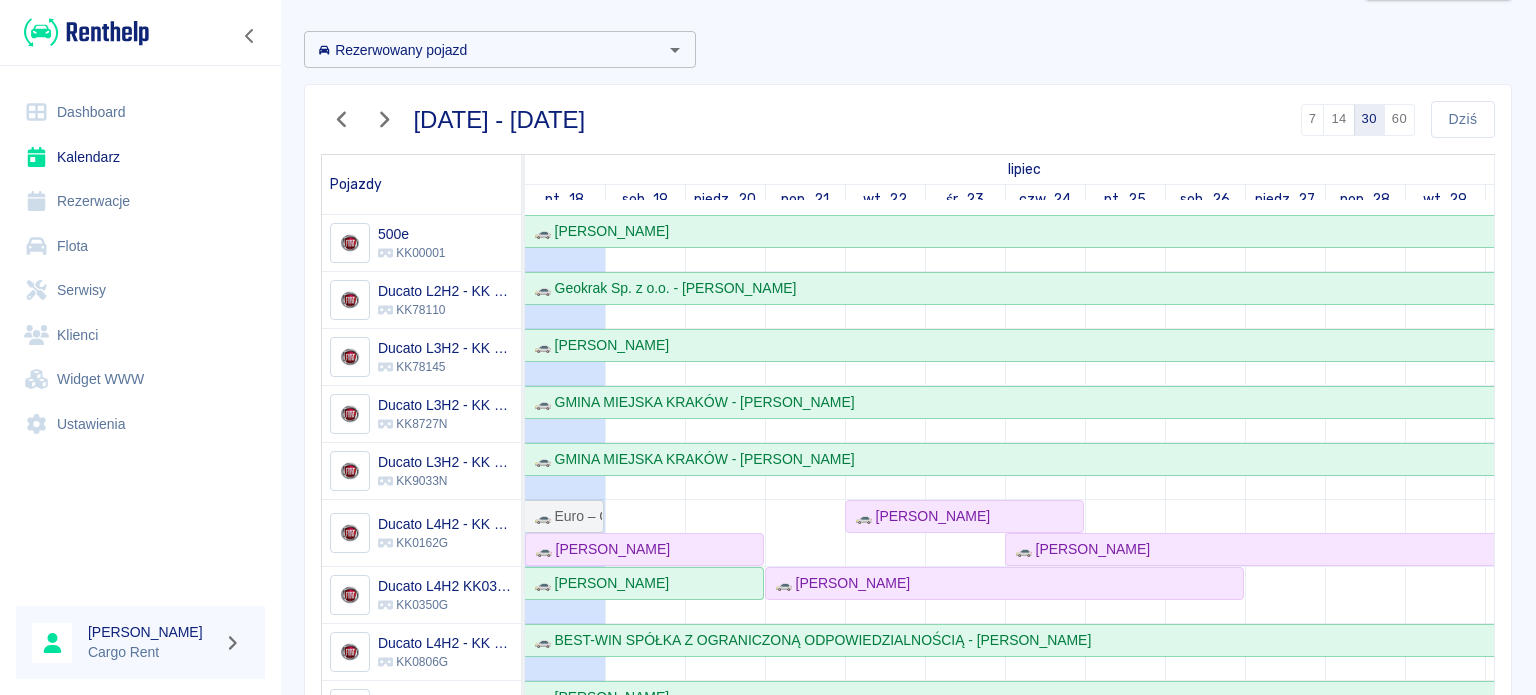 scroll, scrollTop: 72, scrollLeft: 0, axis: vertical 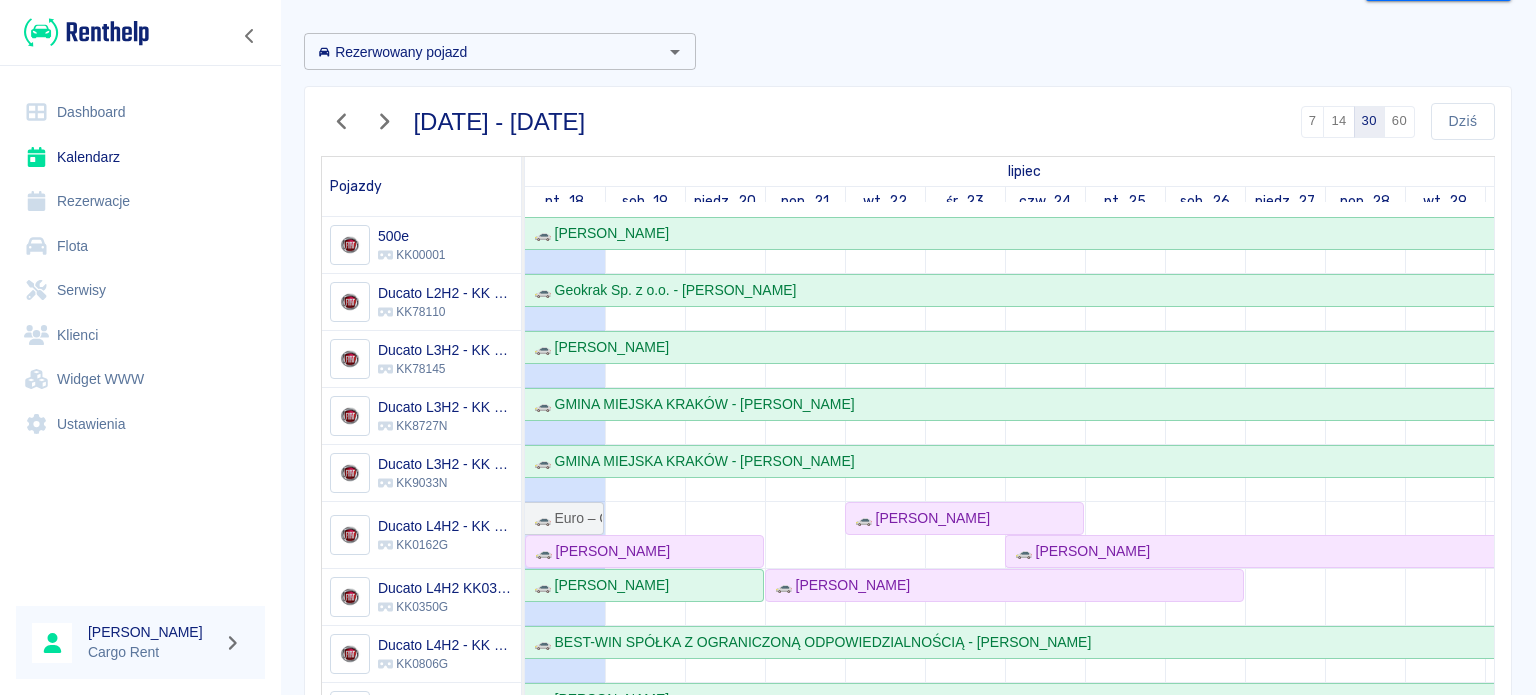 click at bounding box center [86, 32] 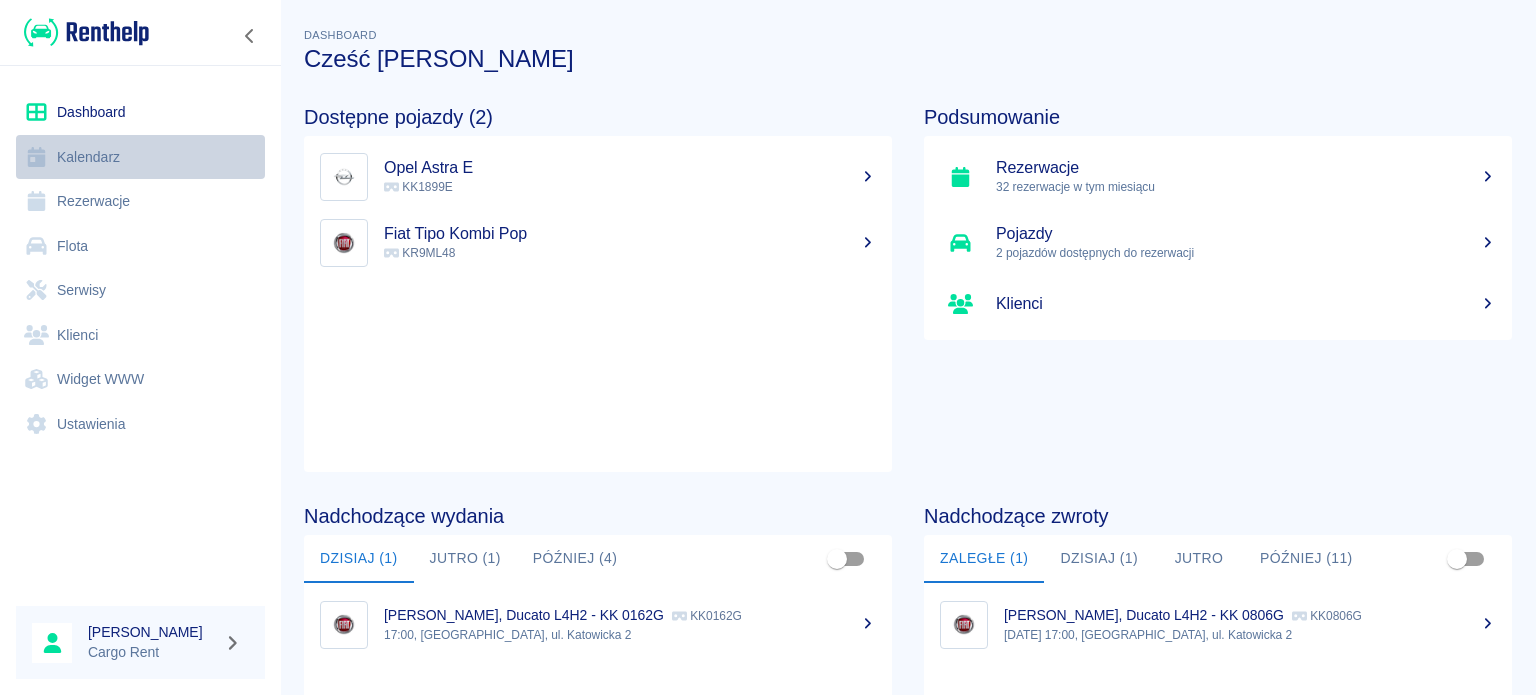 click on "Kalendarz" at bounding box center [140, 157] 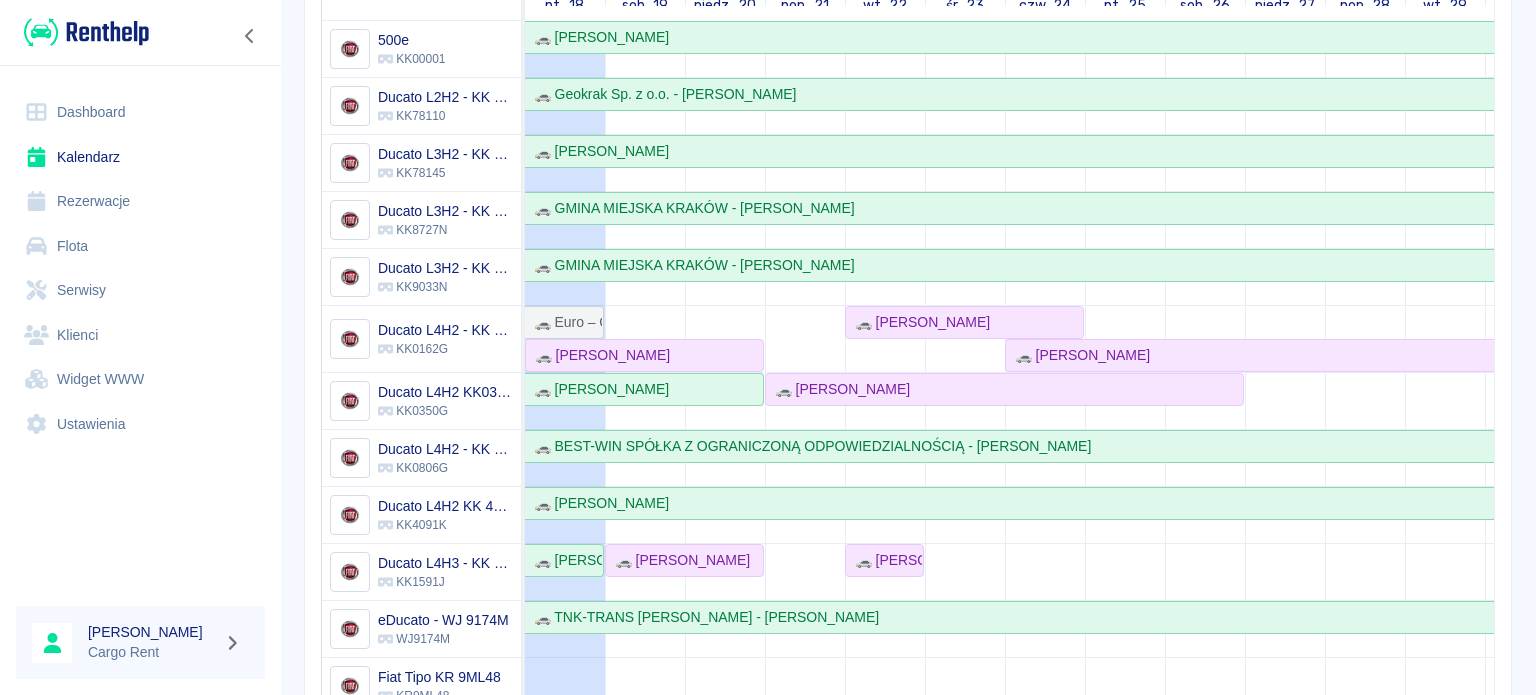 scroll, scrollTop: 0, scrollLeft: 0, axis: both 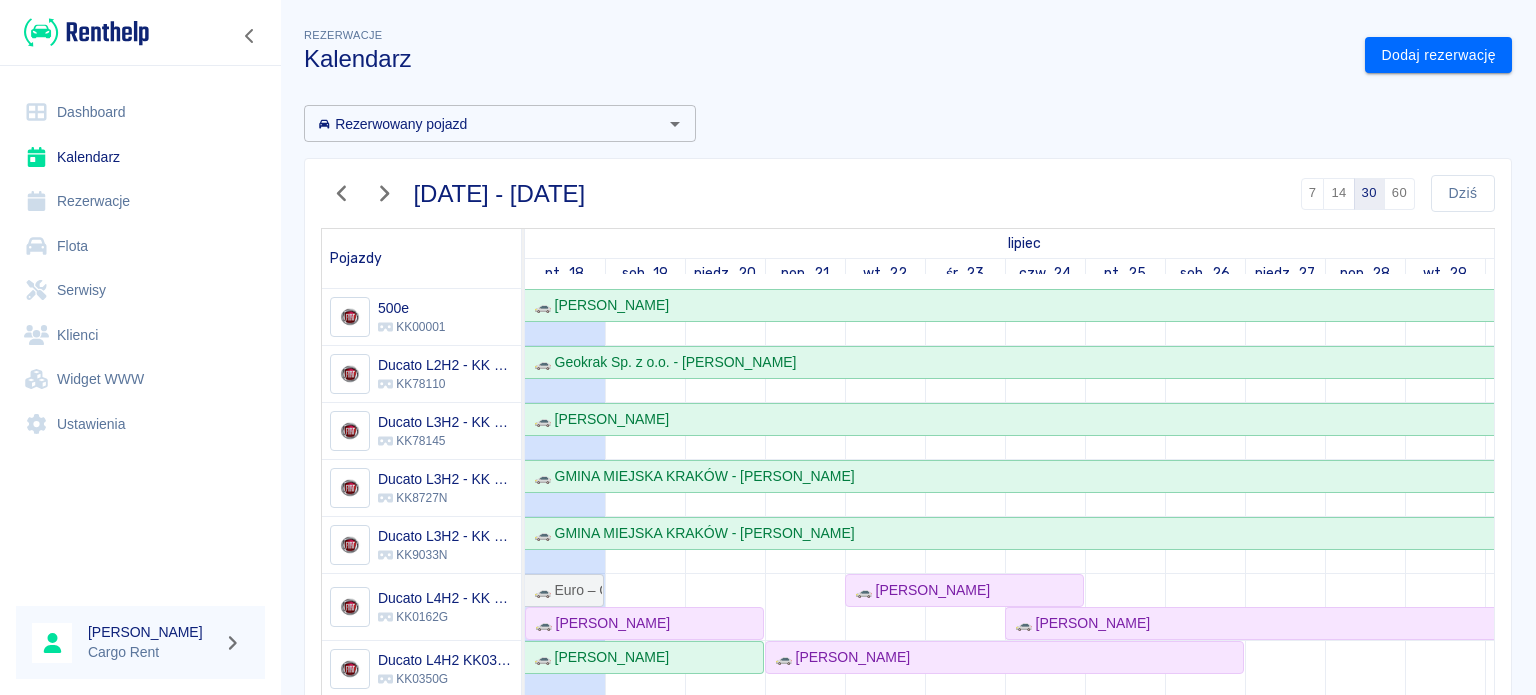 click at bounding box center [86, 32] 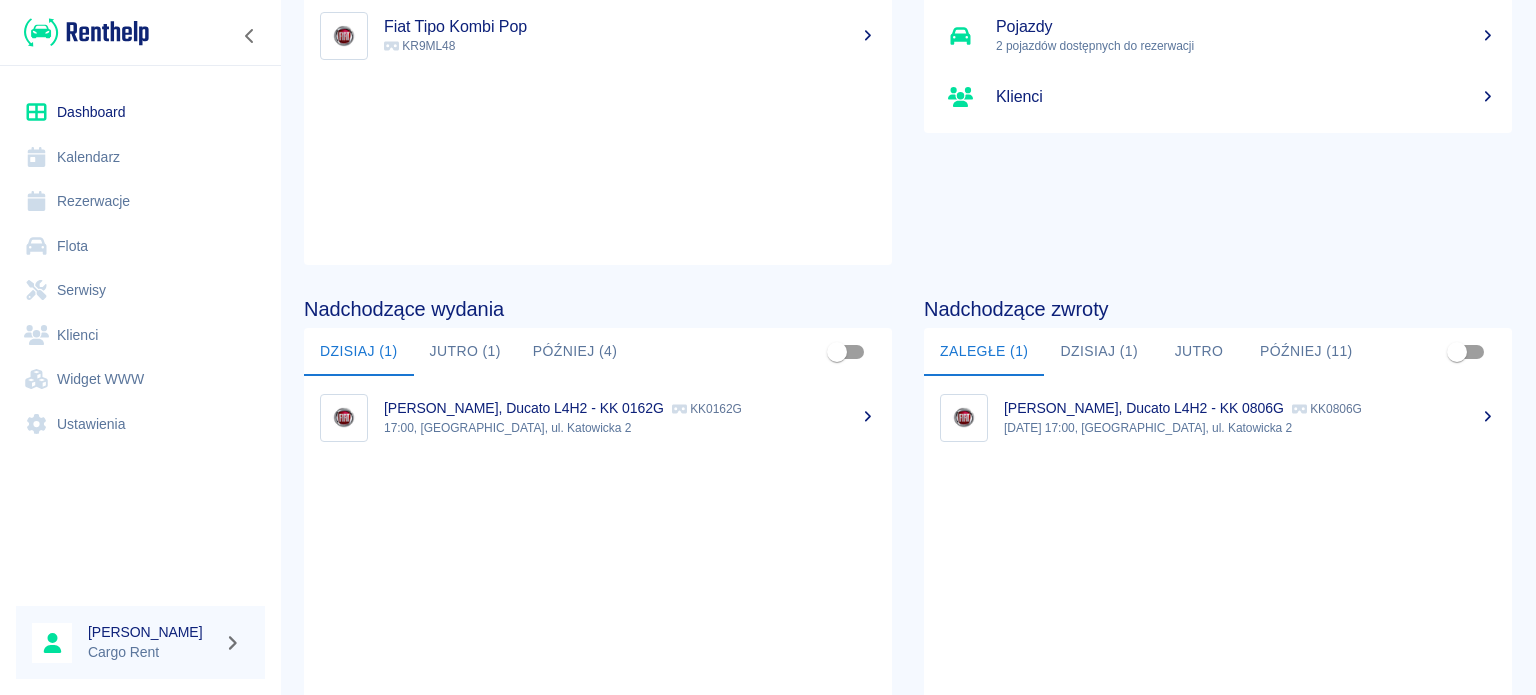 scroll, scrollTop: 218, scrollLeft: 0, axis: vertical 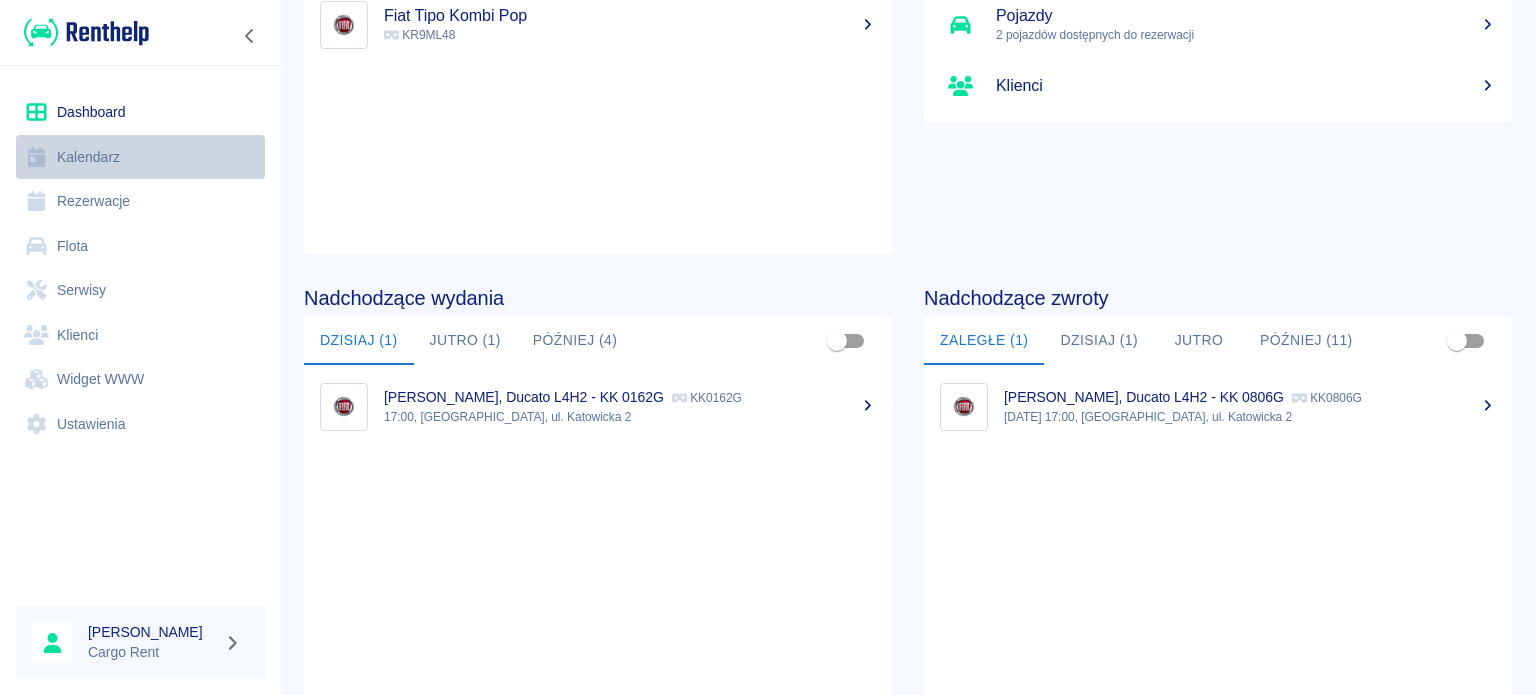 click on "Kalendarz" at bounding box center (140, 157) 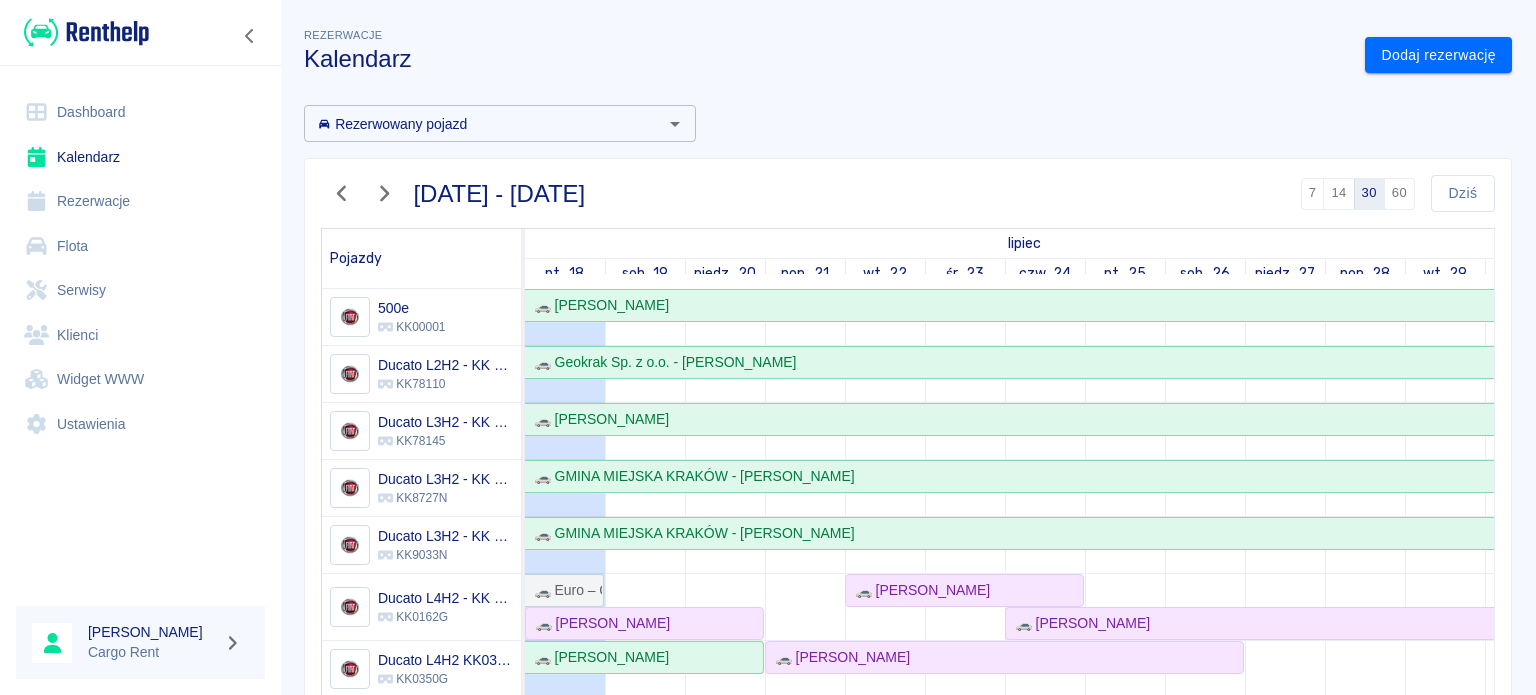 scroll, scrollTop: 114, scrollLeft: 0, axis: vertical 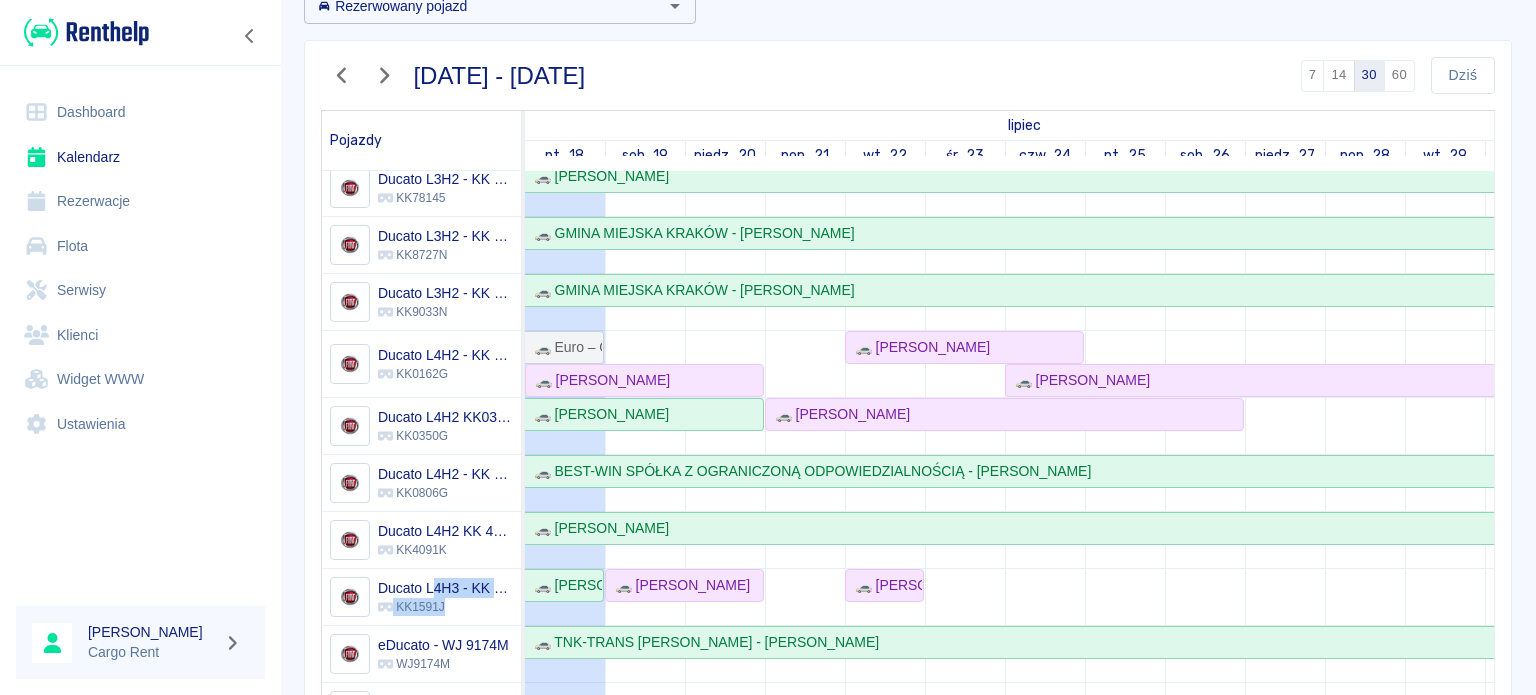 drag, startPoint x: 457, startPoint y: 583, endPoint x: 429, endPoint y: 560, distance: 36.23534 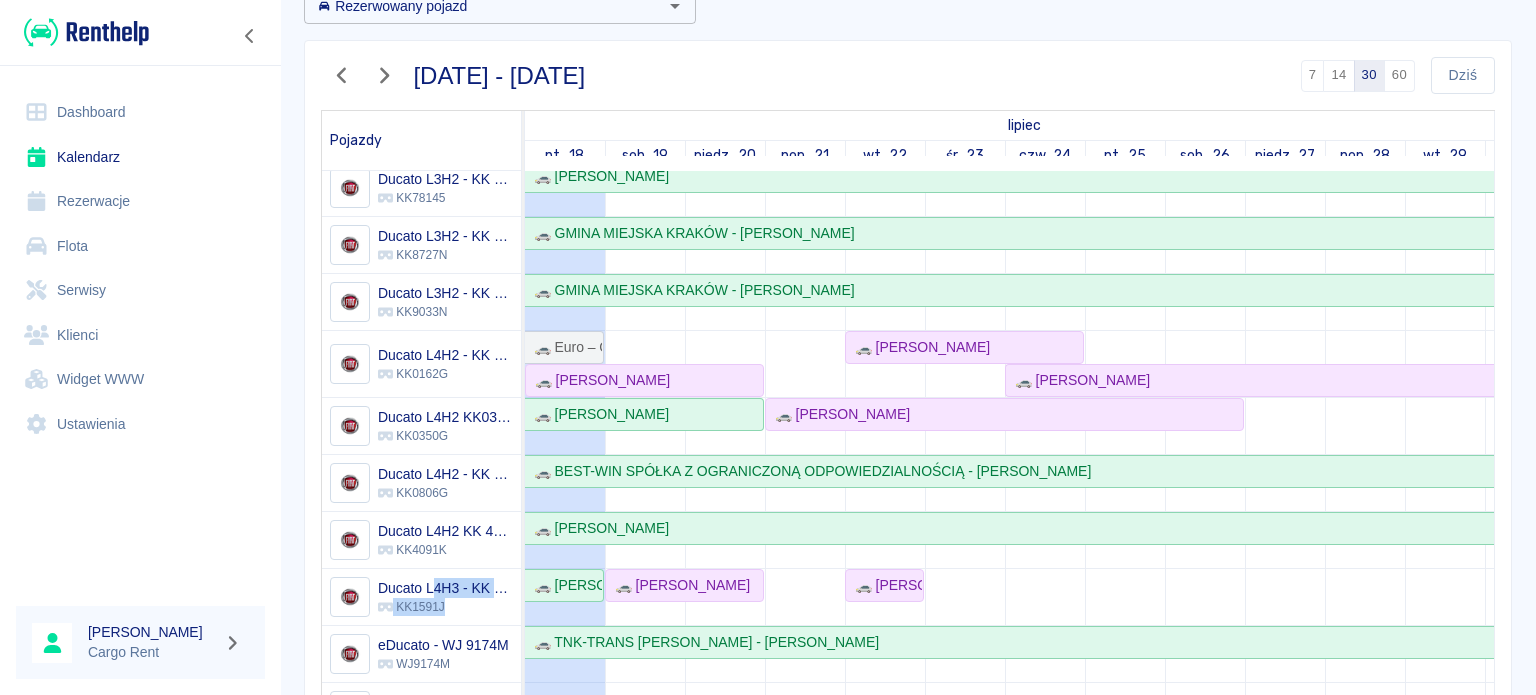 click on "Ducato L4H3 - KK 1591J" at bounding box center [445, 588] 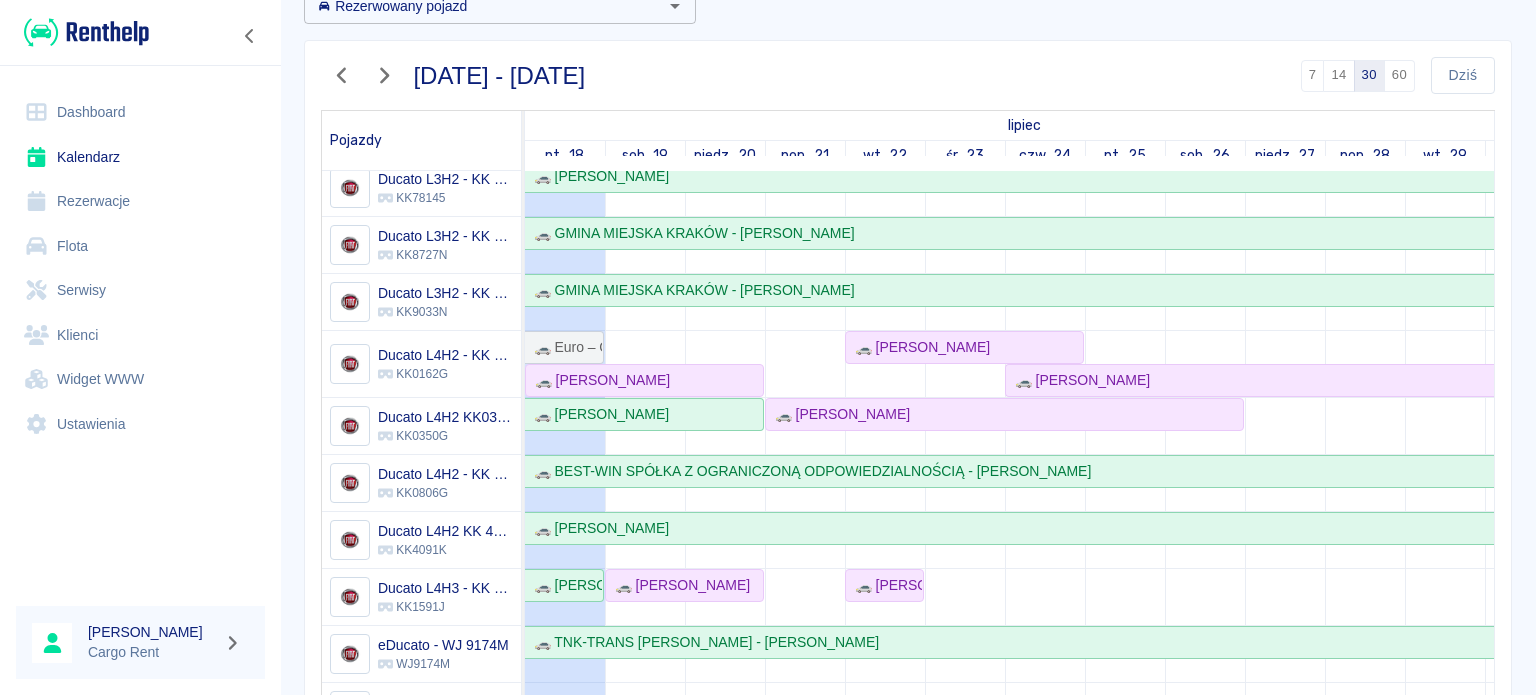 click at bounding box center [805, 478] 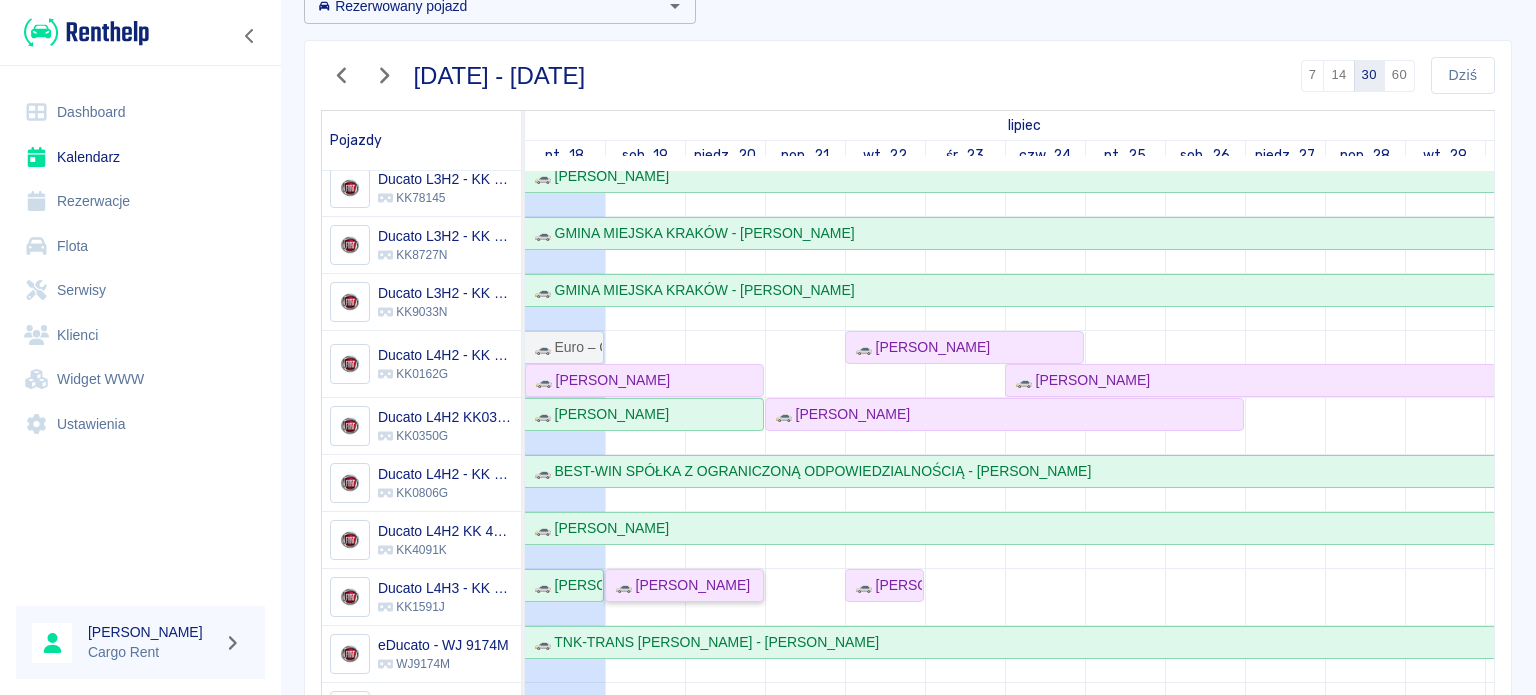 click on "🚗 [PERSON_NAME]" at bounding box center (678, 585) 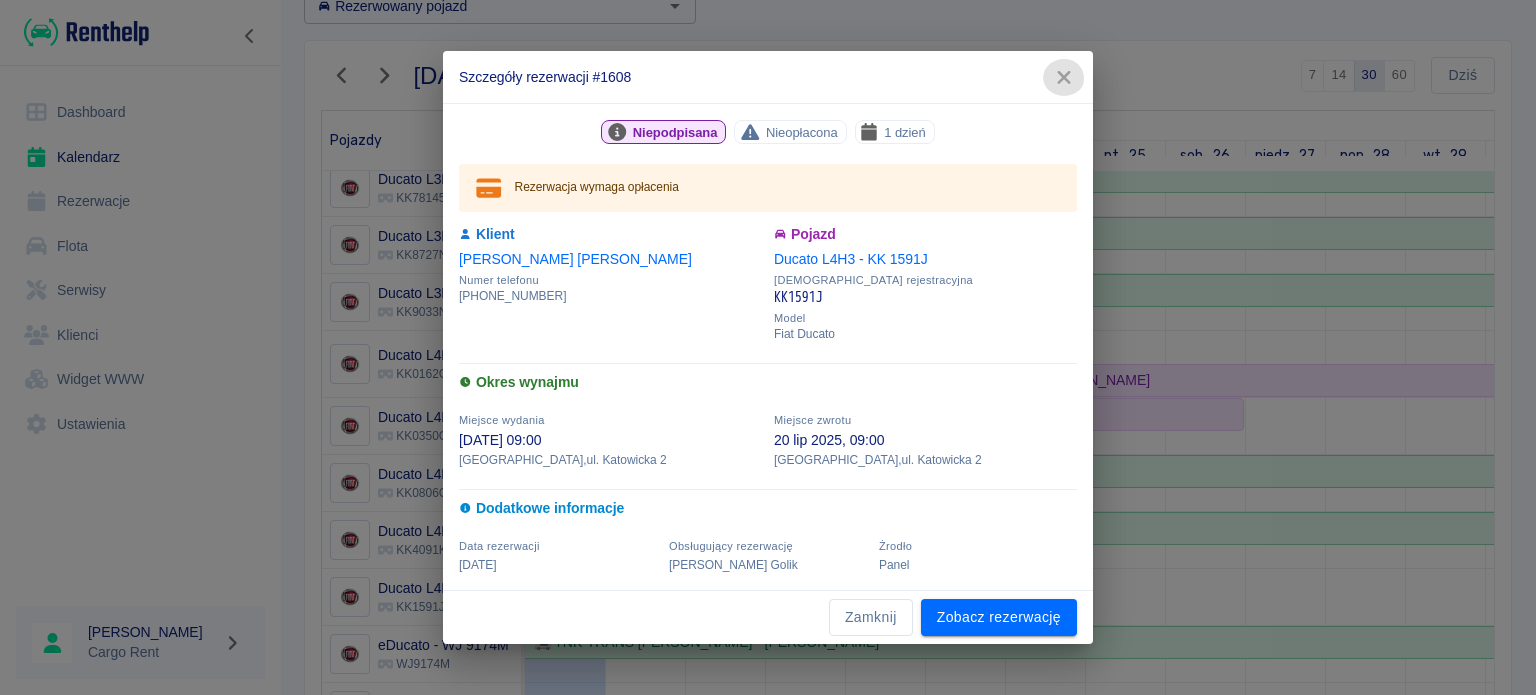 click 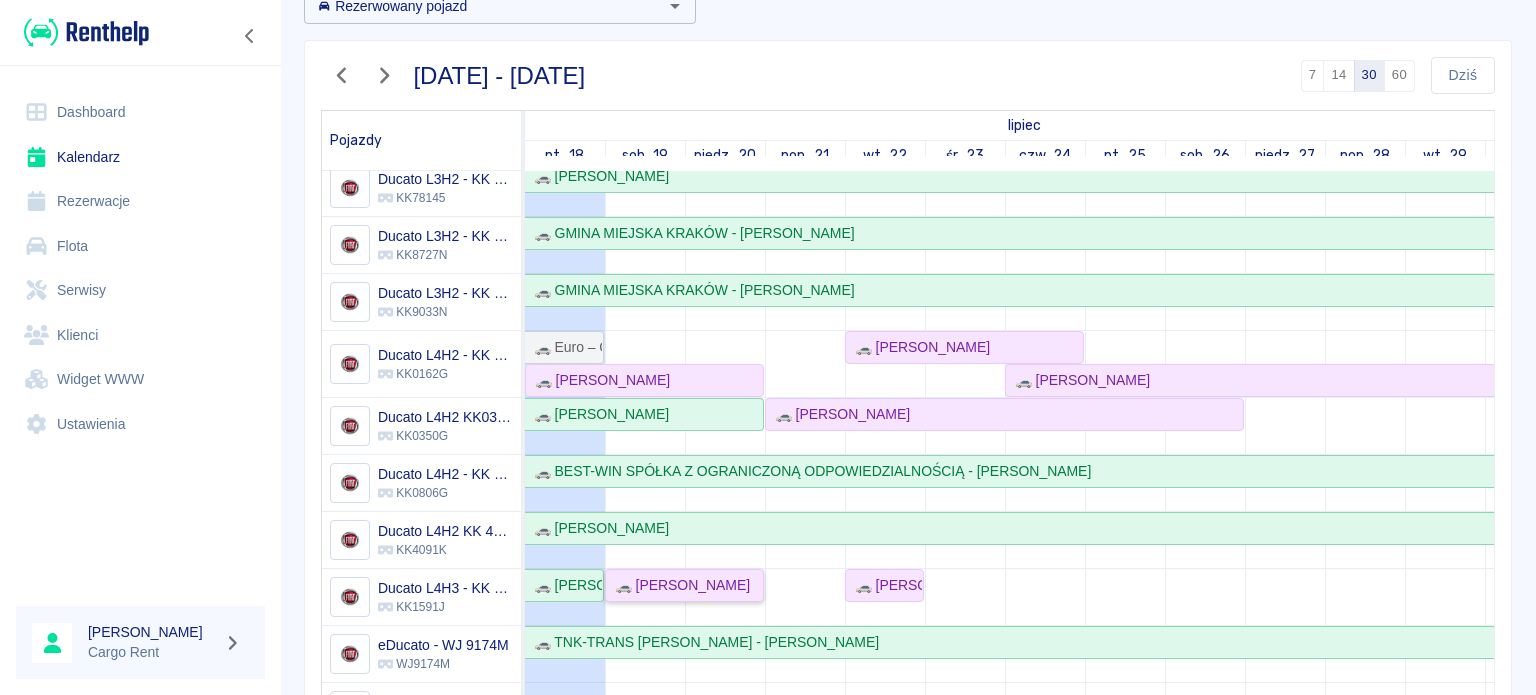 scroll, scrollTop: 0, scrollLeft: 0, axis: both 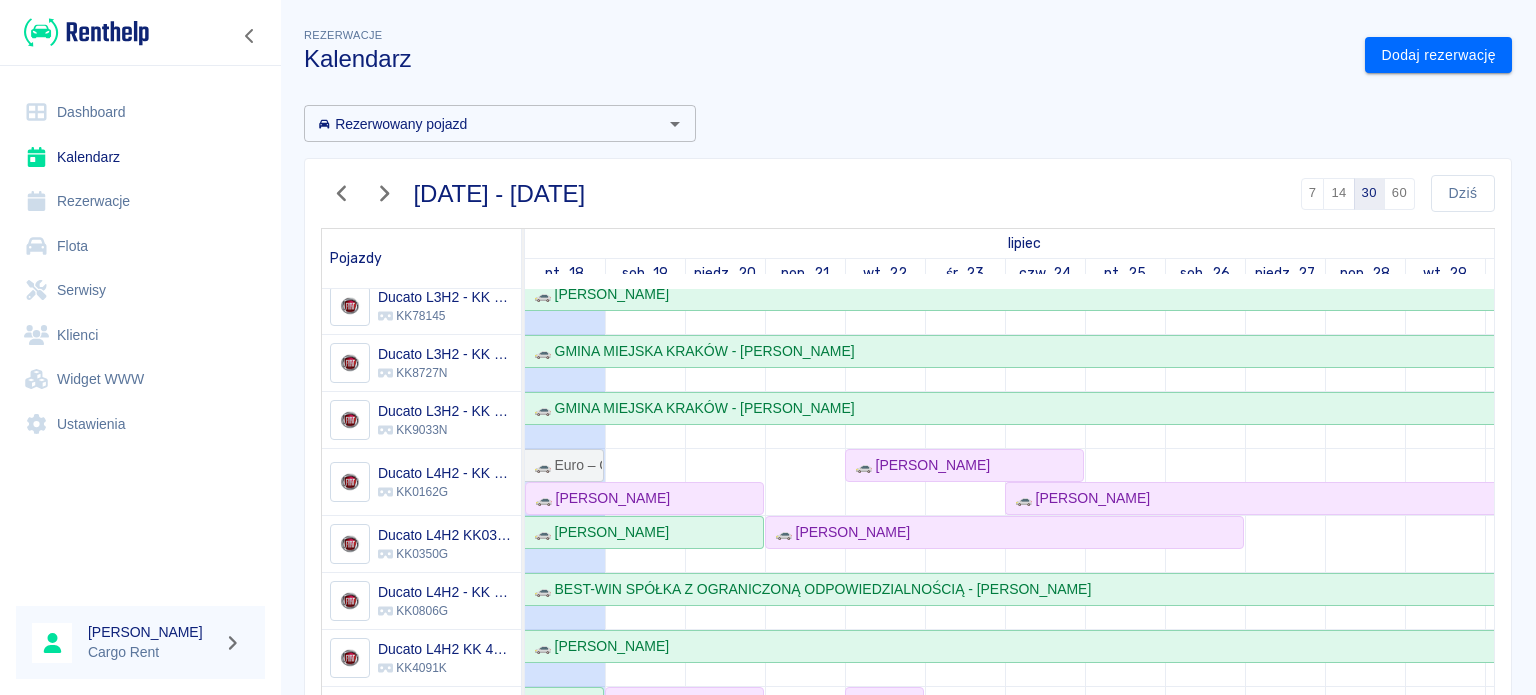 click at bounding box center [86, 32] 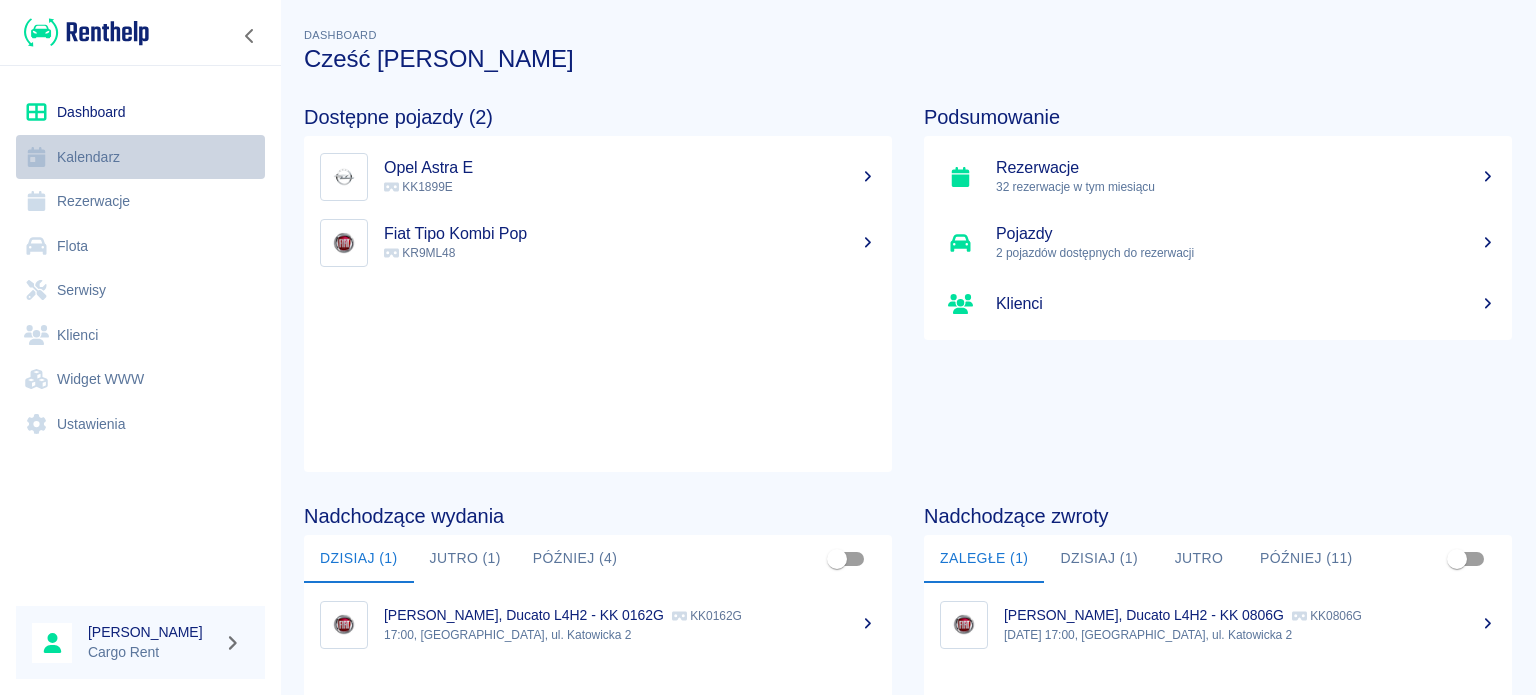 click on "Kalendarz" at bounding box center (140, 157) 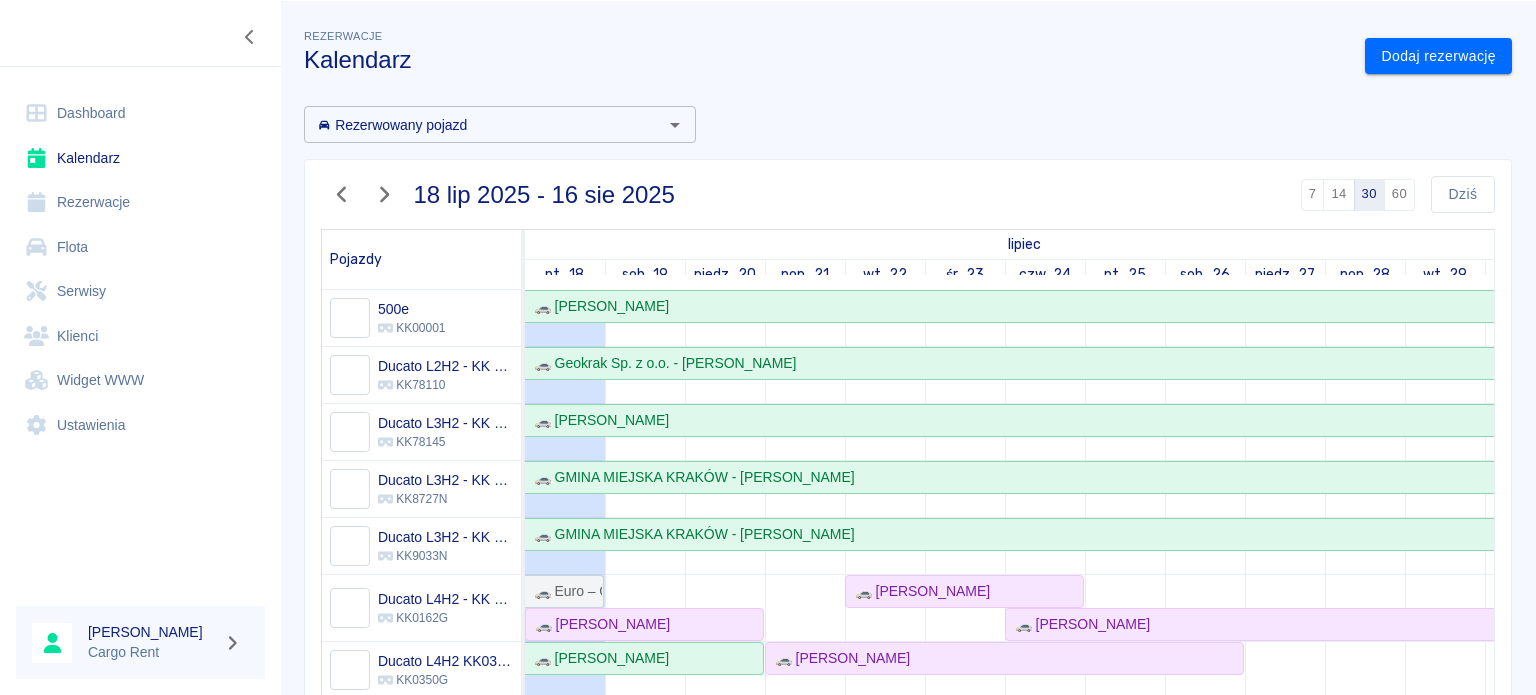 scroll, scrollTop: 0, scrollLeft: 0, axis: both 